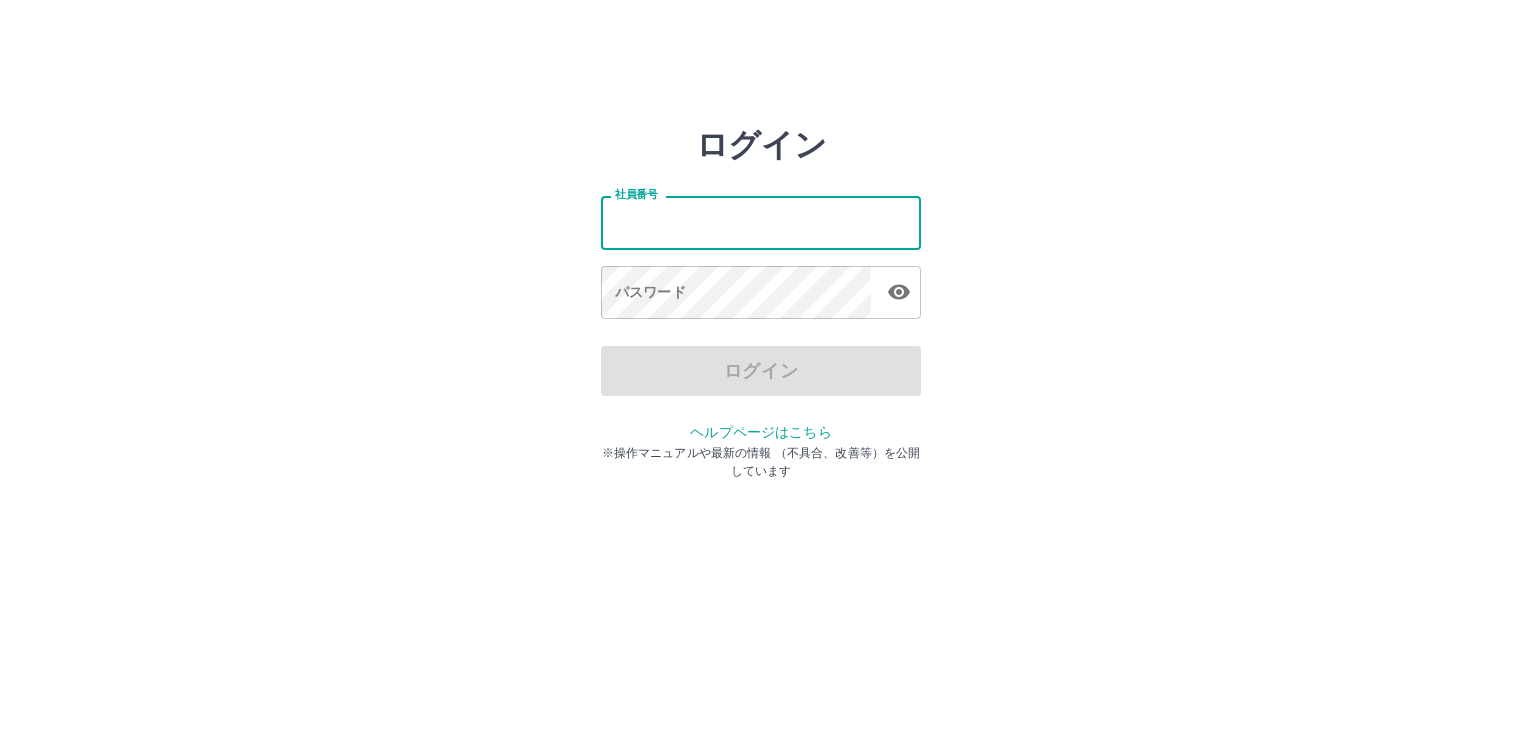 scroll, scrollTop: 0, scrollLeft: 0, axis: both 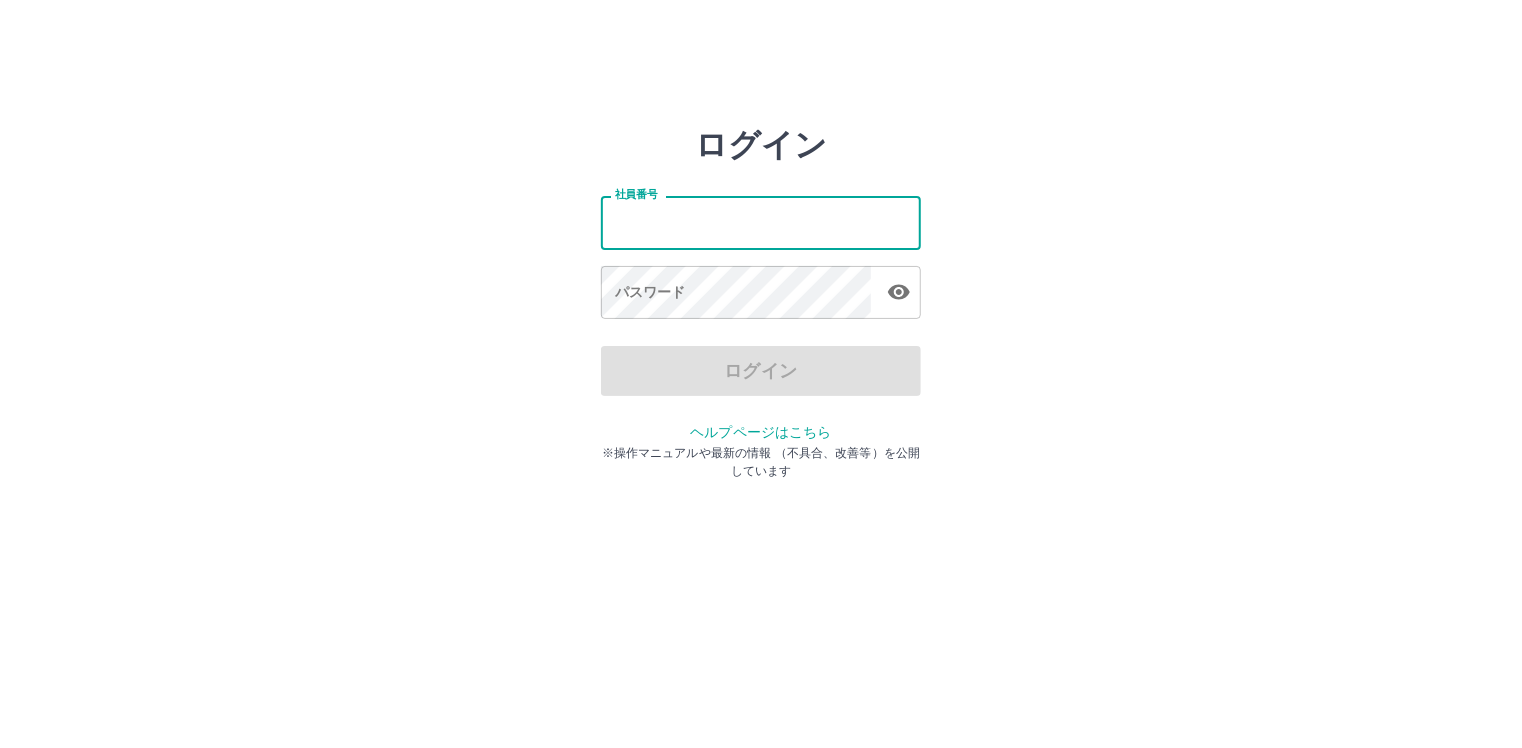 drag, startPoint x: 0, startPoint y: 0, endPoint x: 705, endPoint y: 220, distance: 738.52893 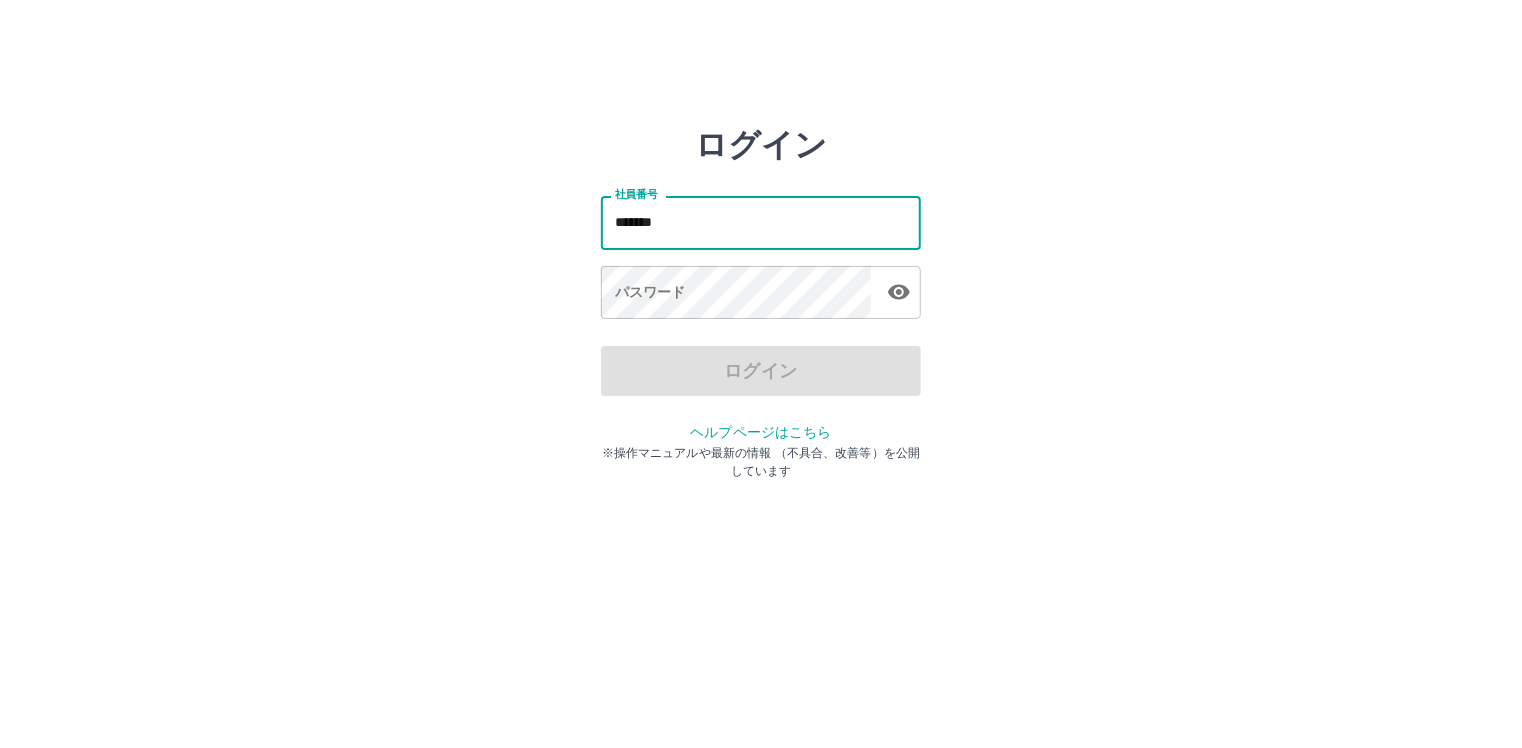 drag, startPoint x: 898, startPoint y: 287, endPoint x: 881, endPoint y: 283, distance: 17.464249 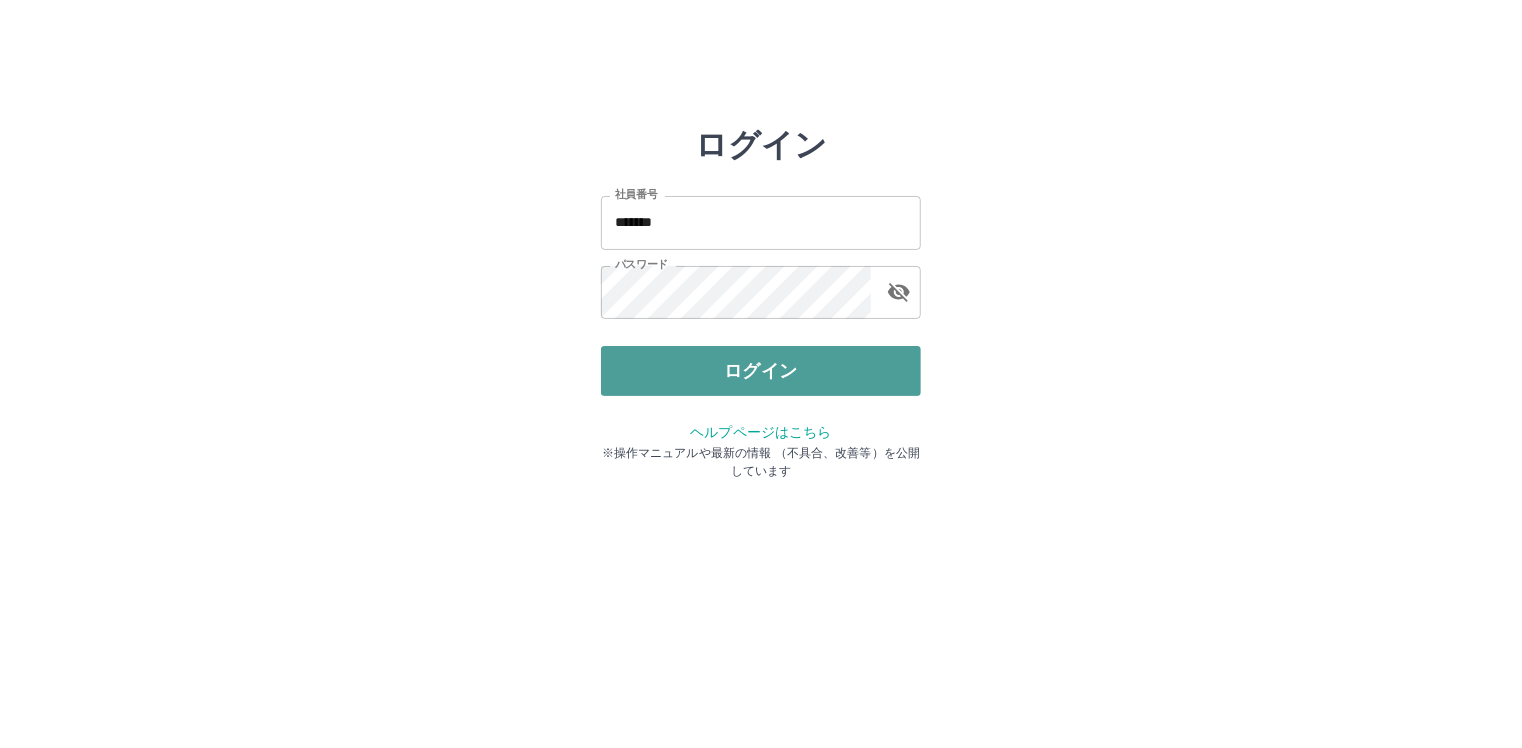 click on "ログイン" at bounding box center (761, 371) 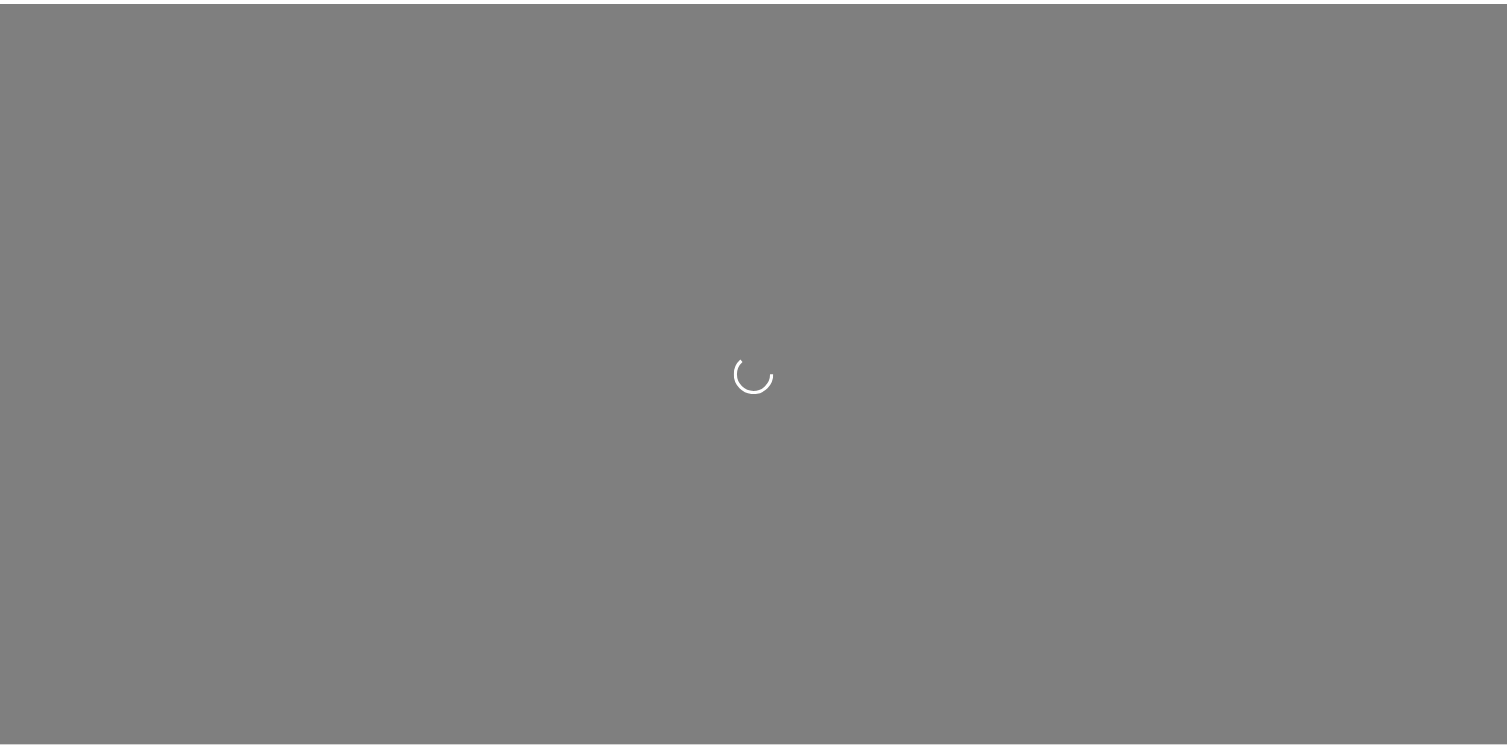 scroll, scrollTop: 0, scrollLeft: 0, axis: both 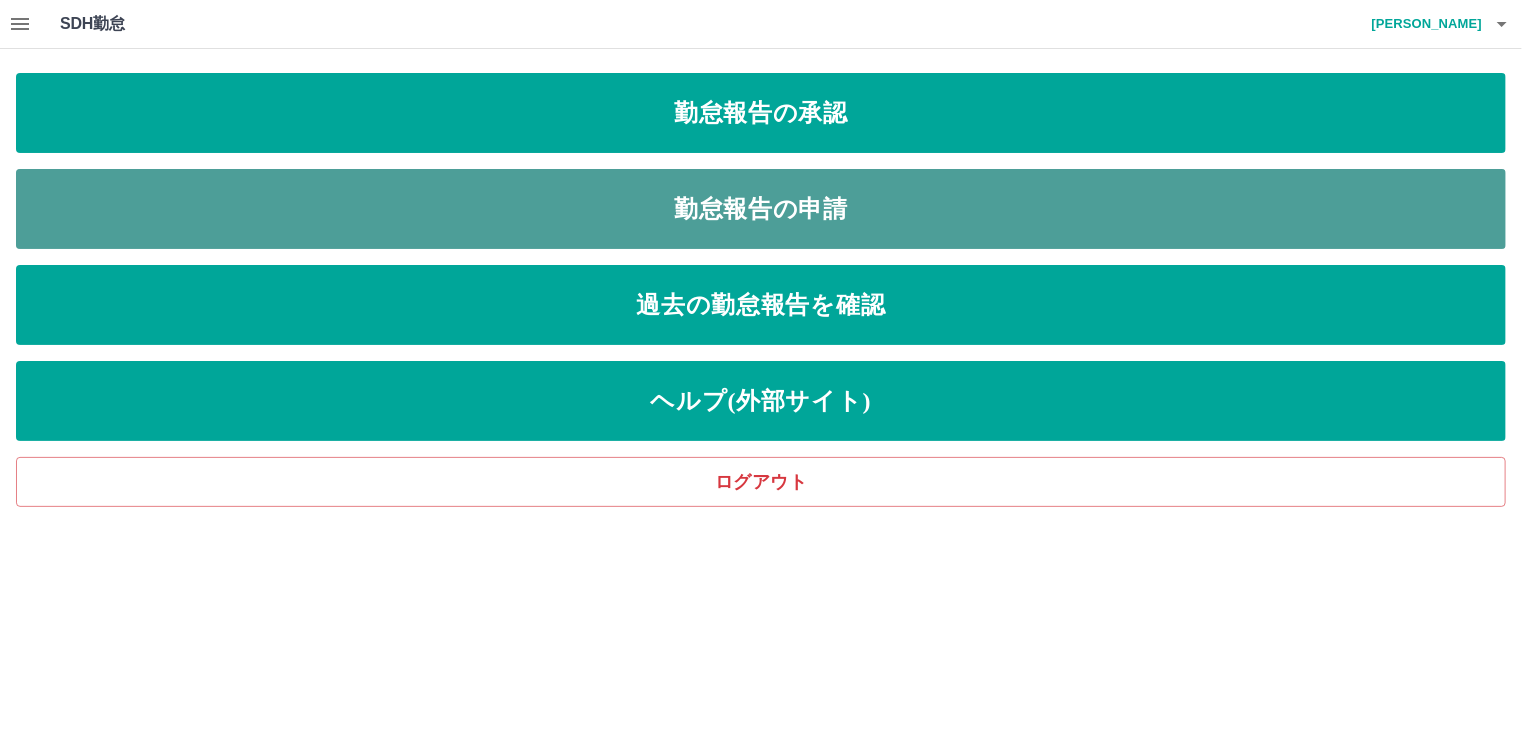 click on "勤怠報告の申請" at bounding box center [761, 209] 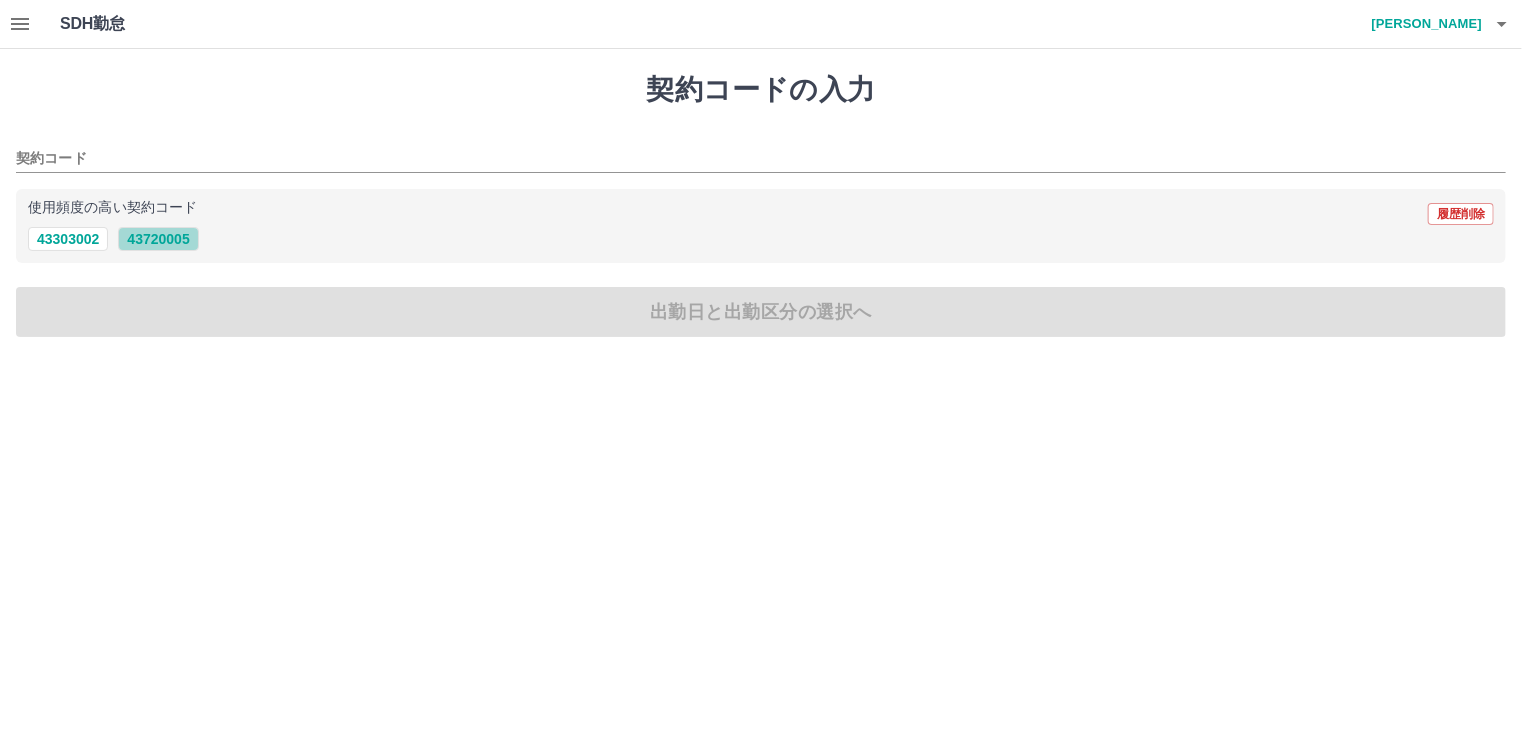 click on "43720005" at bounding box center [158, 239] 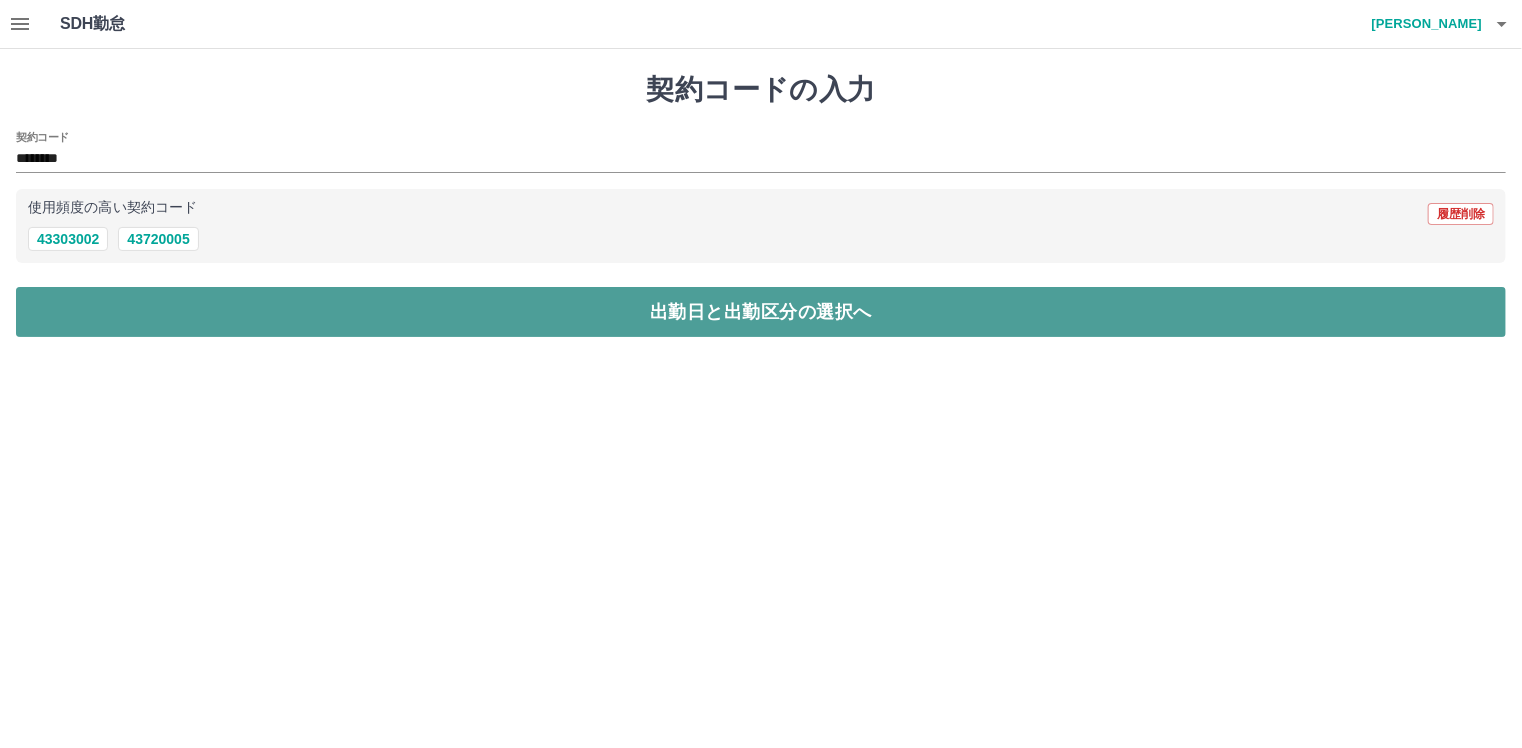 click on "出勤日と出勤区分の選択へ" at bounding box center [761, 312] 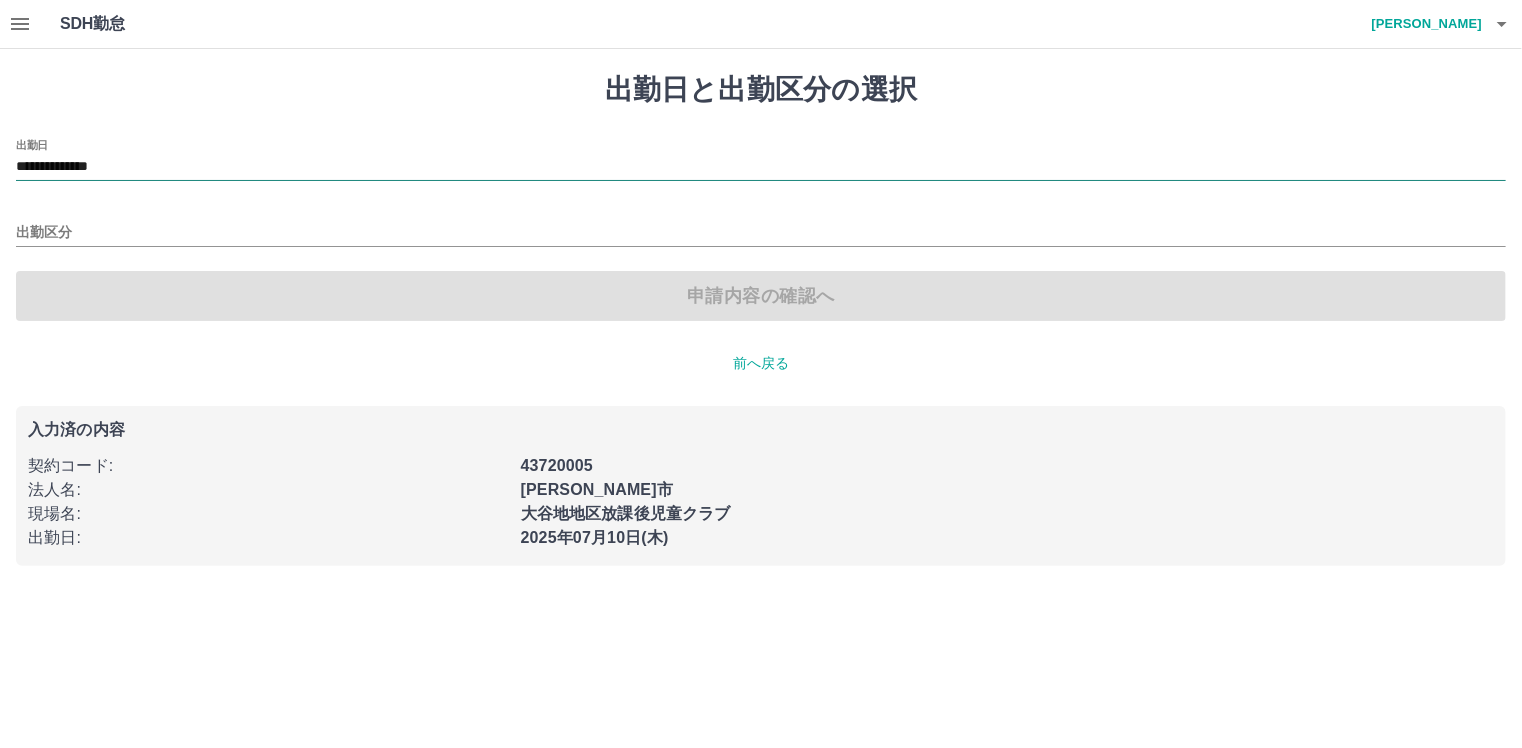 click on "**********" at bounding box center [761, 167] 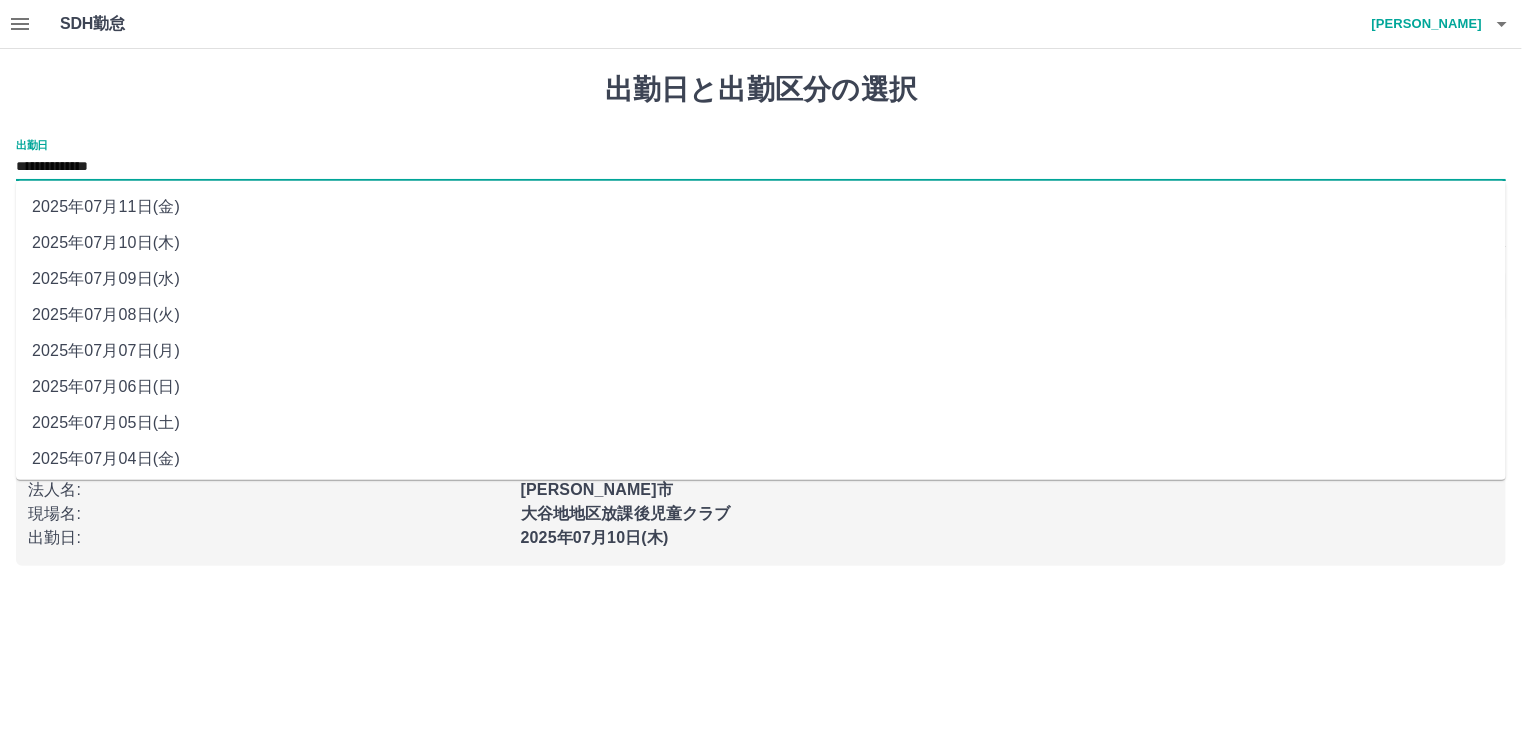 click on "2025年07月09日(水)" at bounding box center (761, 279) 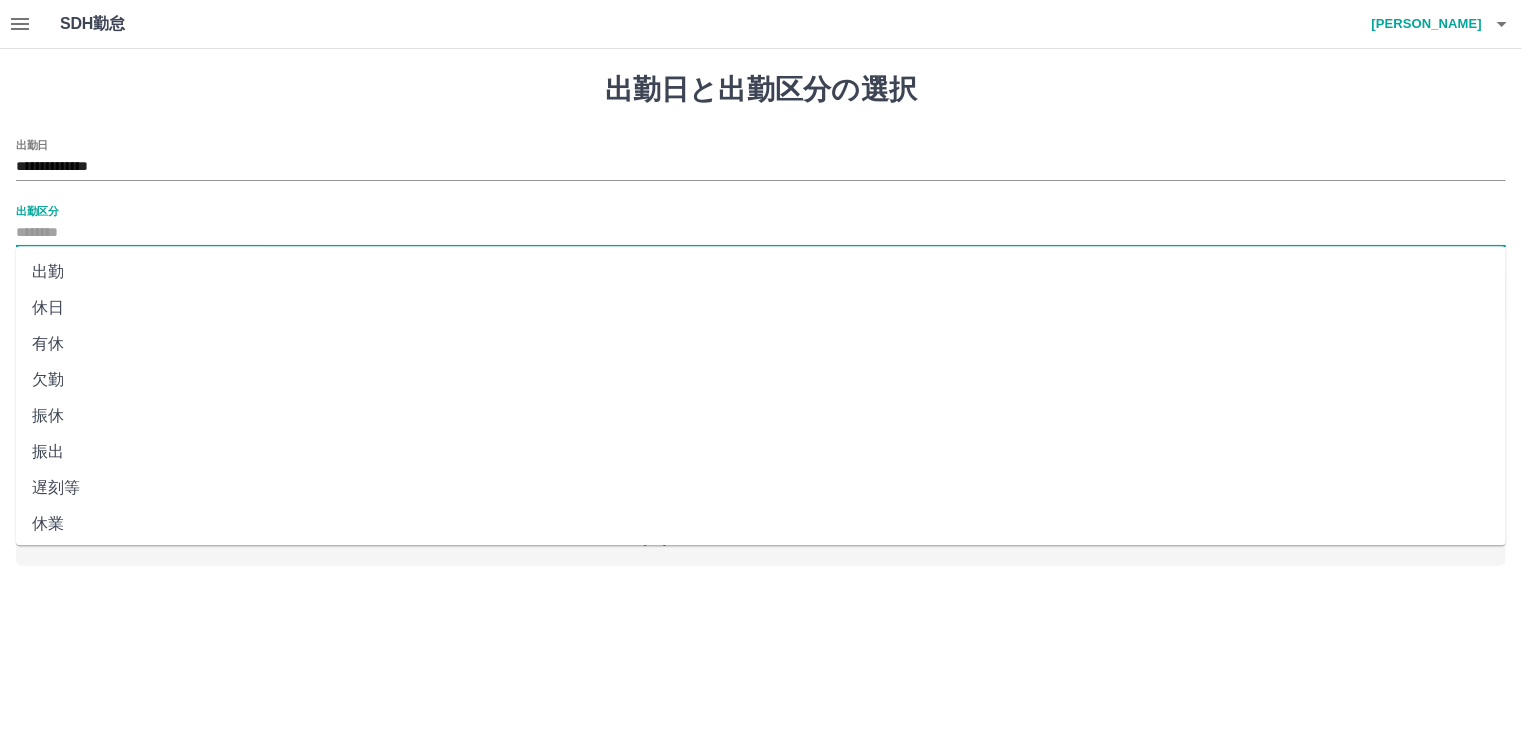 click on "出勤区分" at bounding box center [761, 233] 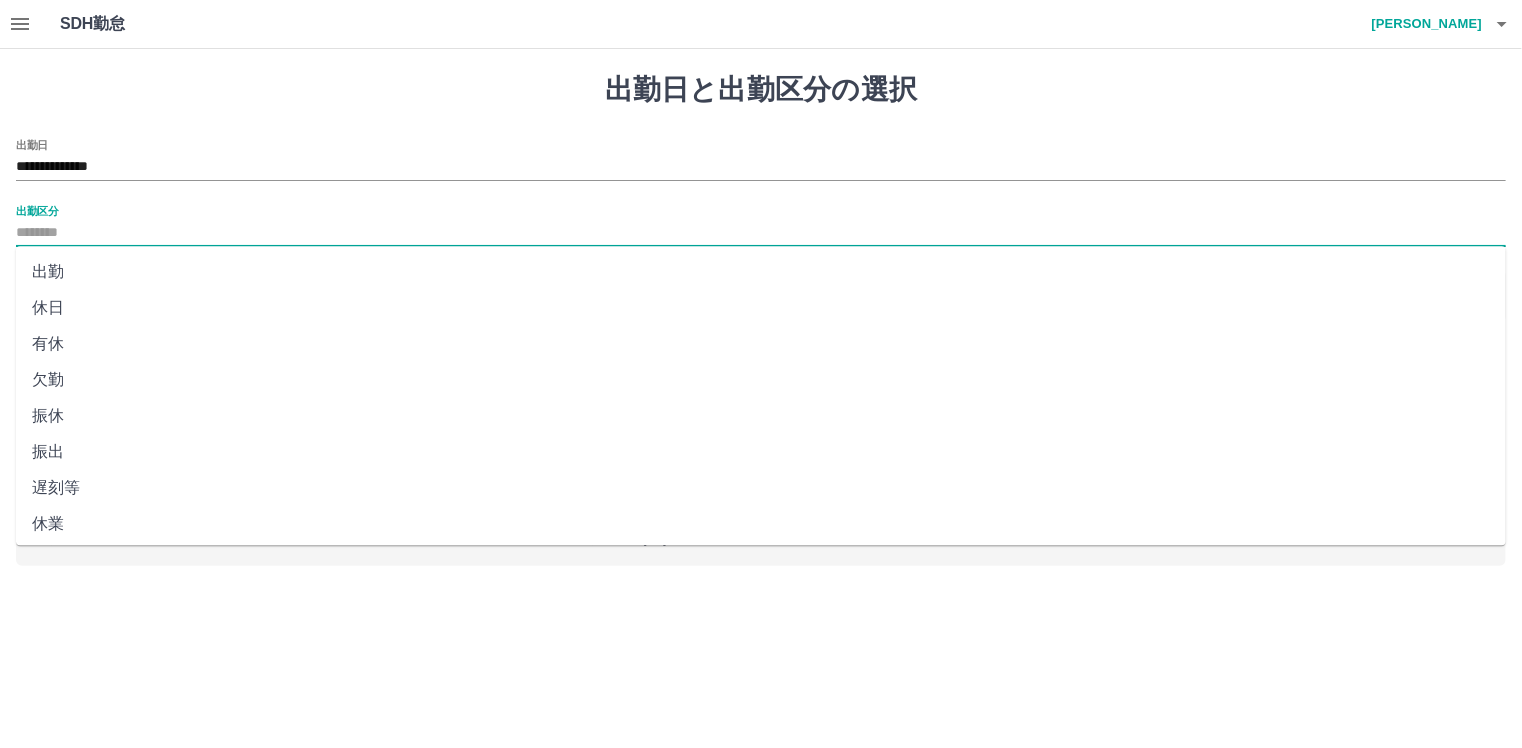 click on "出勤" at bounding box center (761, 272) 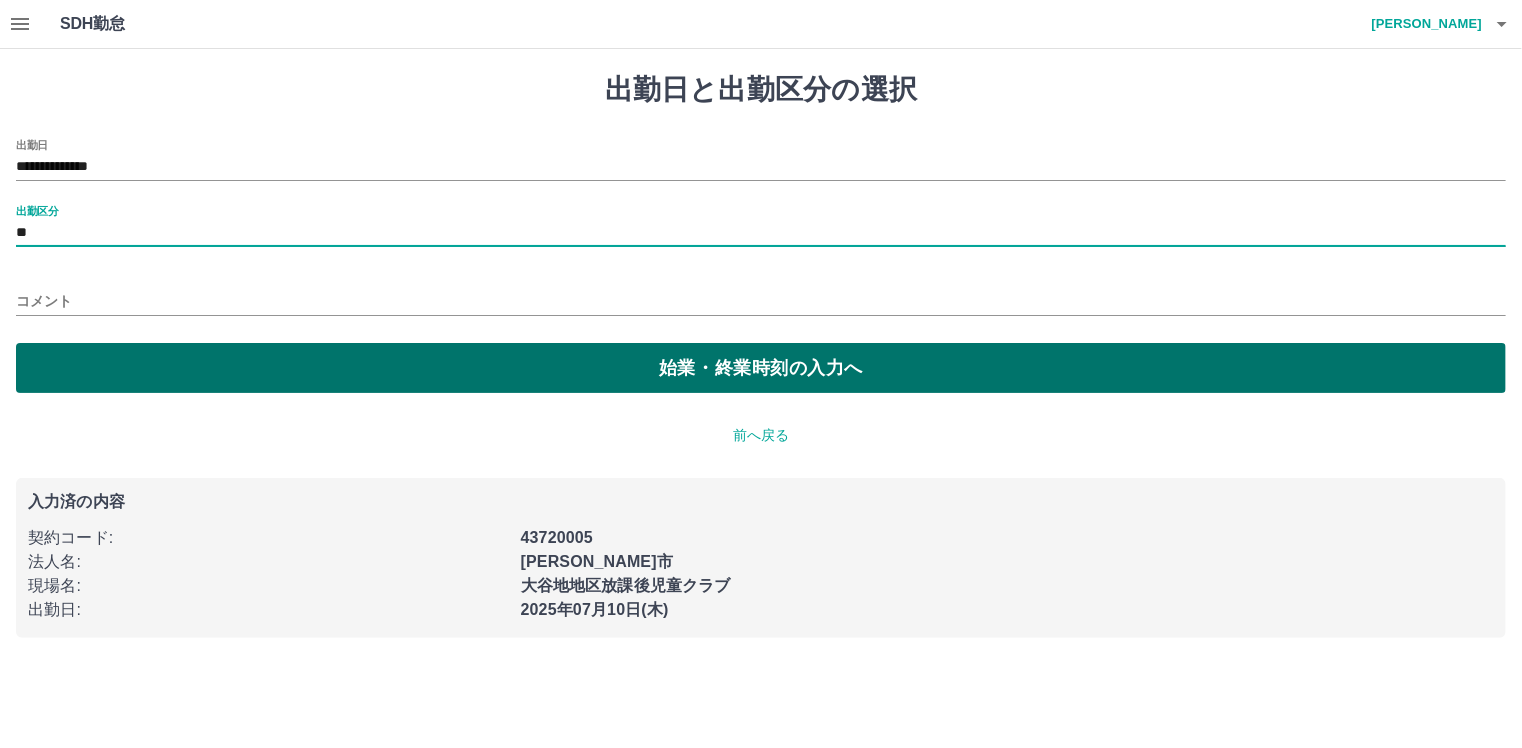 click on "始業・終業時刻の入力へ" at bounding box center [761, 368] 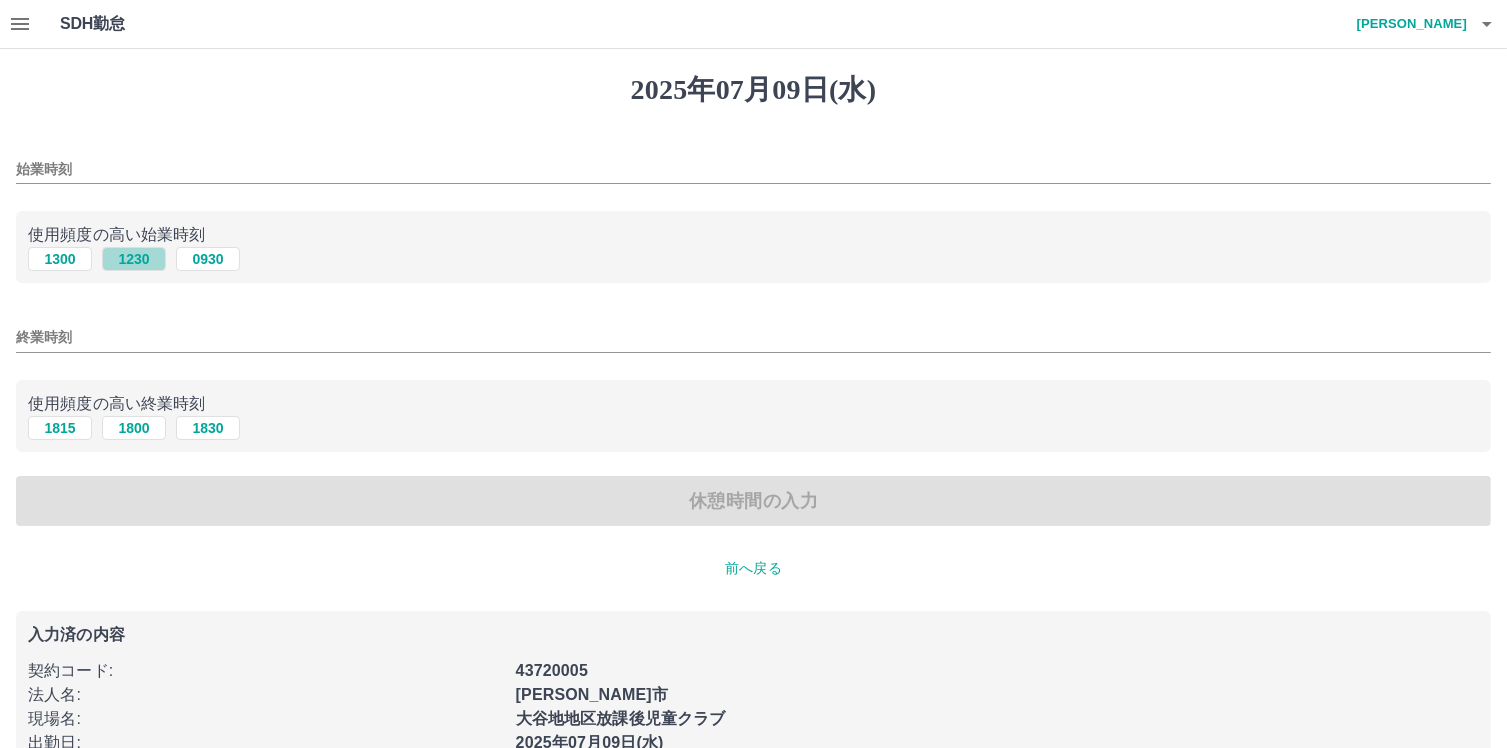 click on "1230" at bounding box center (134, 259) 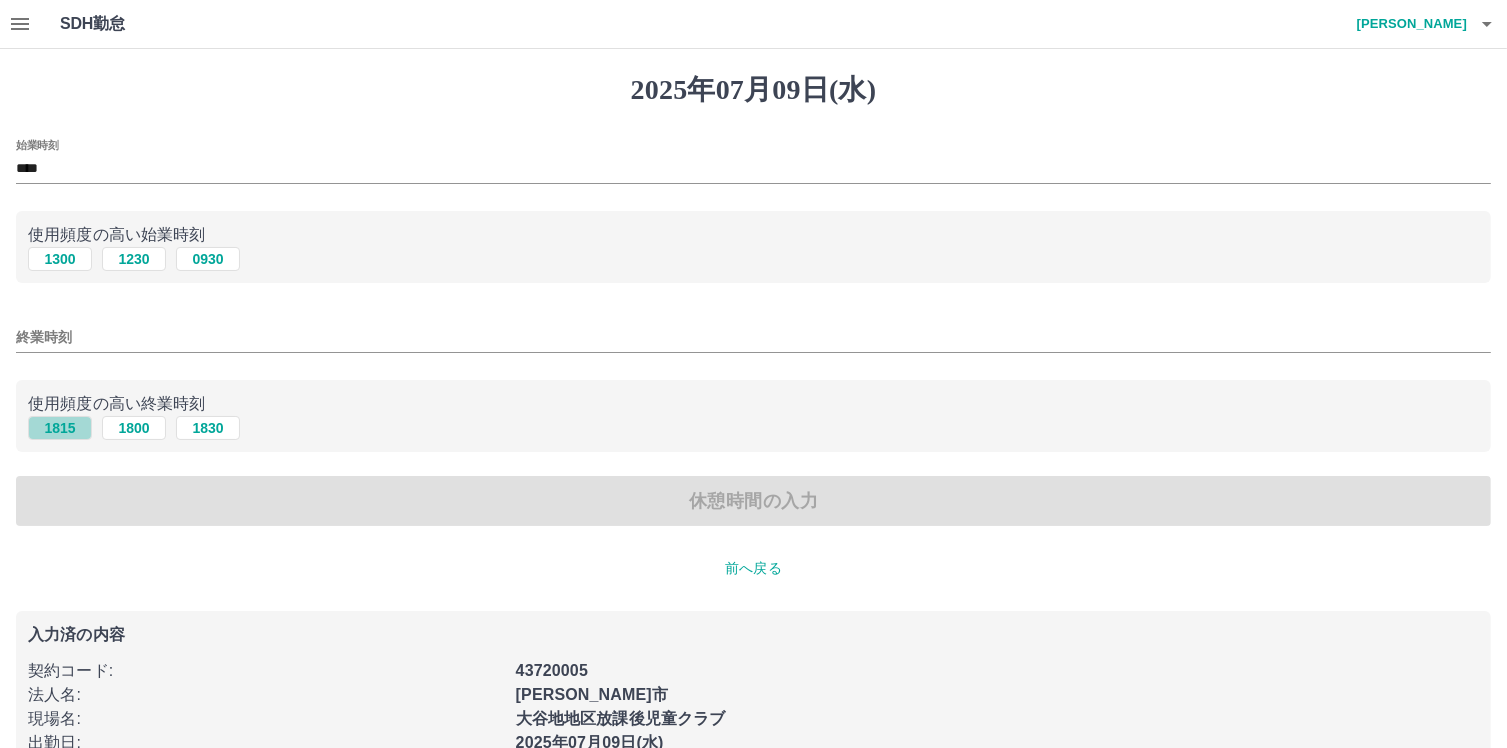 click on "1815" at bounding box center [60, 428] 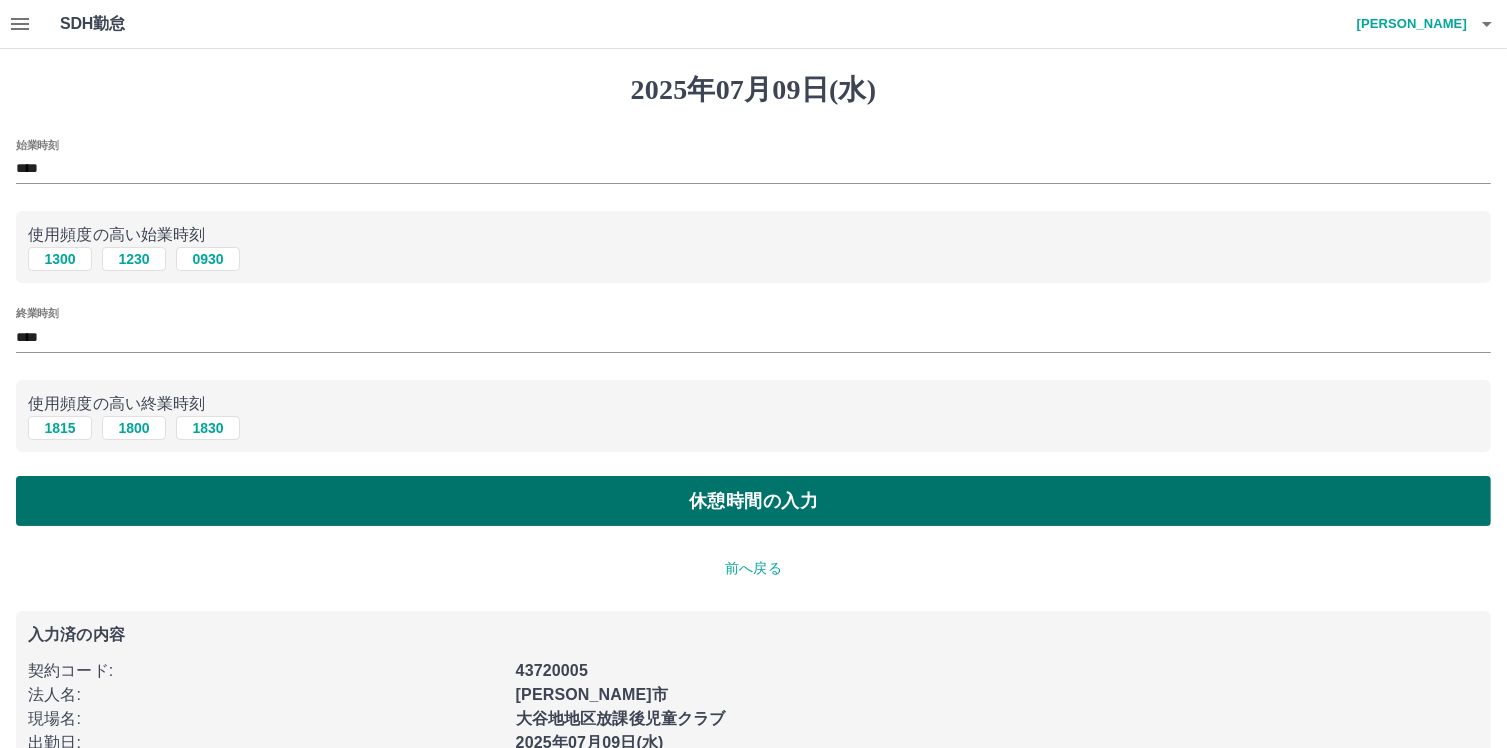 click on "休憩時間の入力" at bounding box center (753, 501) 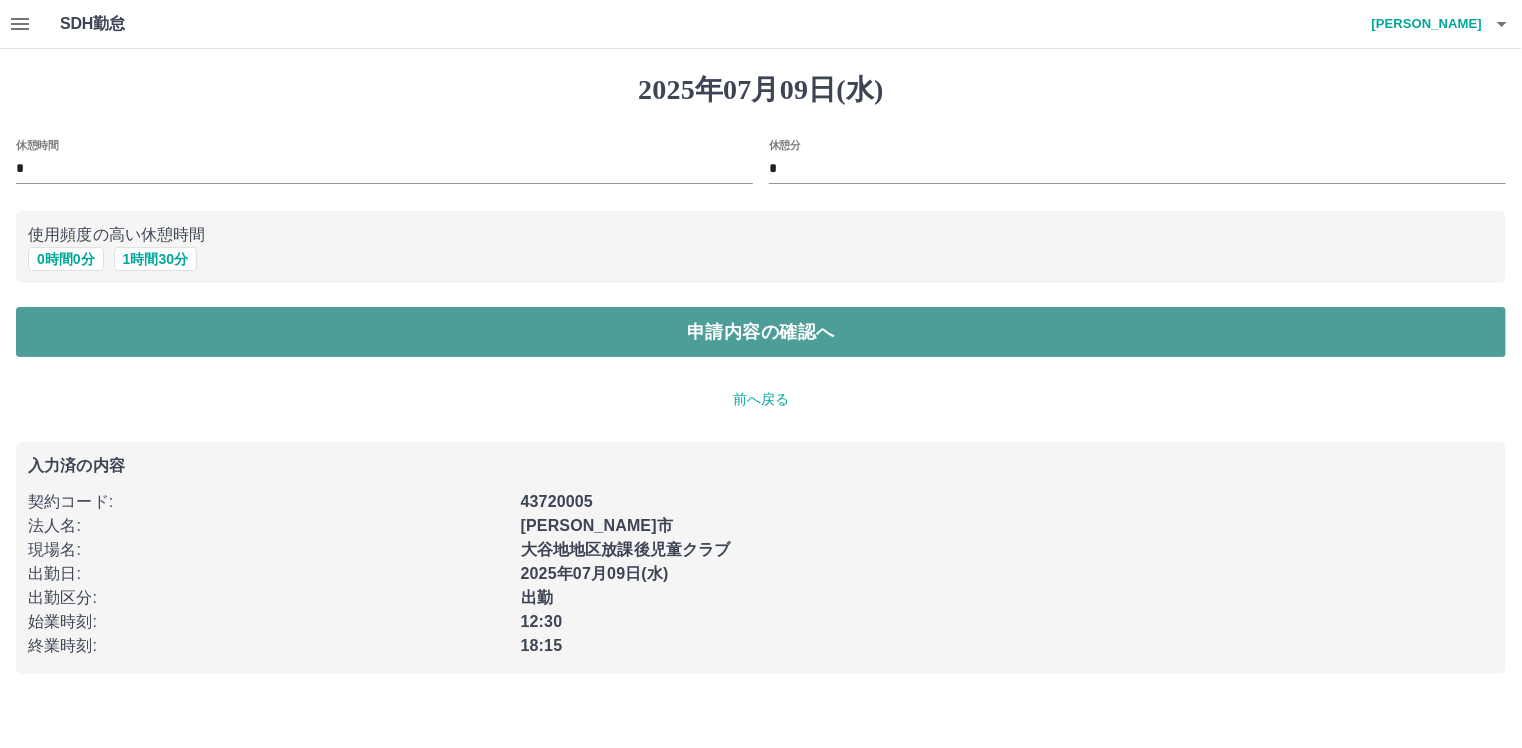 click on "申請内容の確認へ" at bounding box center (761, 332) 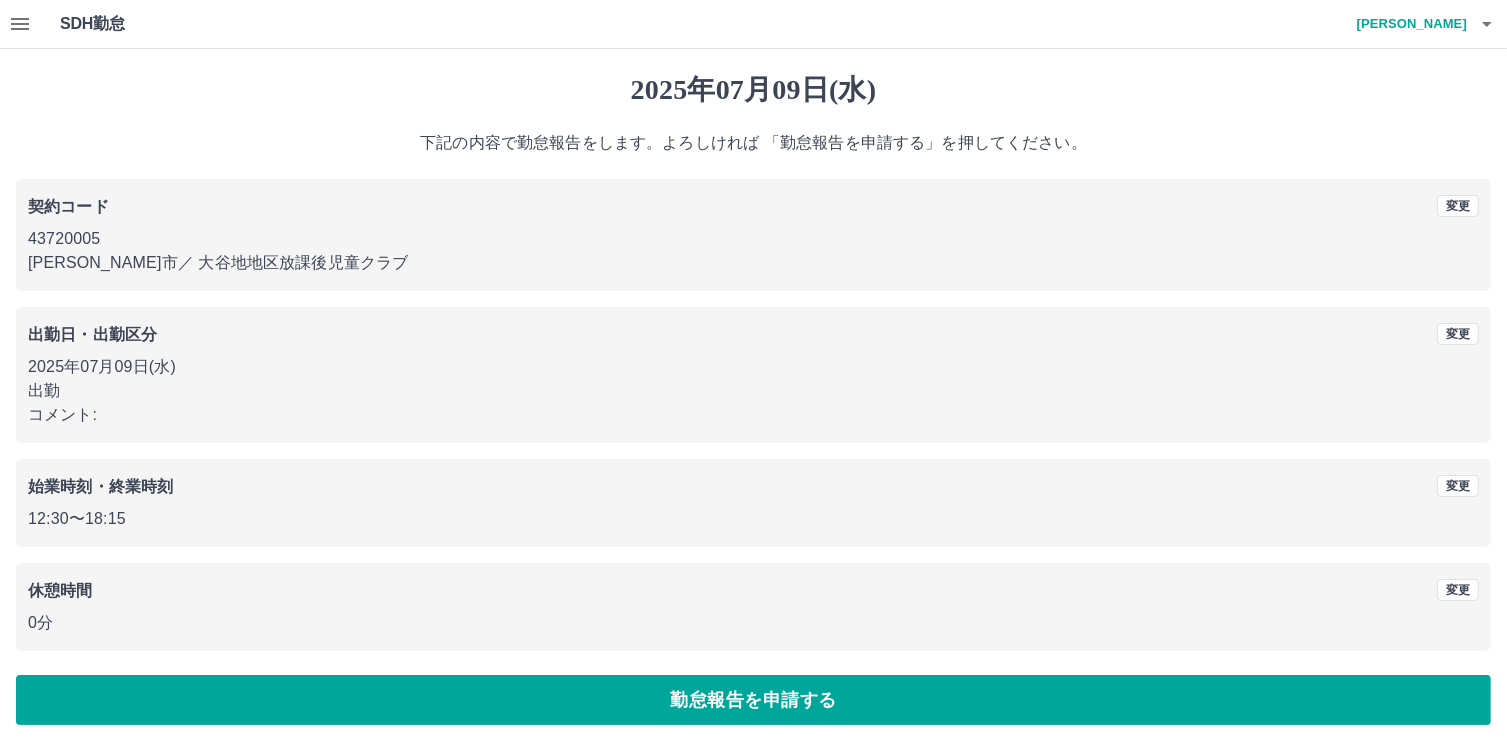 scroll, scrollTop: 0, scrollLeft: 0, axis: both 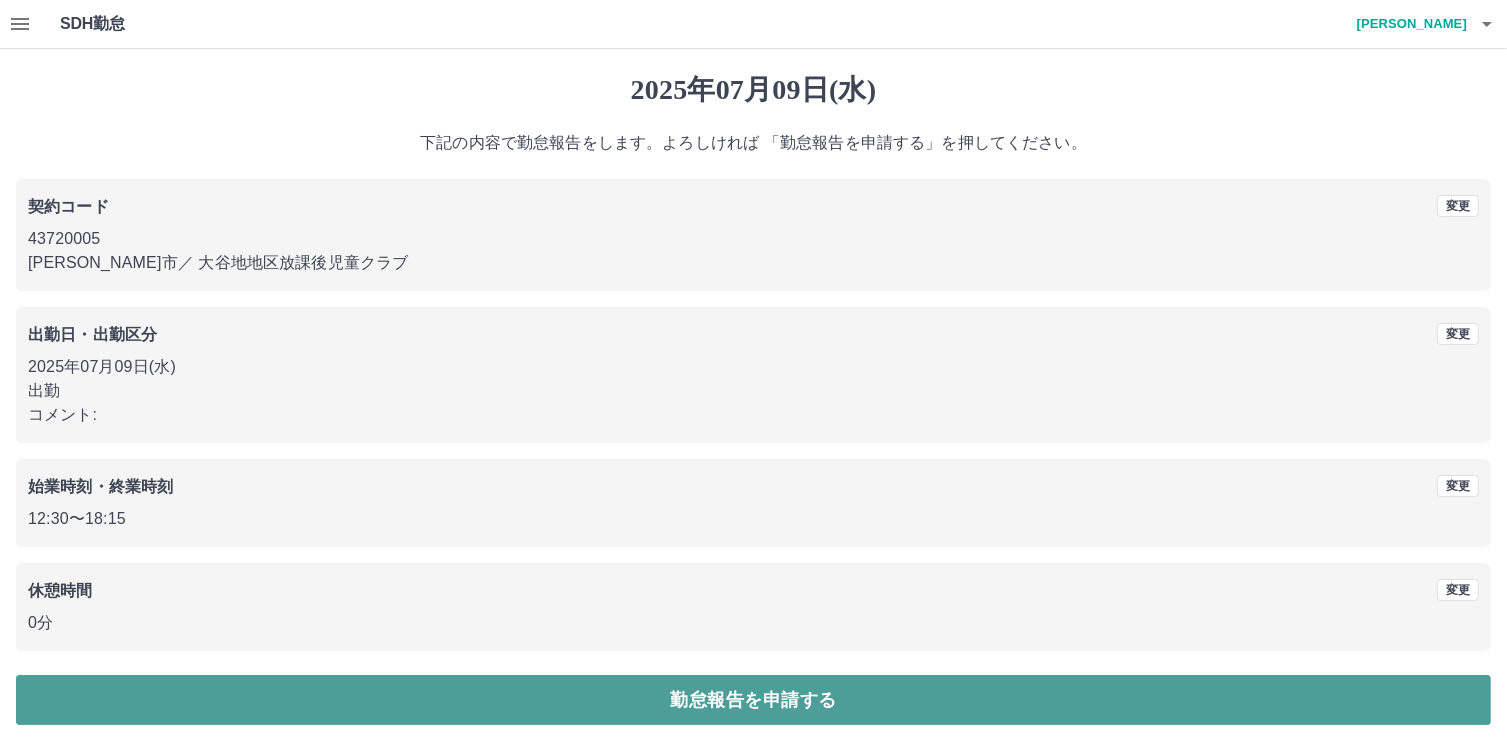 click on "勤怠報告を申請する" at bounding box center (753, 700) 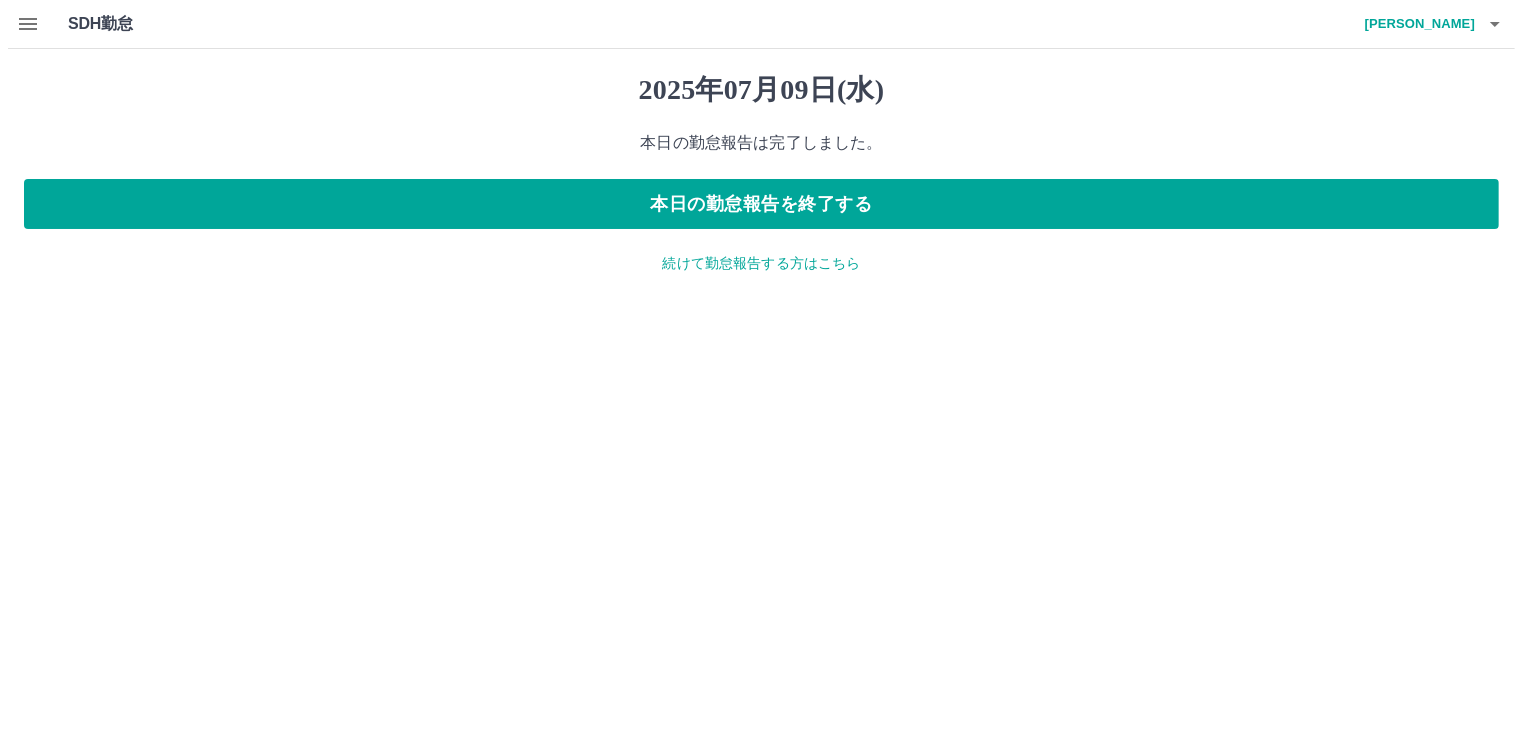 scroll, scrollTop: 0, scrollLeft: 0, axis: both 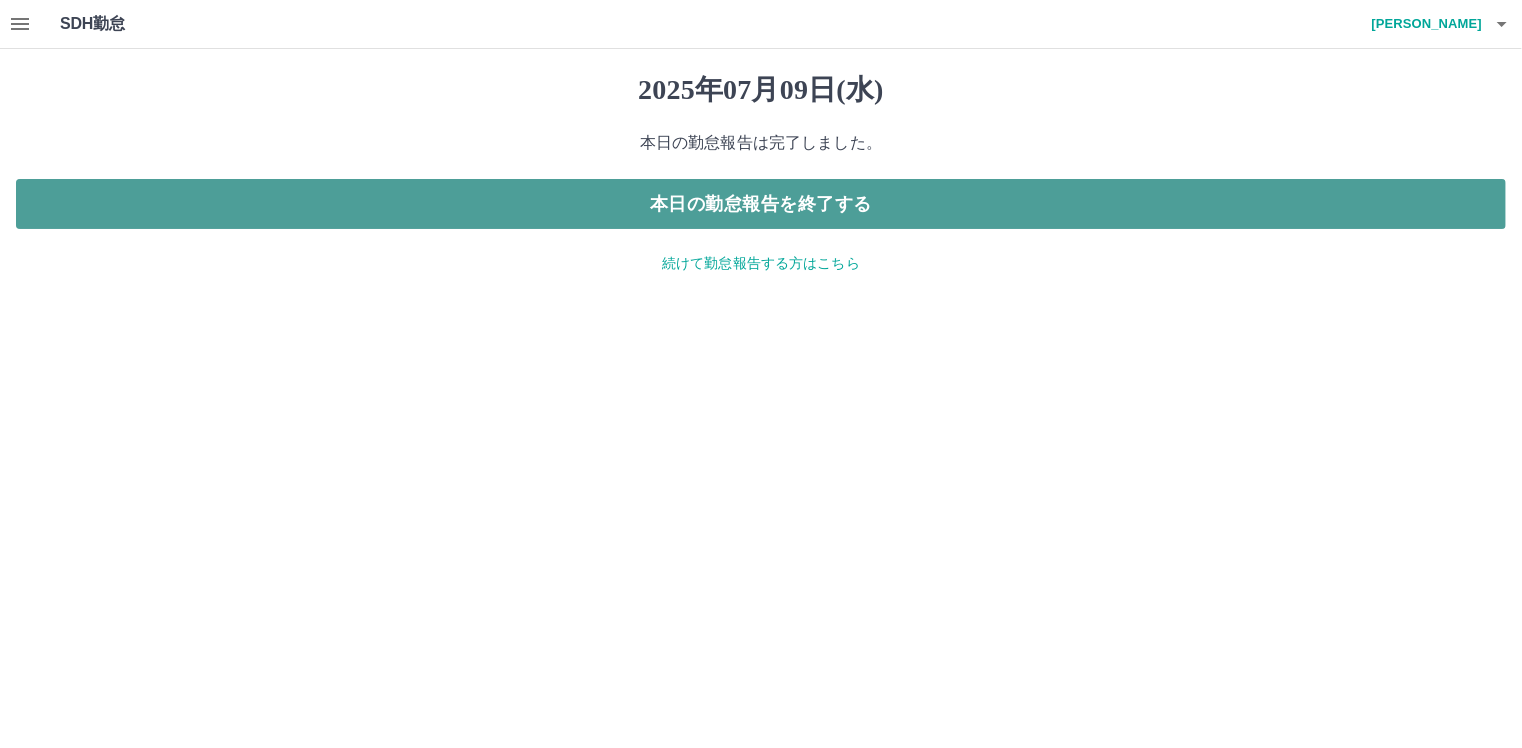 click on "本日の勤怠報告を終了する" at bounding box center [761, 204] 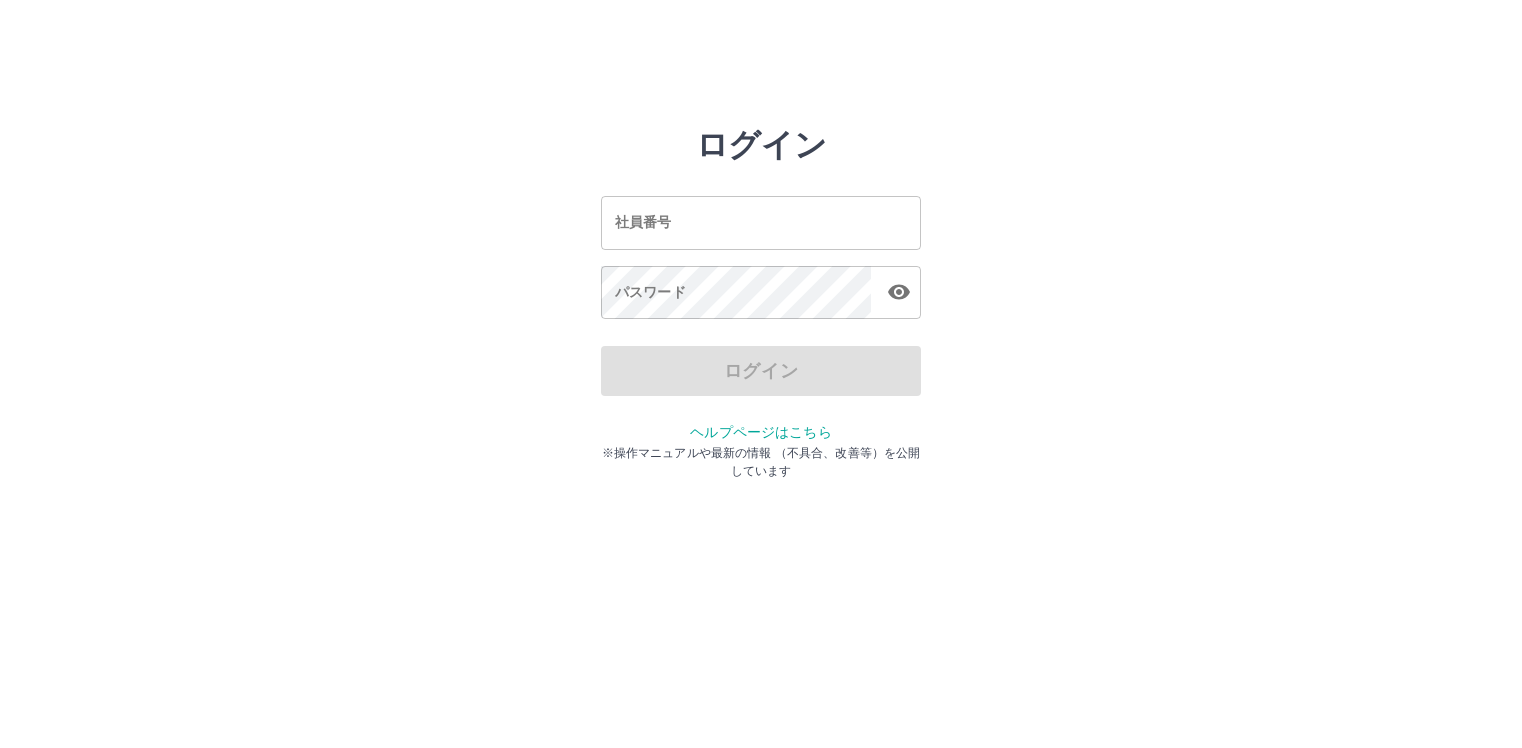 scroll, scrollTop: 0, scrollLeft: 0, axis: both 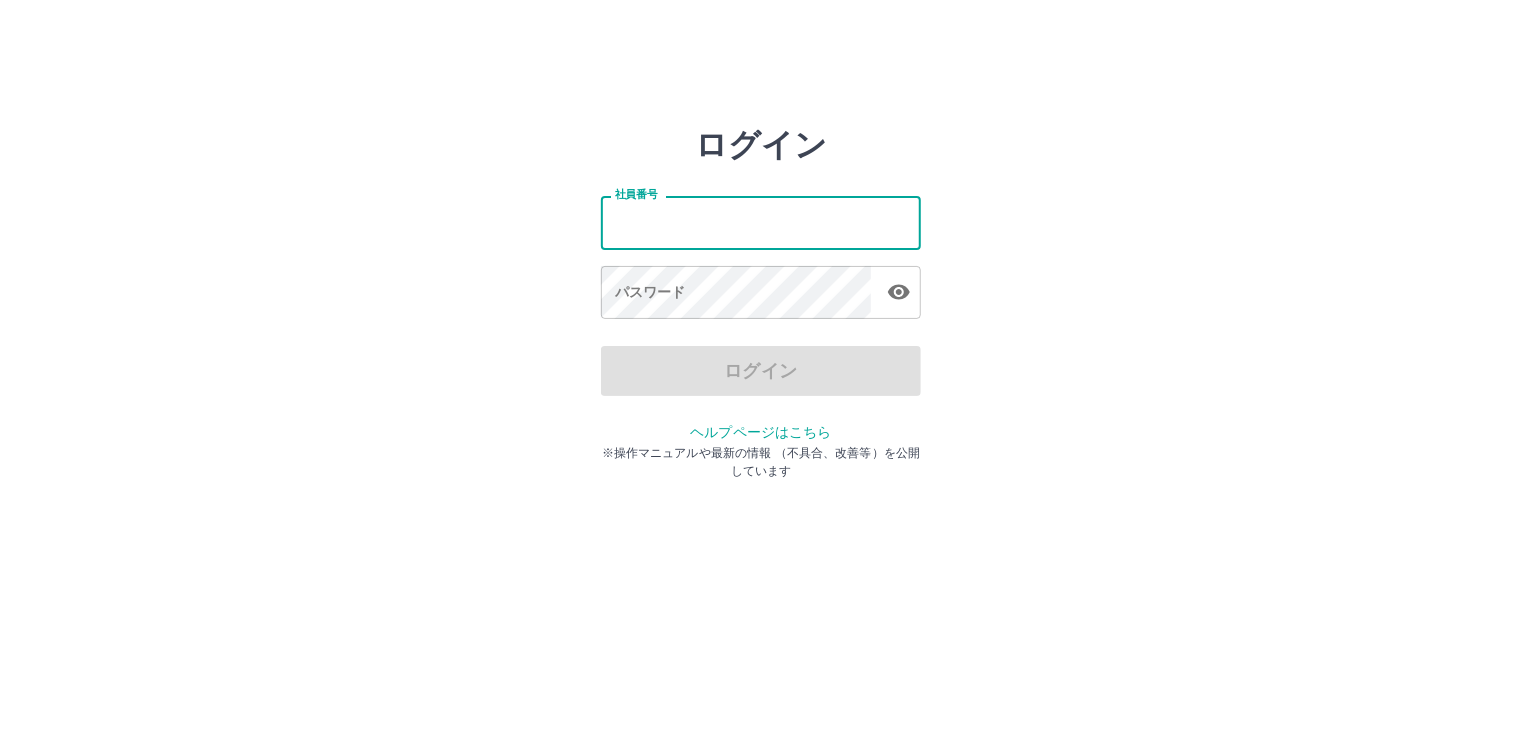 click on "社員番号" at bounding box center (761, 222) 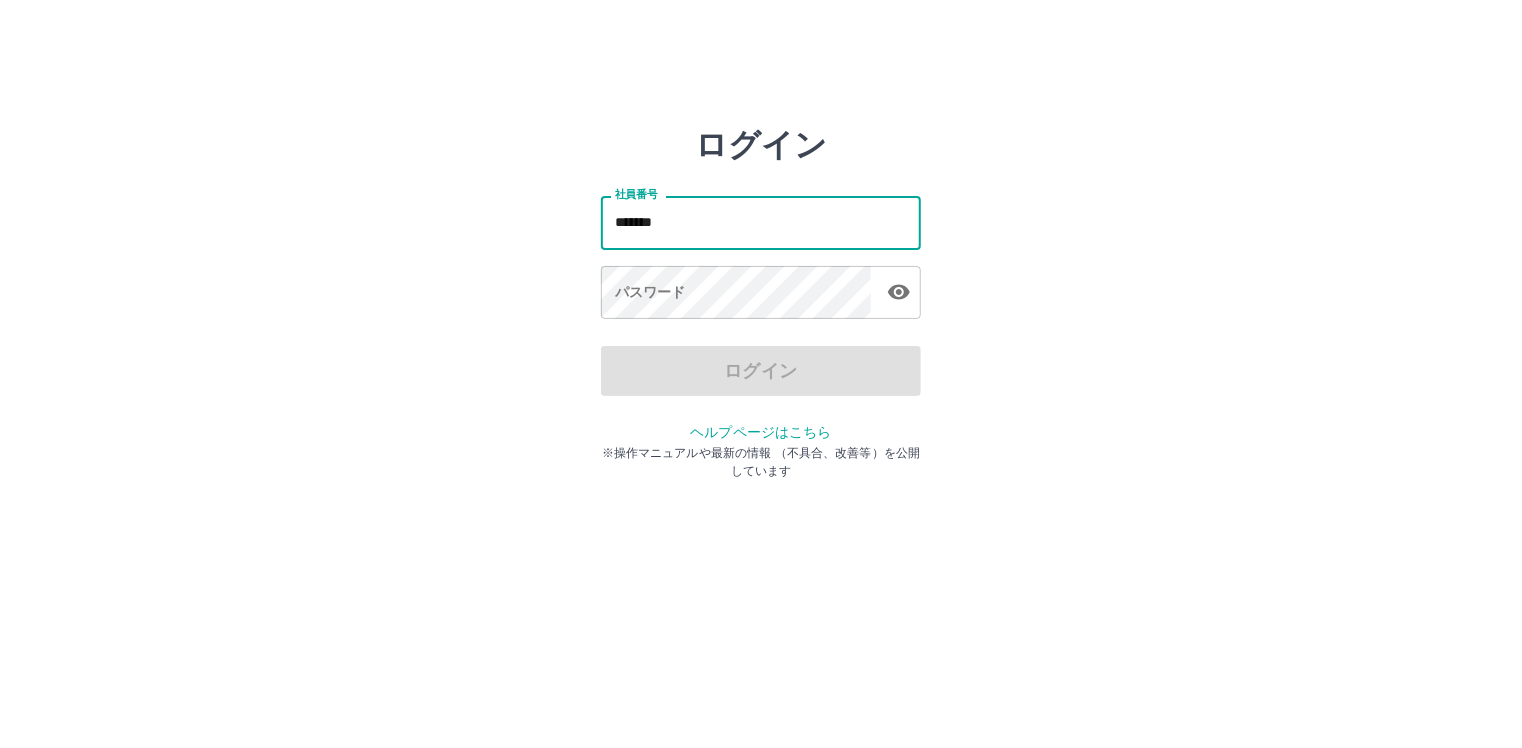 click 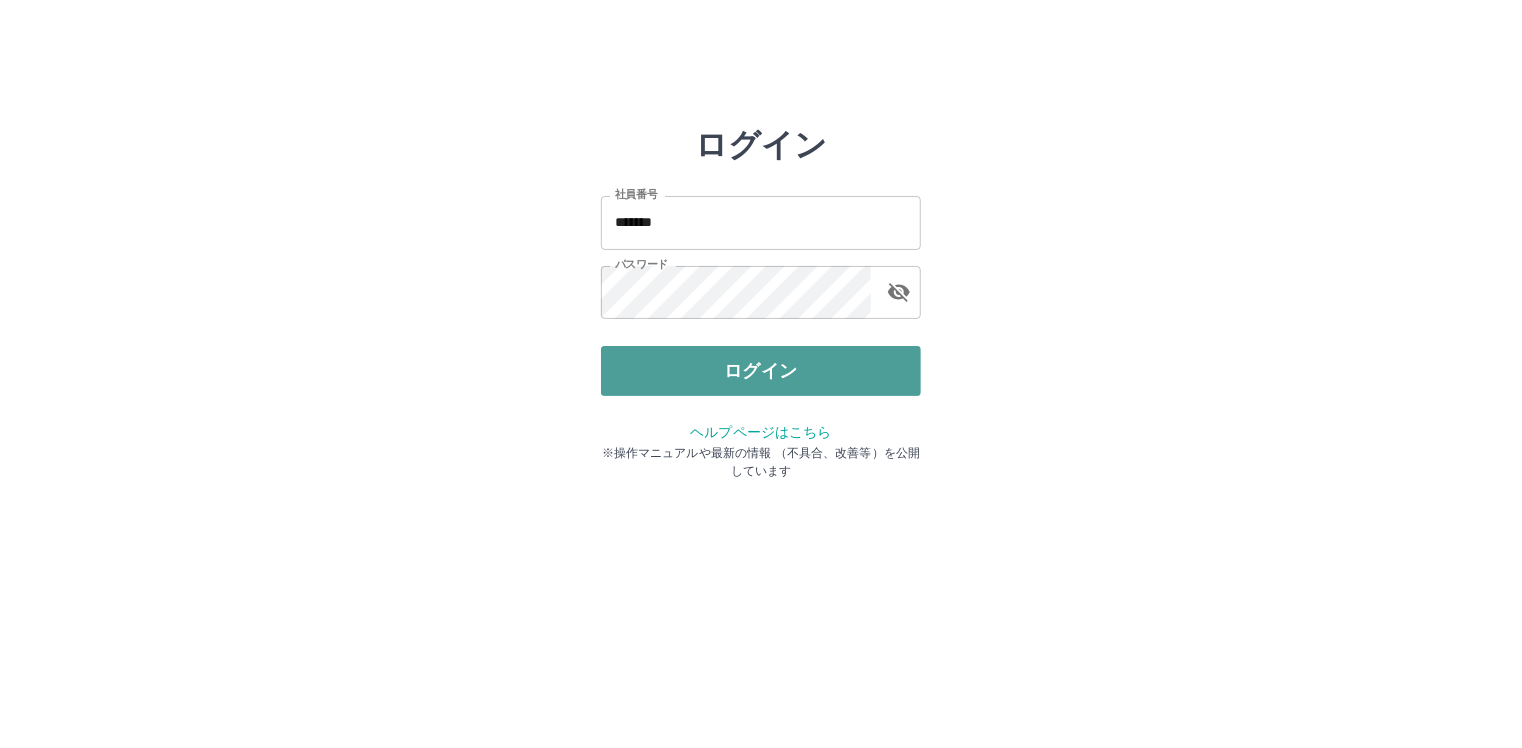 click on "ログイン" at bounding box center (761, 371) 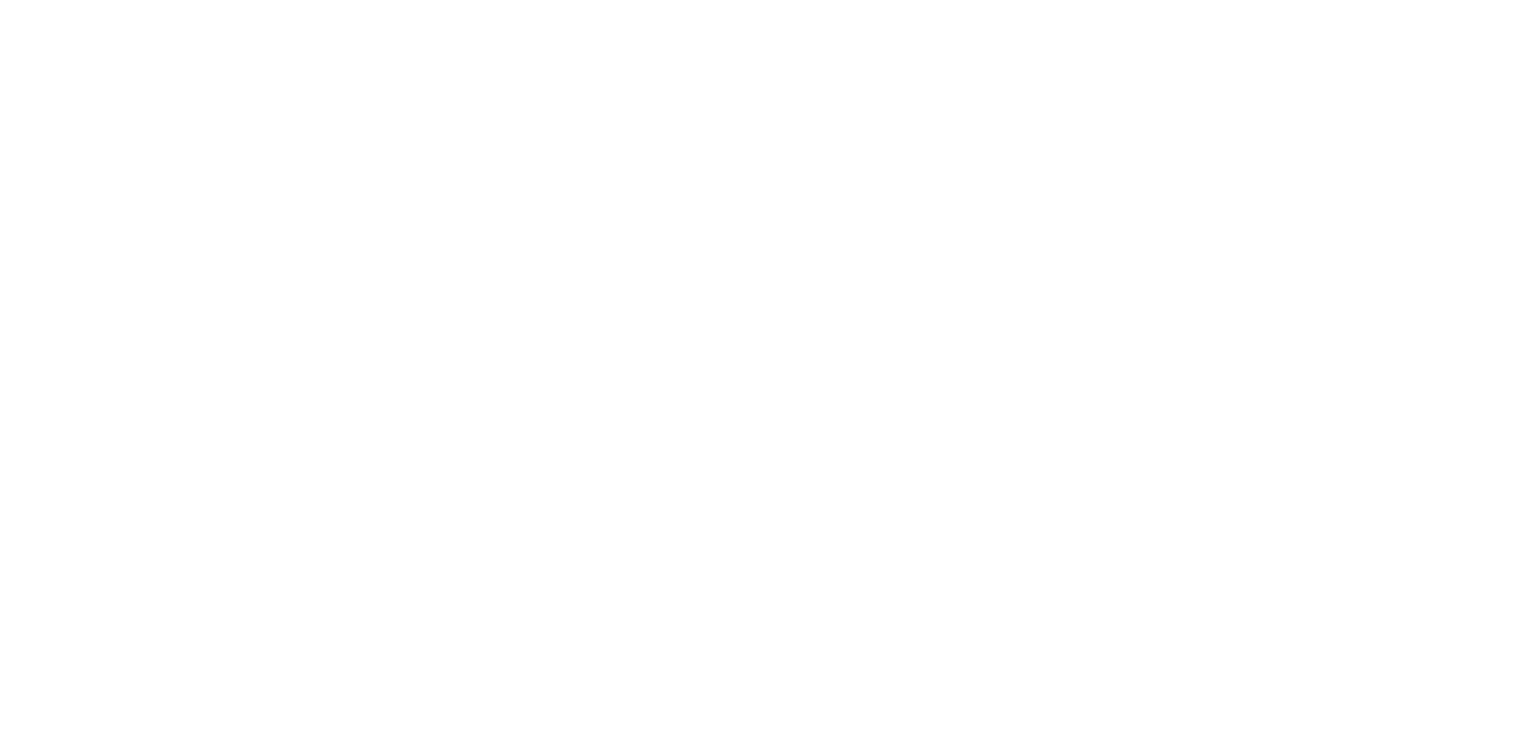 scroll, scrollTop: 0, scrollLeft: 0, axis: both 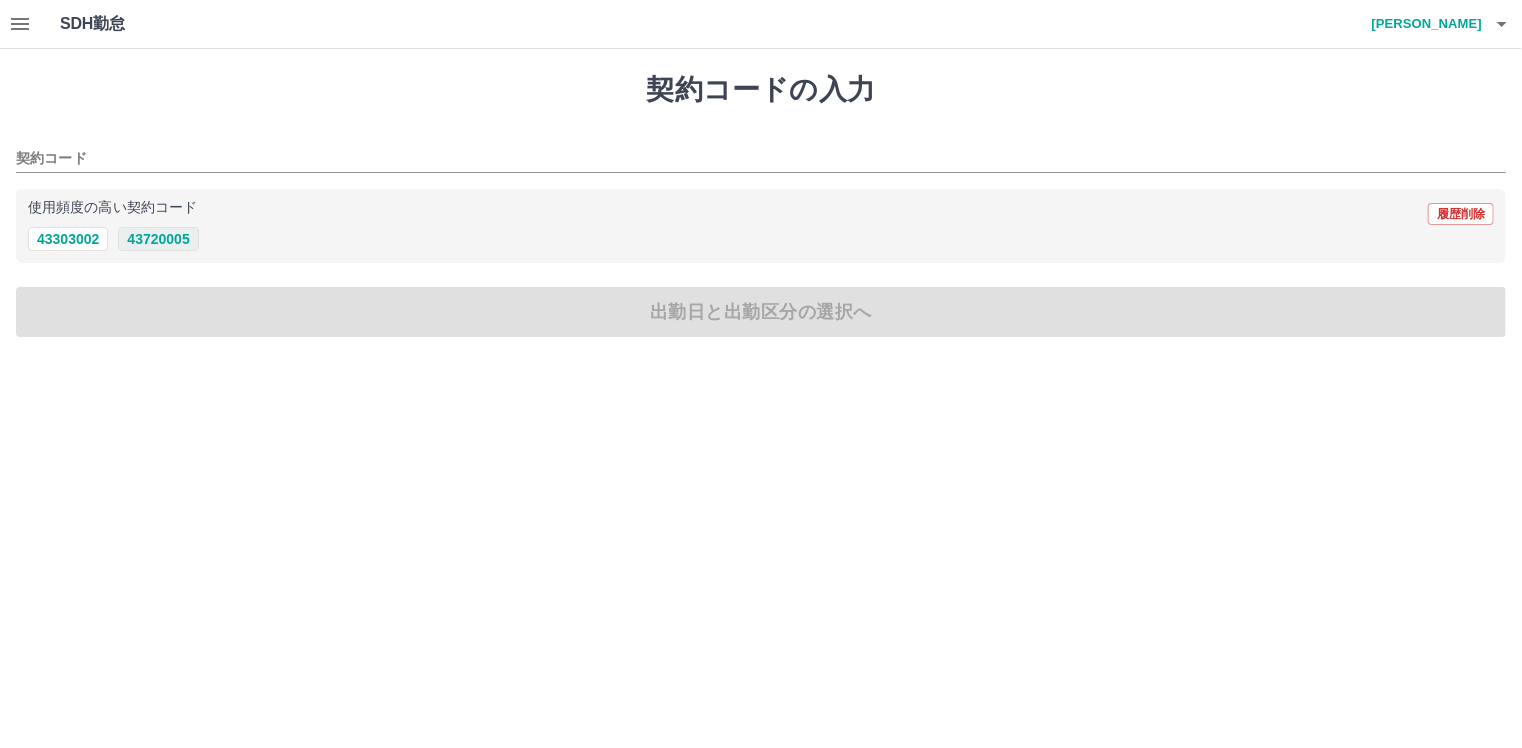 click on "43720005" at bounding box center (158, 239) 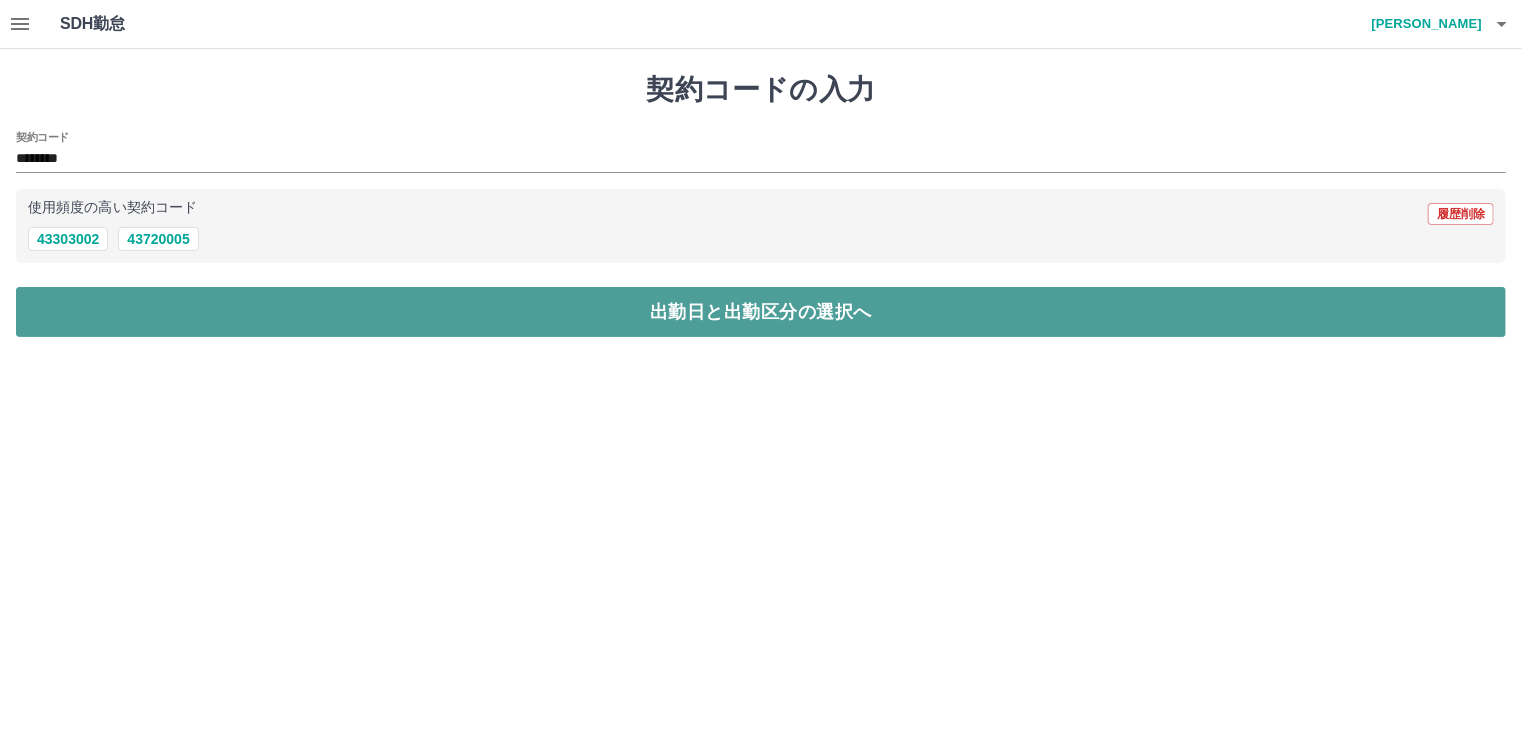 click on "出勤日と出勤区分の選択へ" at bounding box center [761, 312] 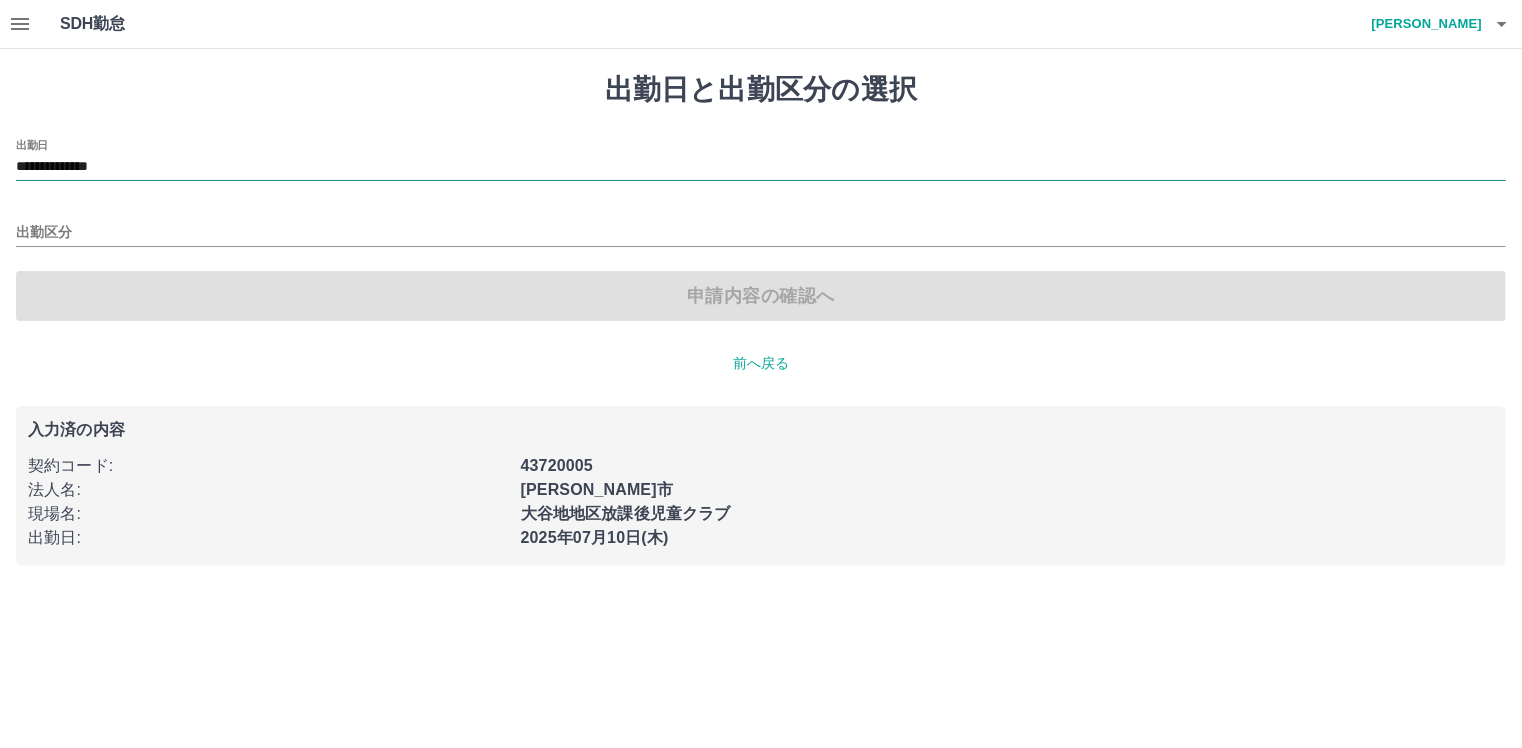 click on "**********" at bounding box center (761, 167) 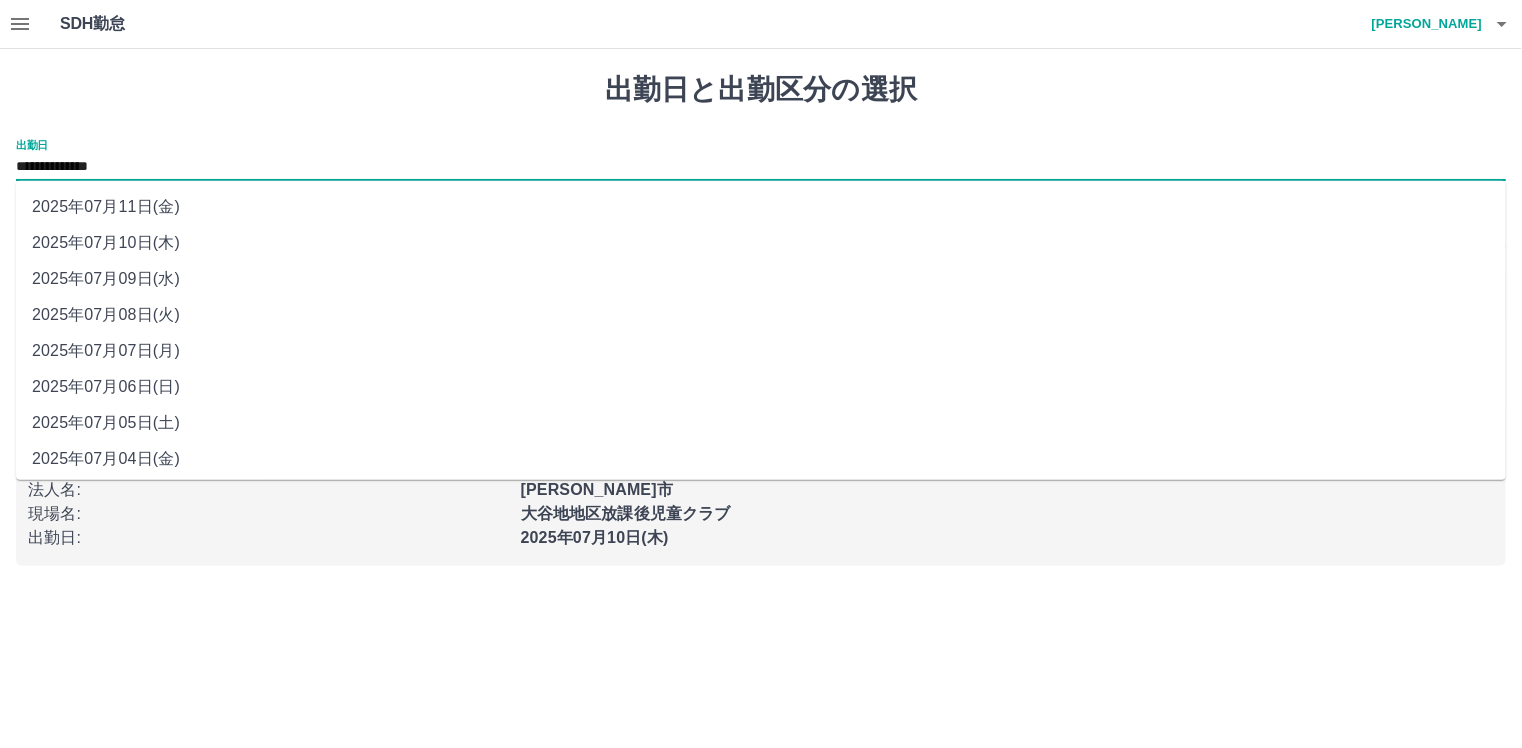 click on "2025年07月09日(水)" at bounding box center [761, 279] 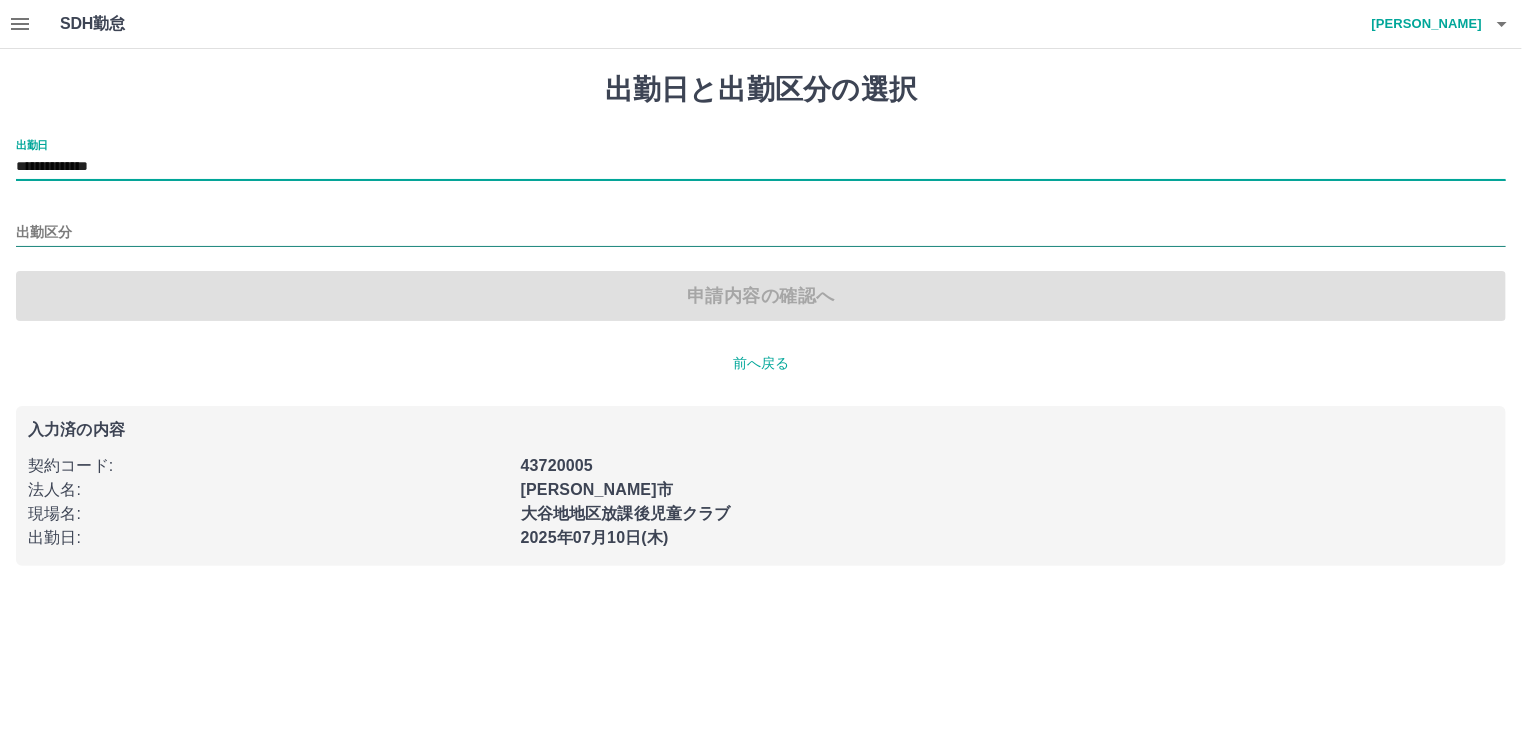 click on "出勤区分" at bounding box center (761, 233) 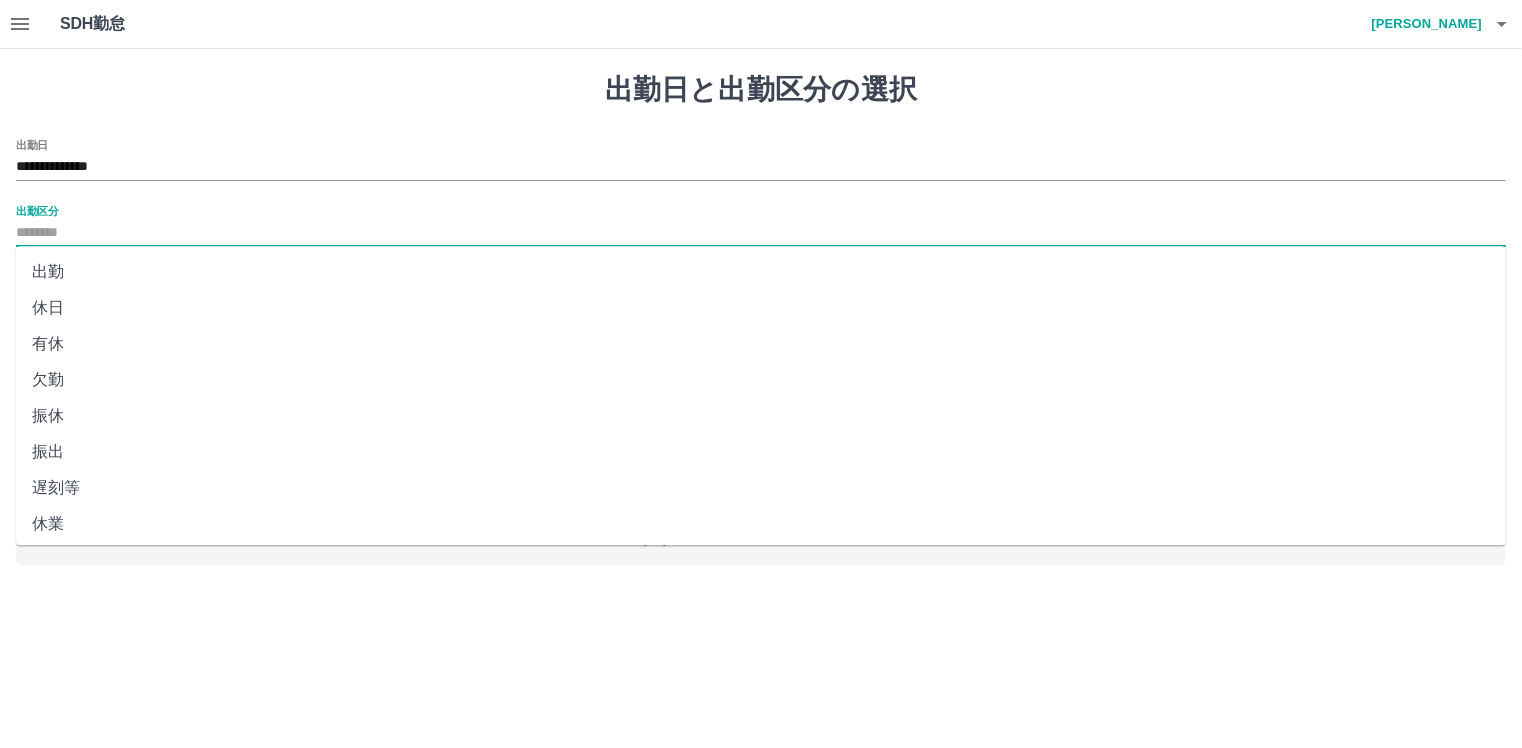 click on "出勤" at bounding box center [761, 272] 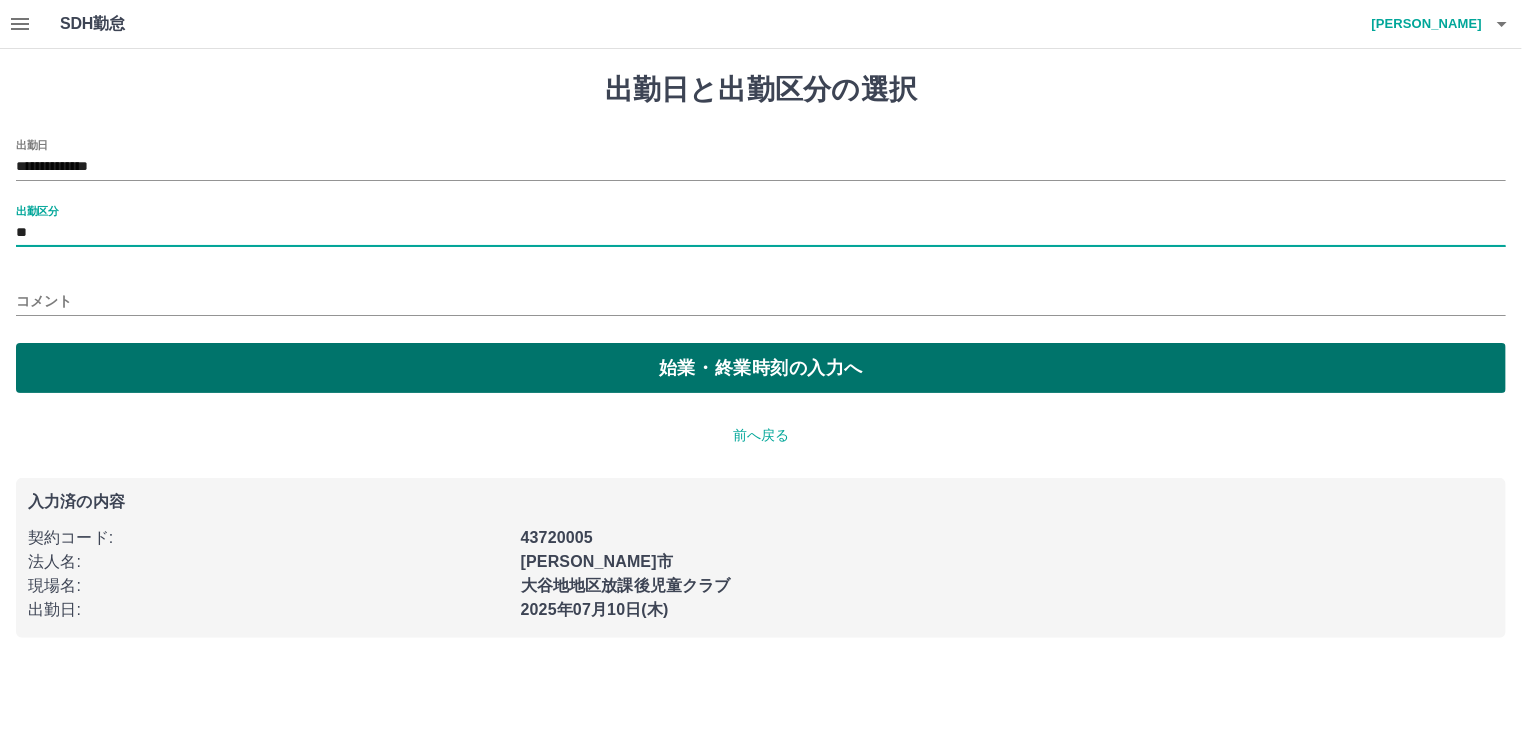 click on "始業・終業時刻の入力へ" at bounding box center (761, 368) 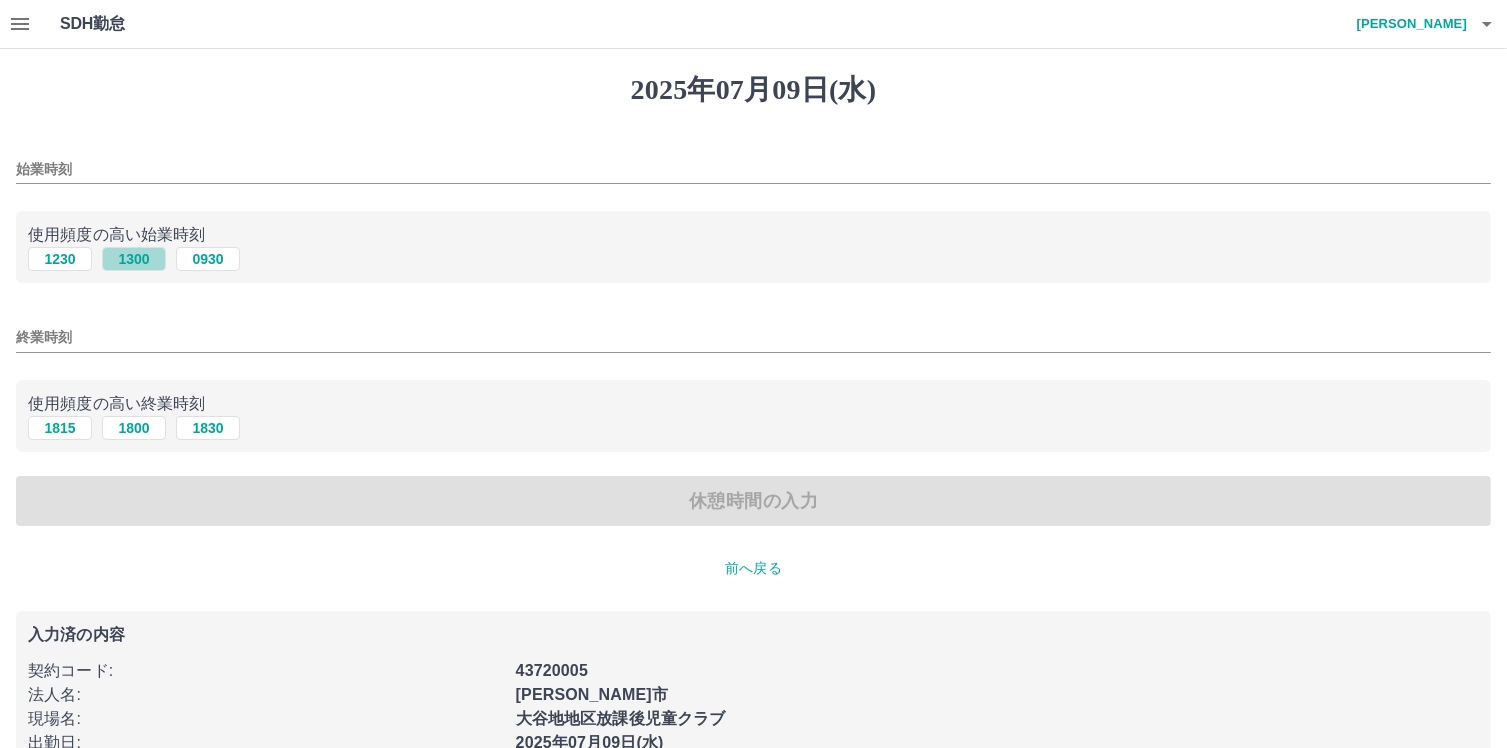 click on "1300" at bounding box center (134, 259) 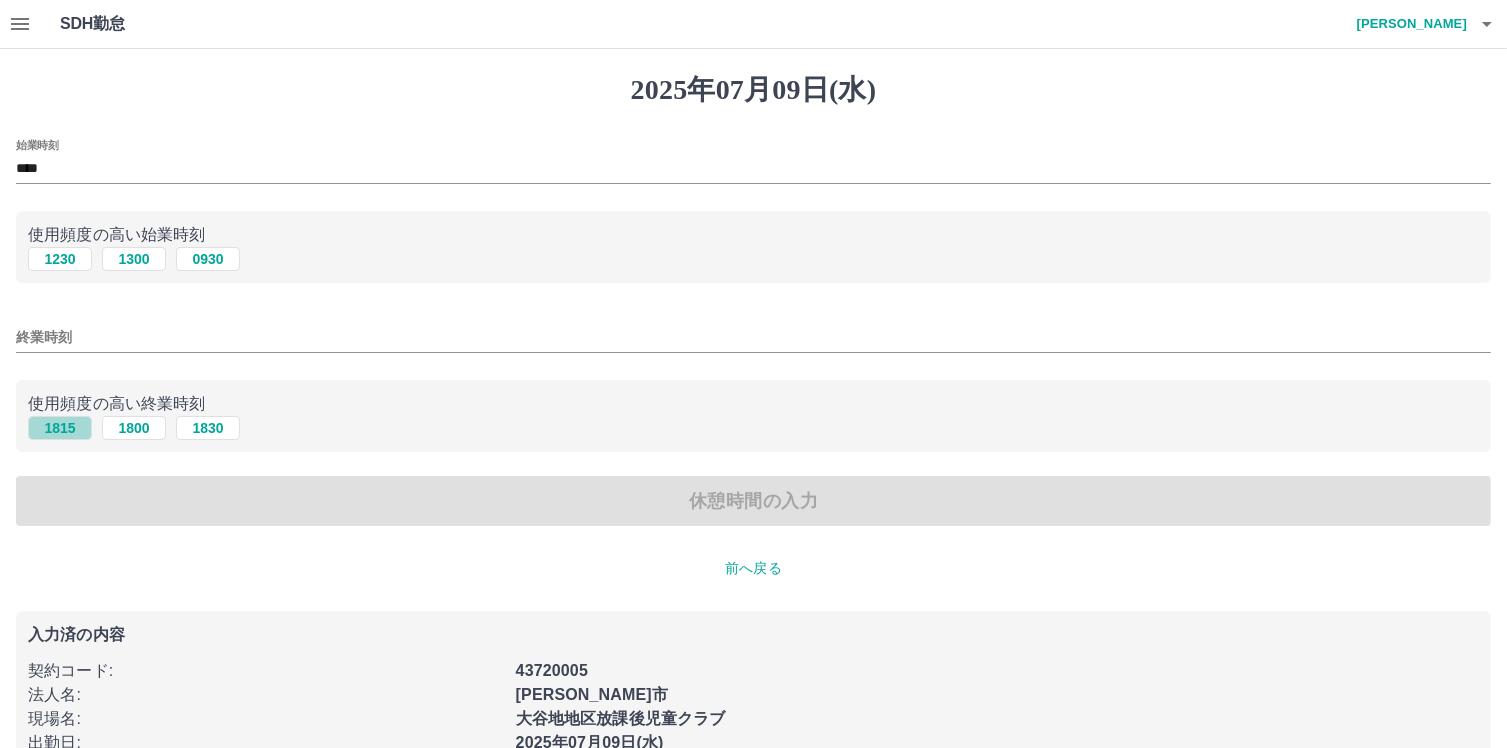 click on "1815" at bounding box center [60, 428] 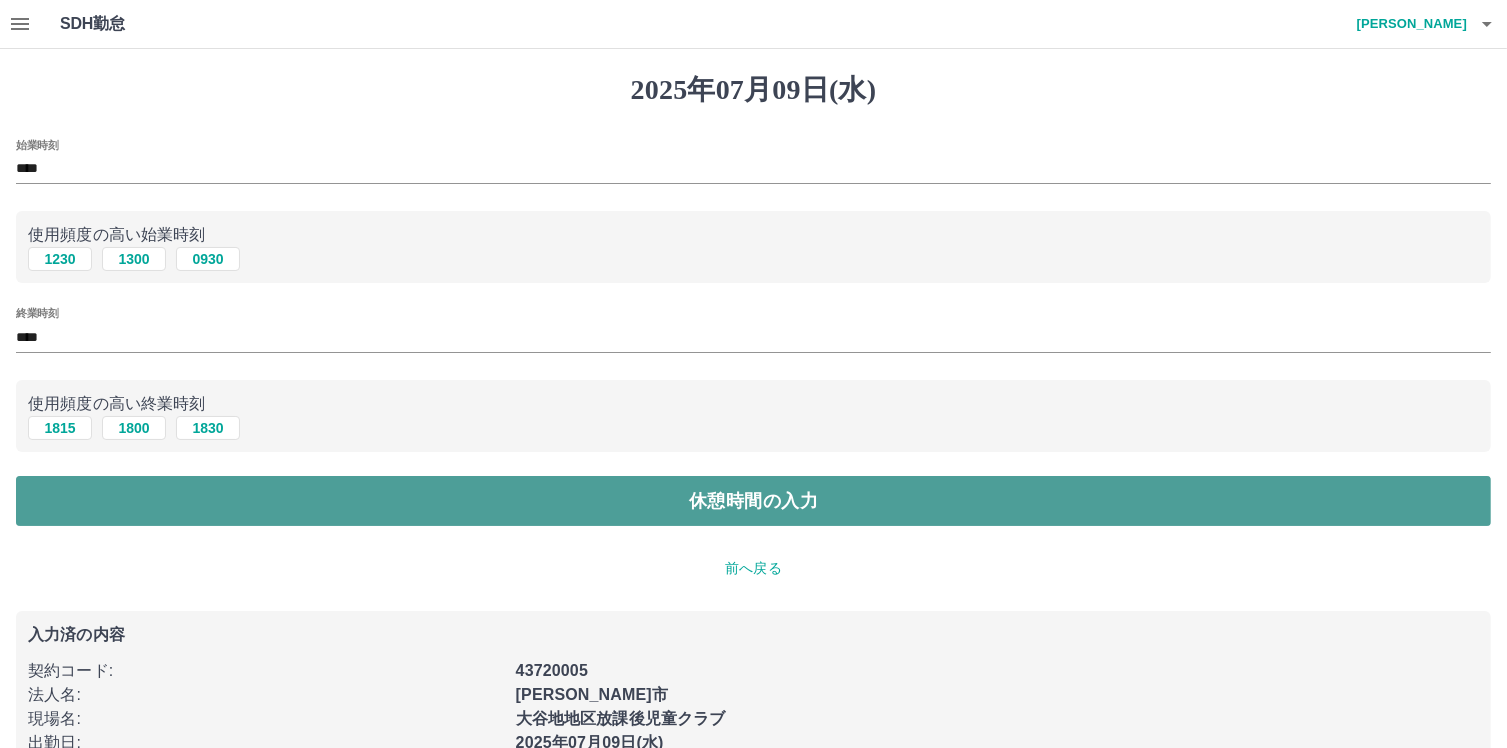 click on "休憩時間の入力" at bounding box center (753, 501) 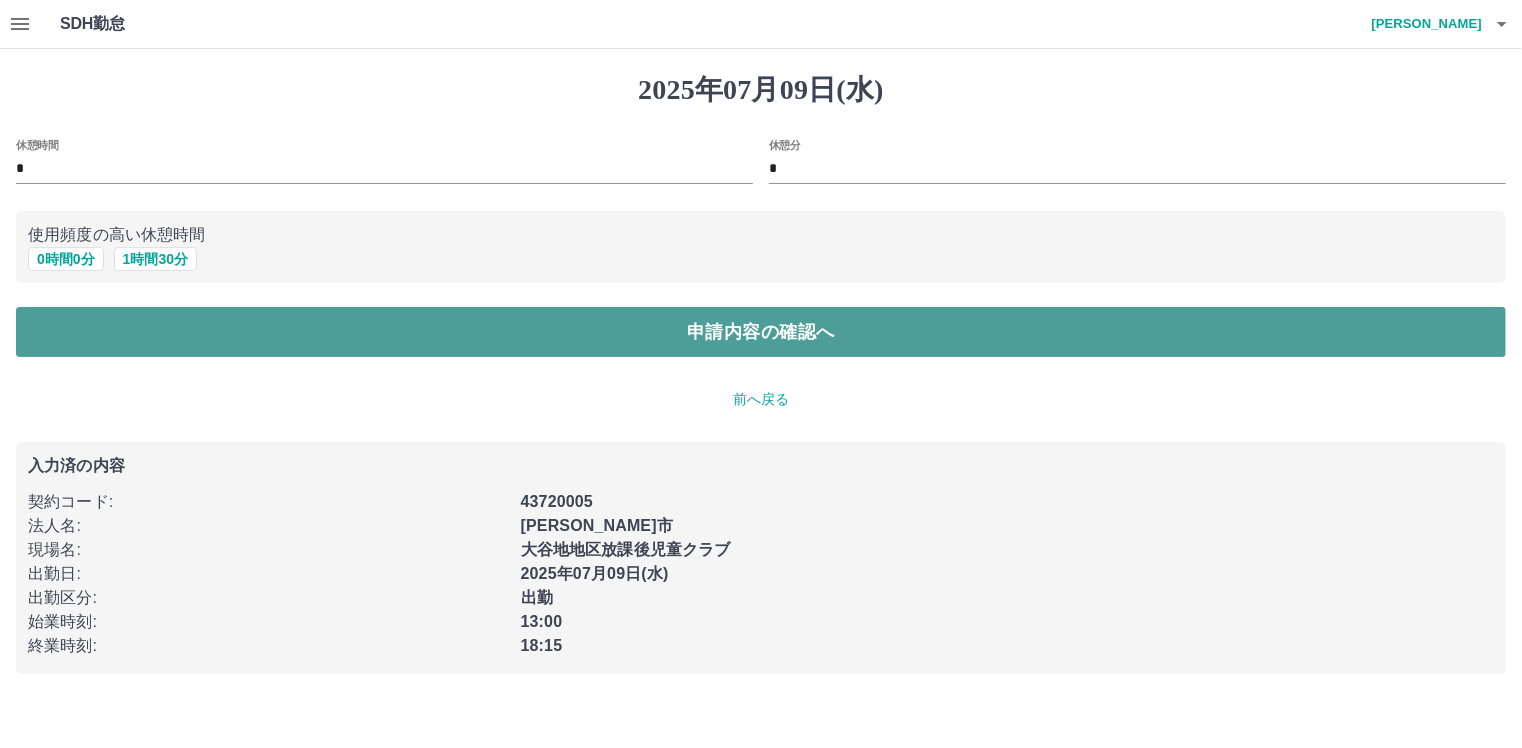 click on "申請内容の確認へ" at bounding box center (761, 332) 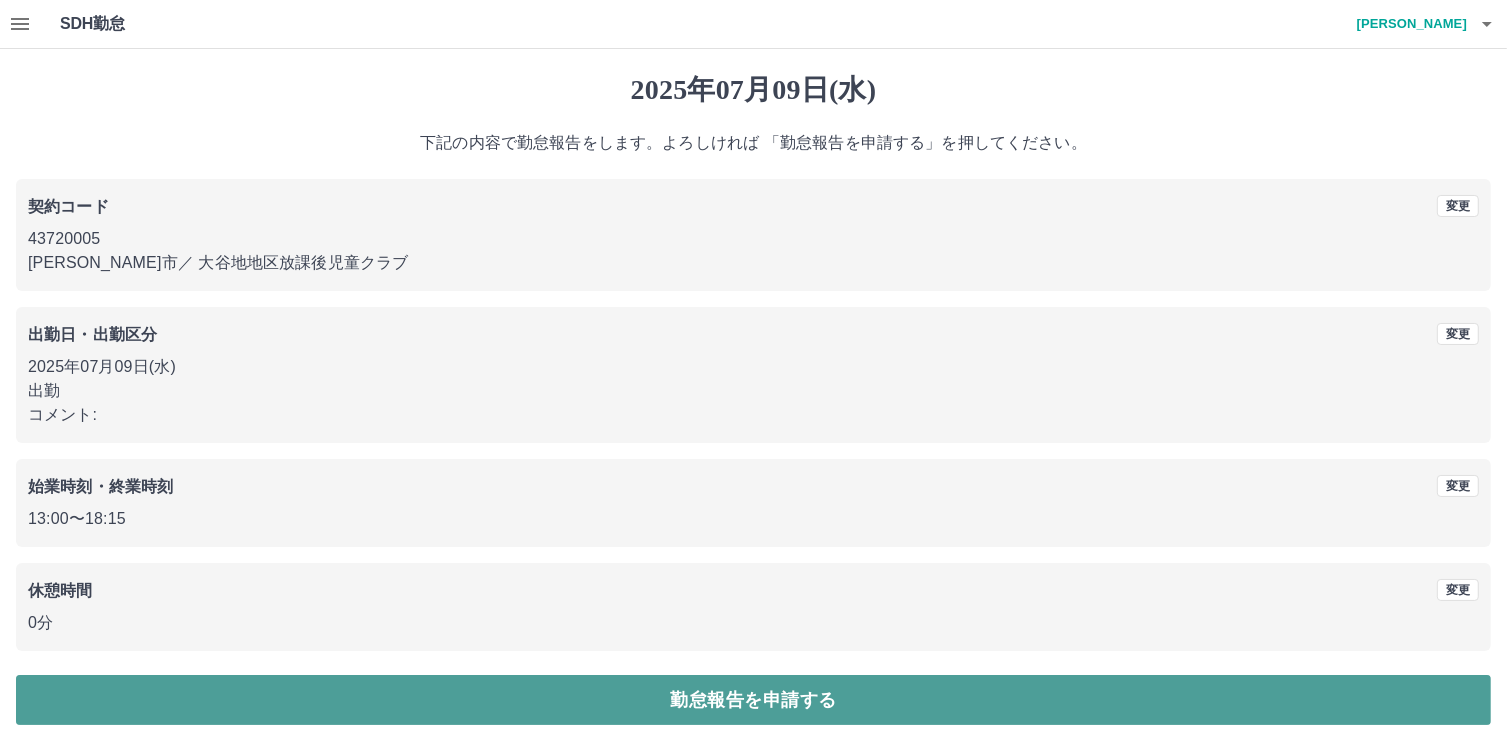 click on "勤怠報告を申請する" at bounding box center [753, 700] 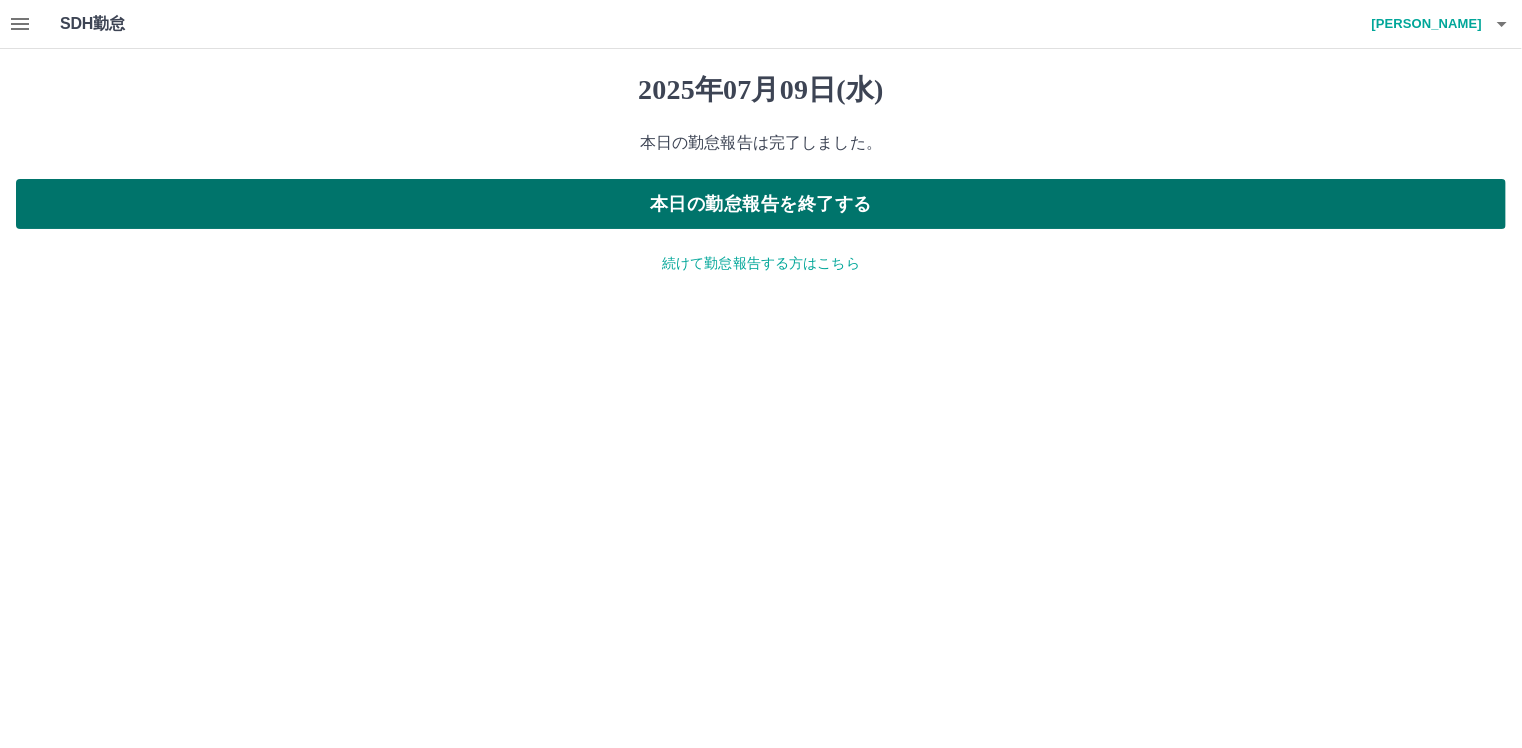 click on "本日の勤怠報告を終了する" at bounding box center [761, 204] 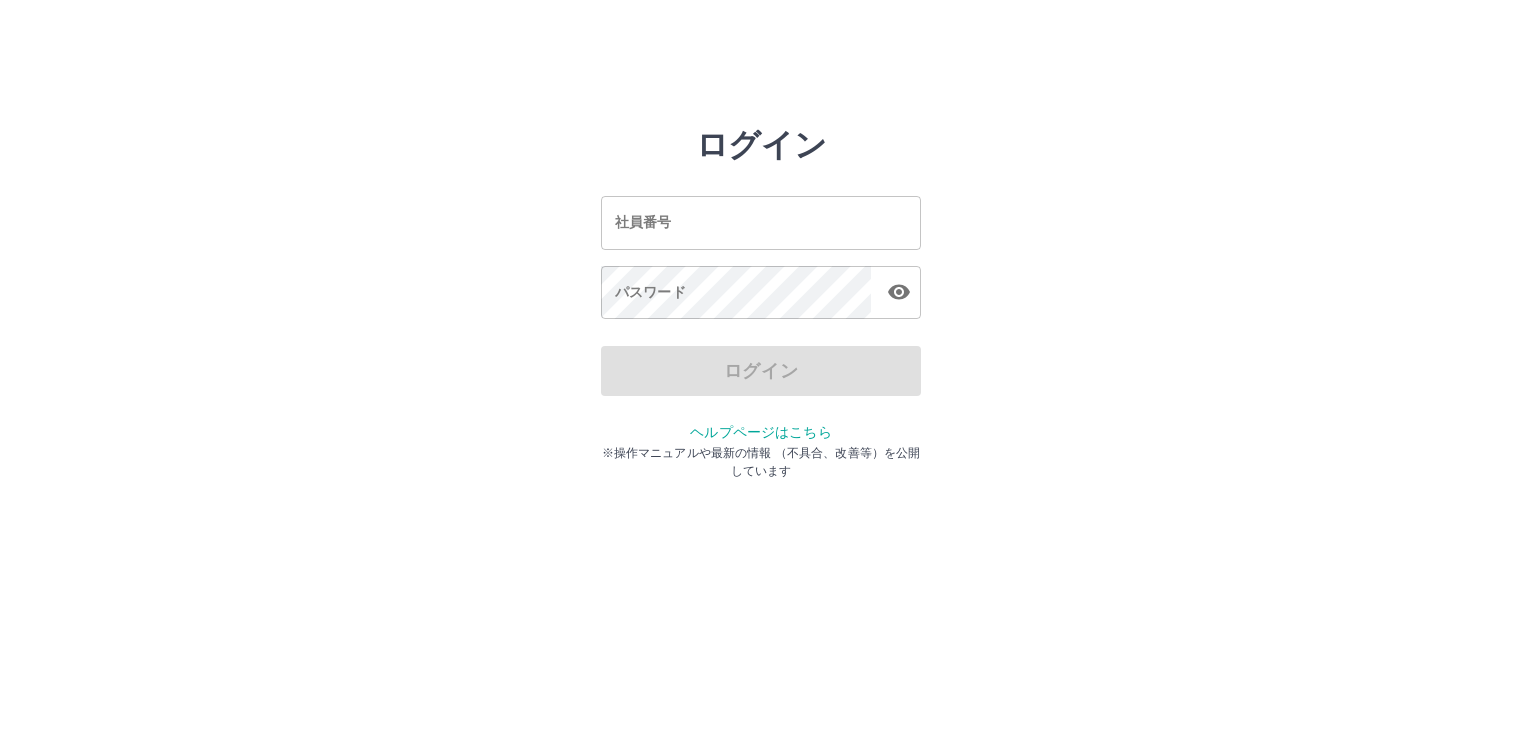 scroll, scrollTop: 0, scrollLeft: 0, axis: both 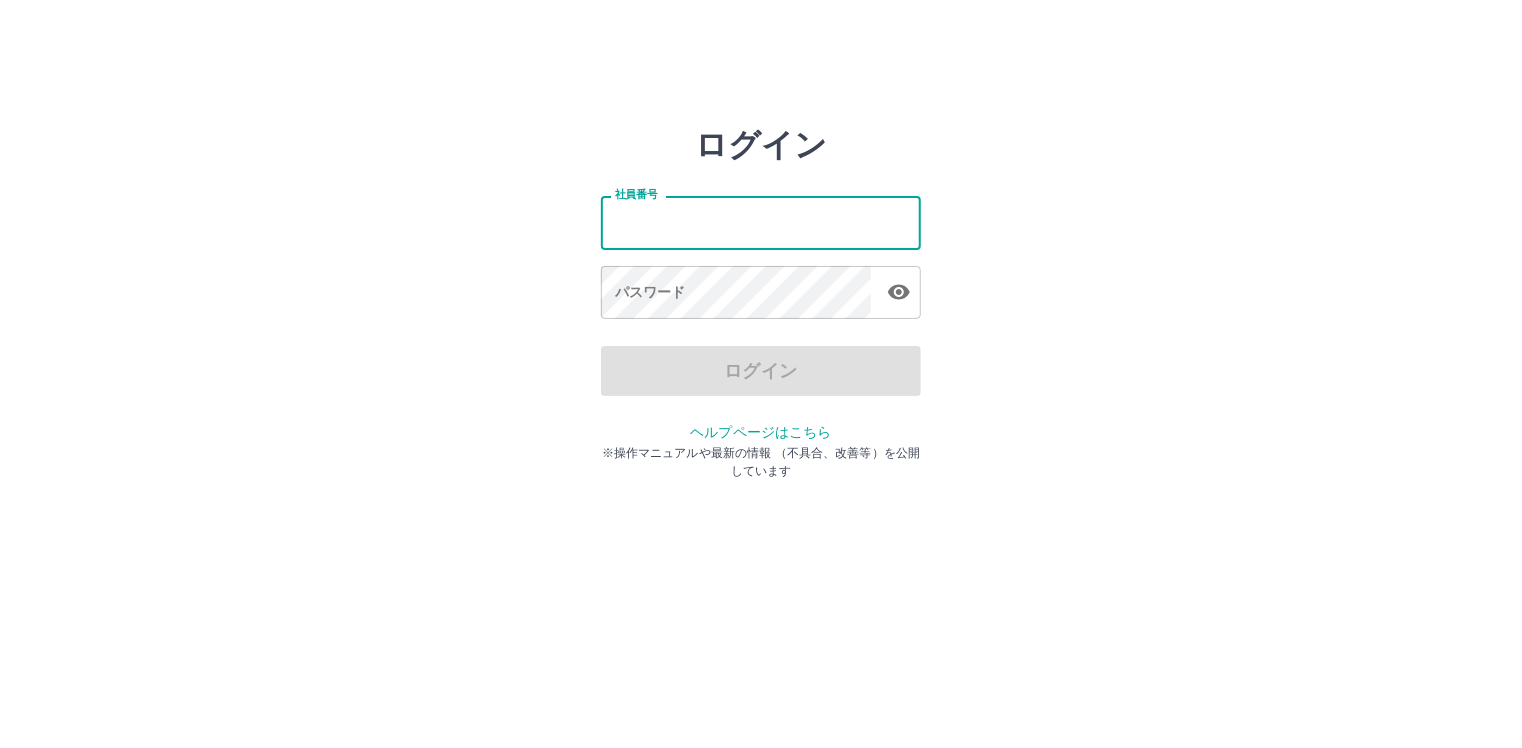 click on "社員番号" at bounding box center [761, 222] 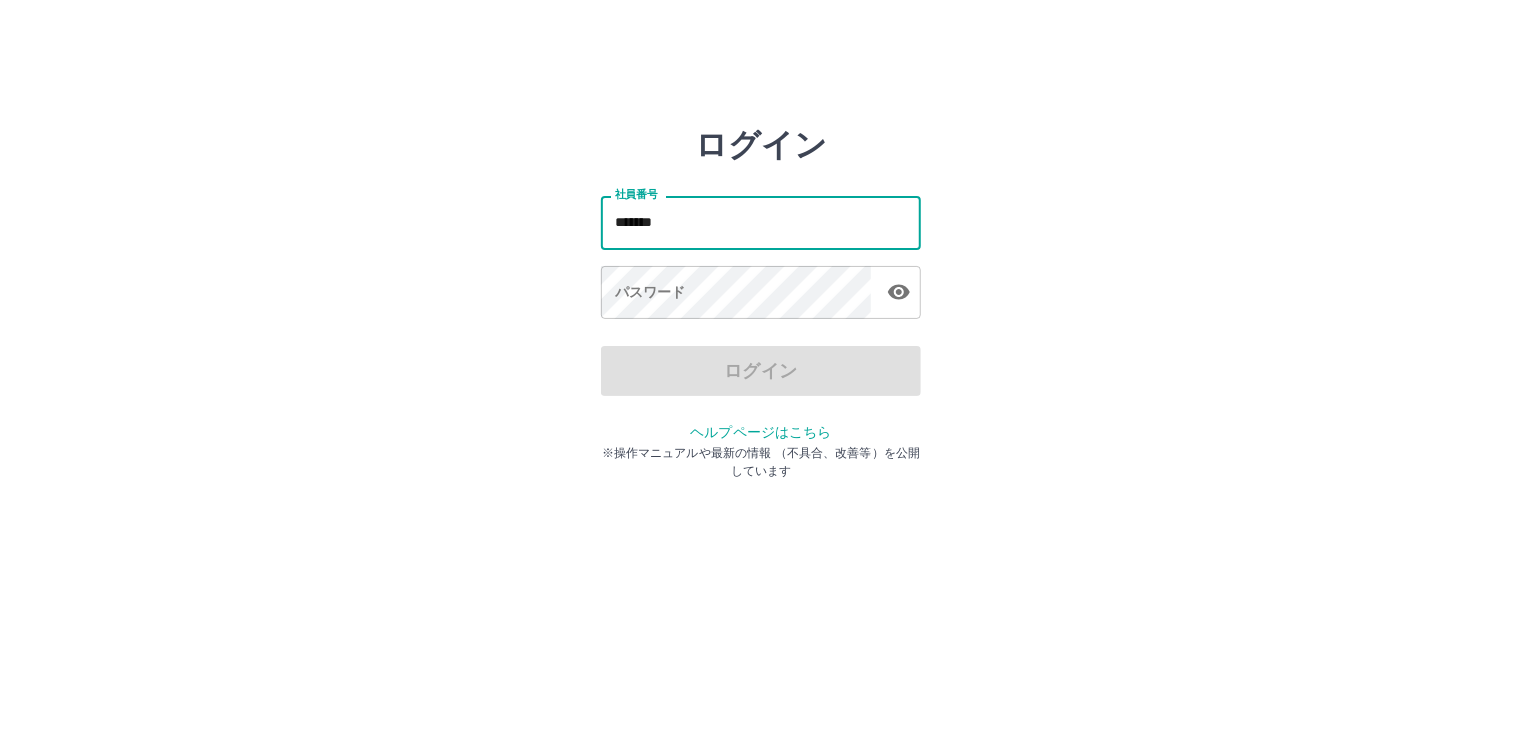 type on "*******" 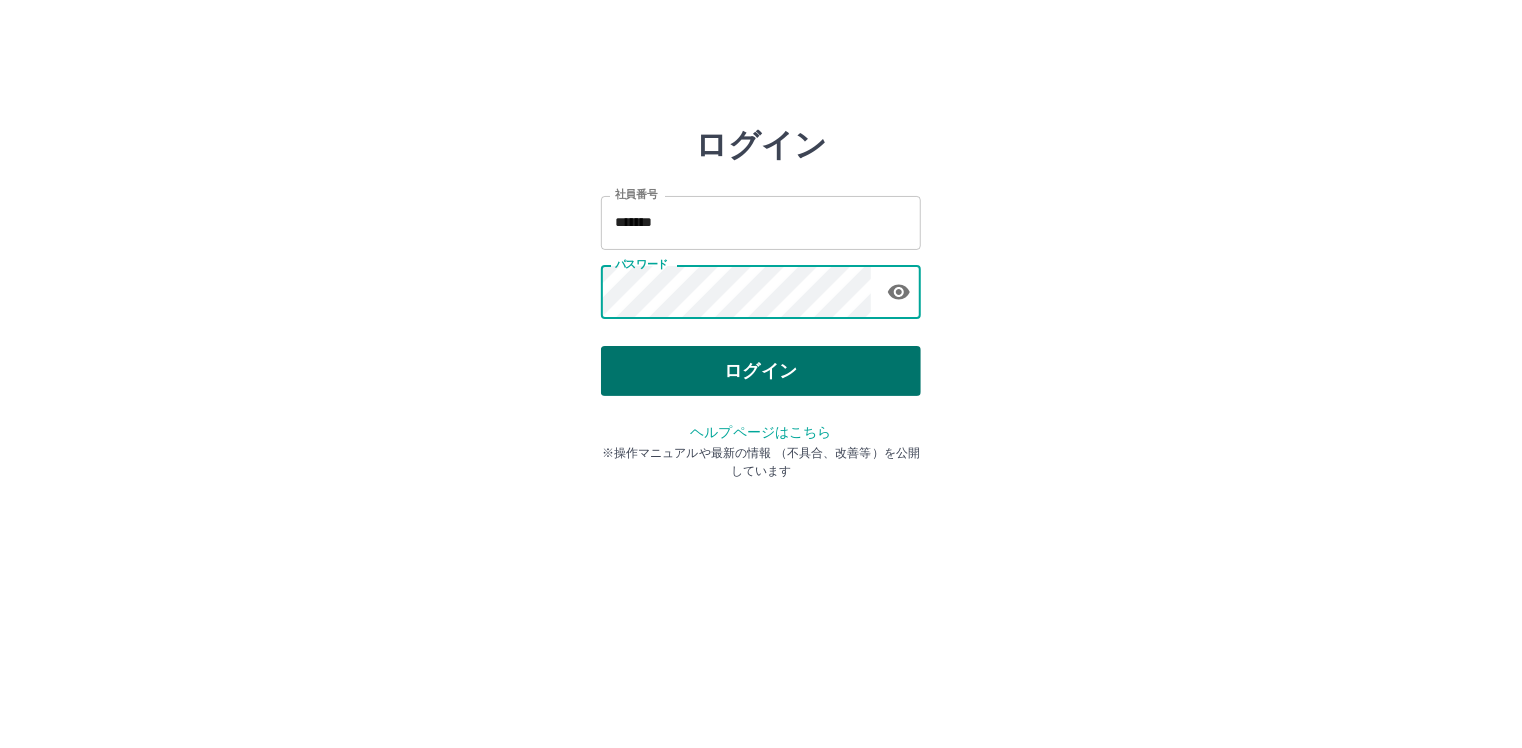 click on "ログイン" at bounding box center [761, 371] 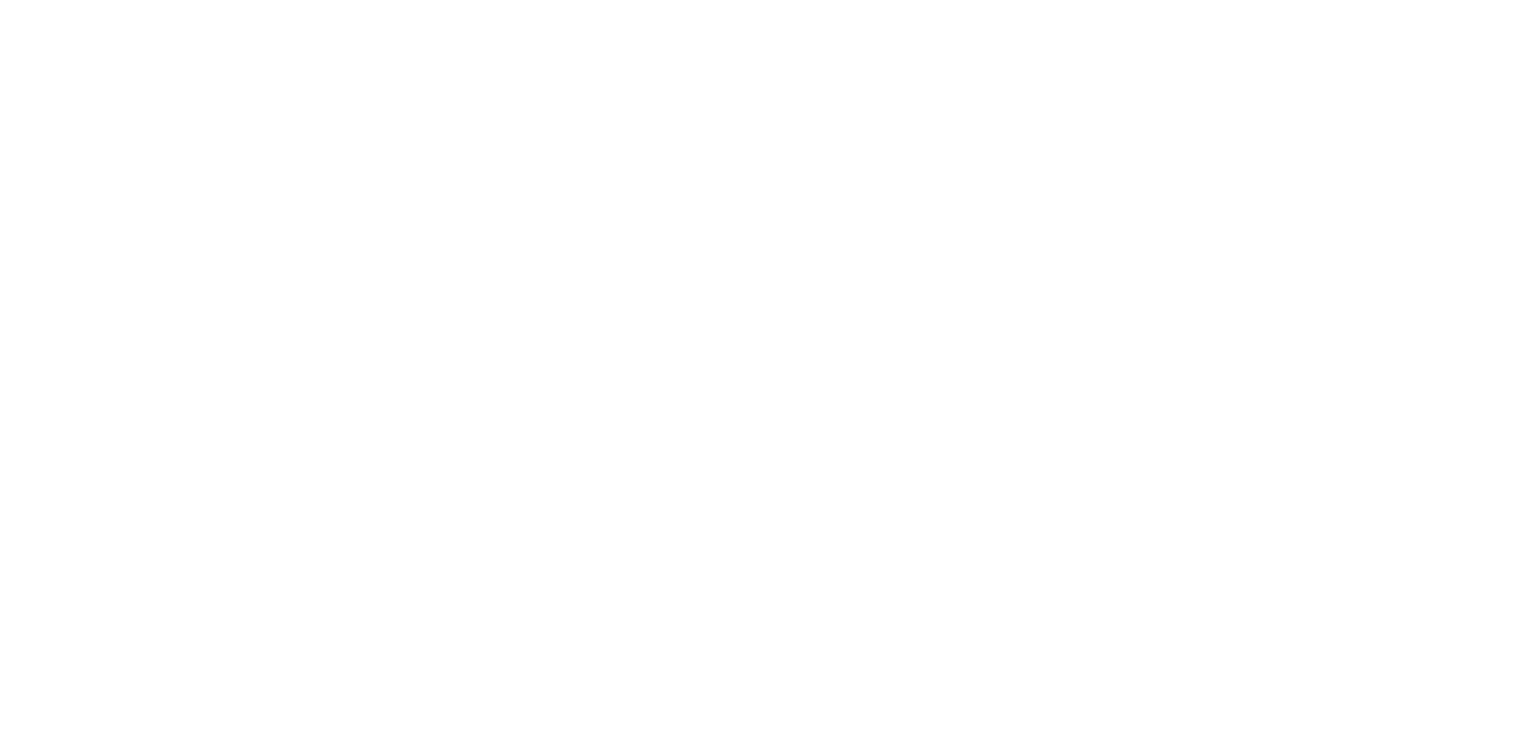 scroll, scrollTop: 0, scrollLeft: 0, axis: both 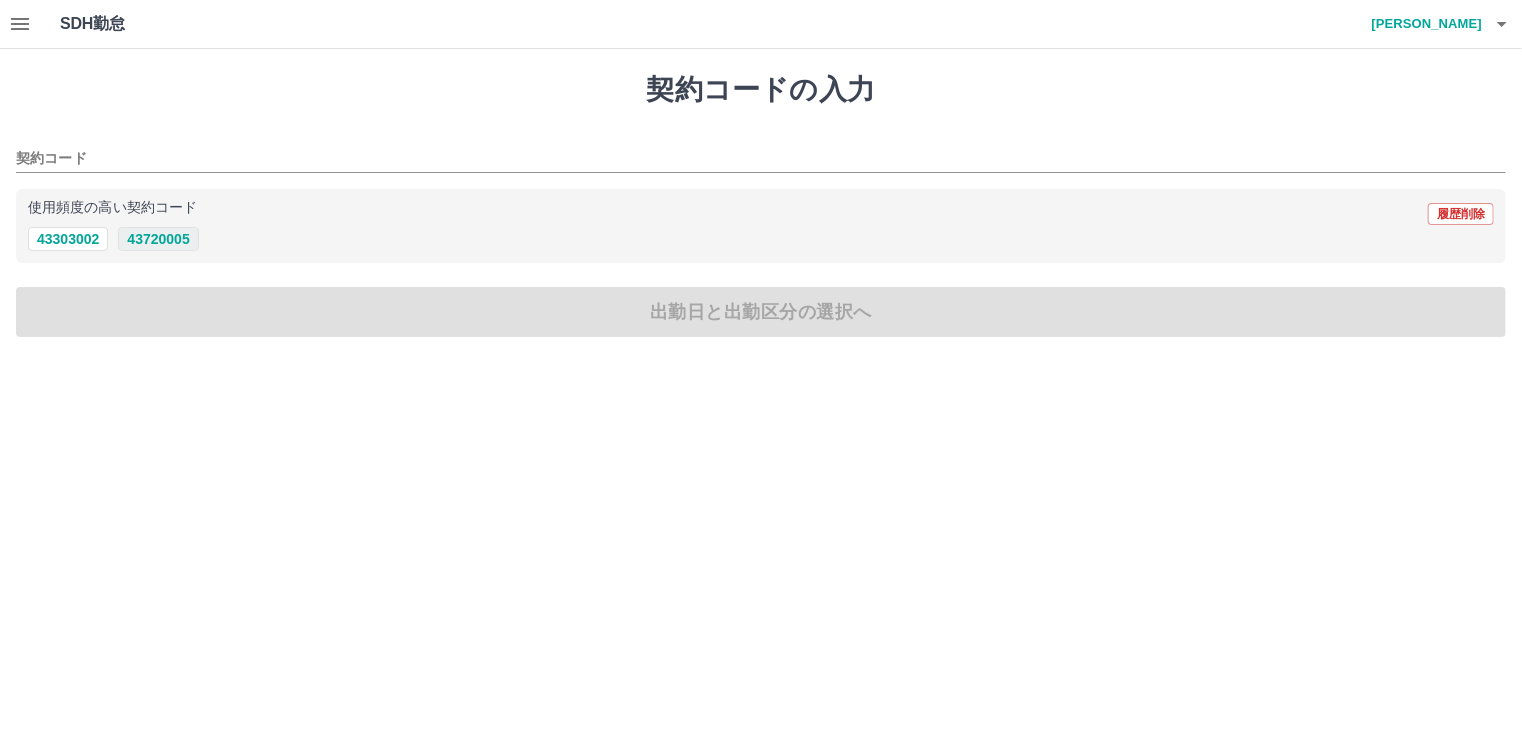 click on "43720005" at bounding box center (158, 239) 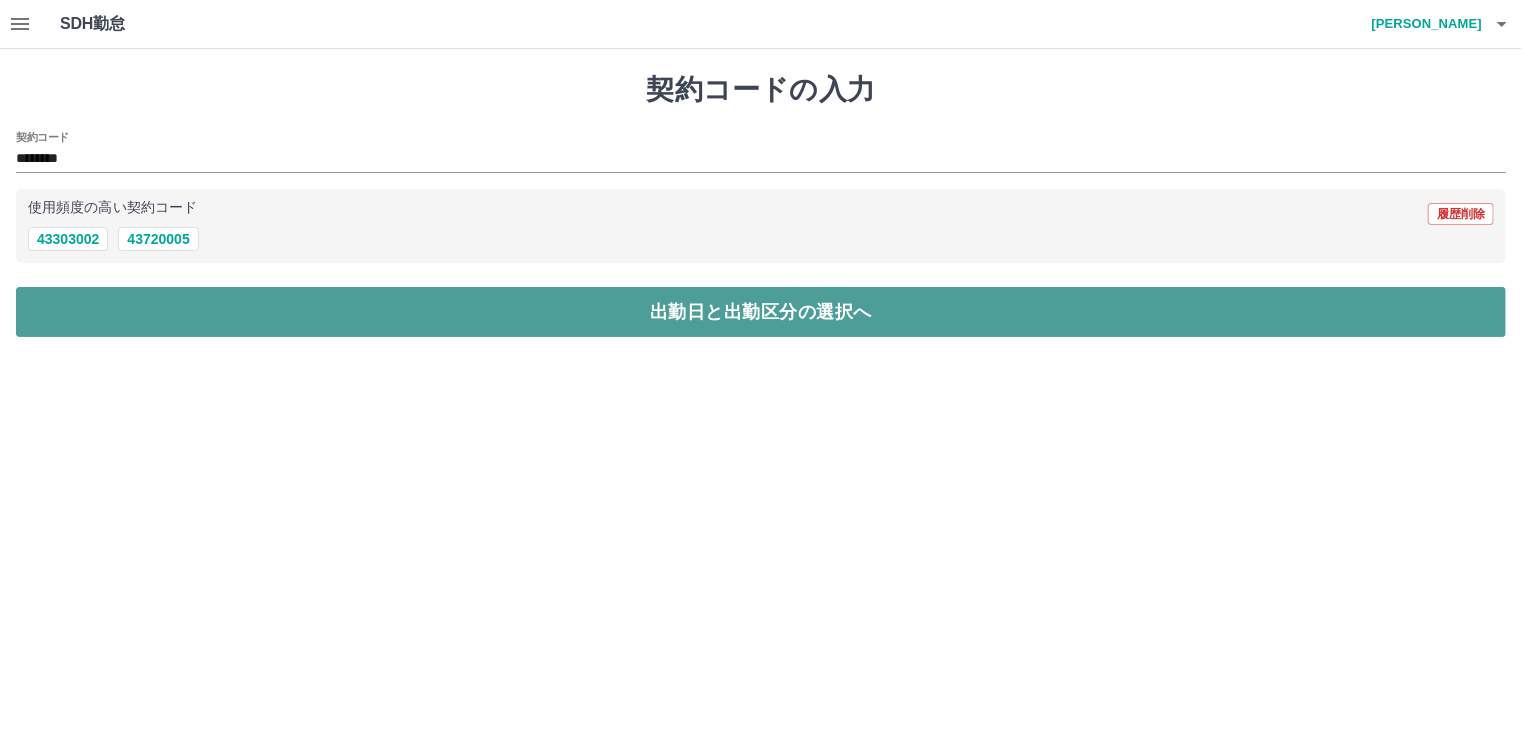 drag, startPoint x: 344, startPoint y: 313, endPoint x: 362, endPoint y: 336, distance: 29.206163 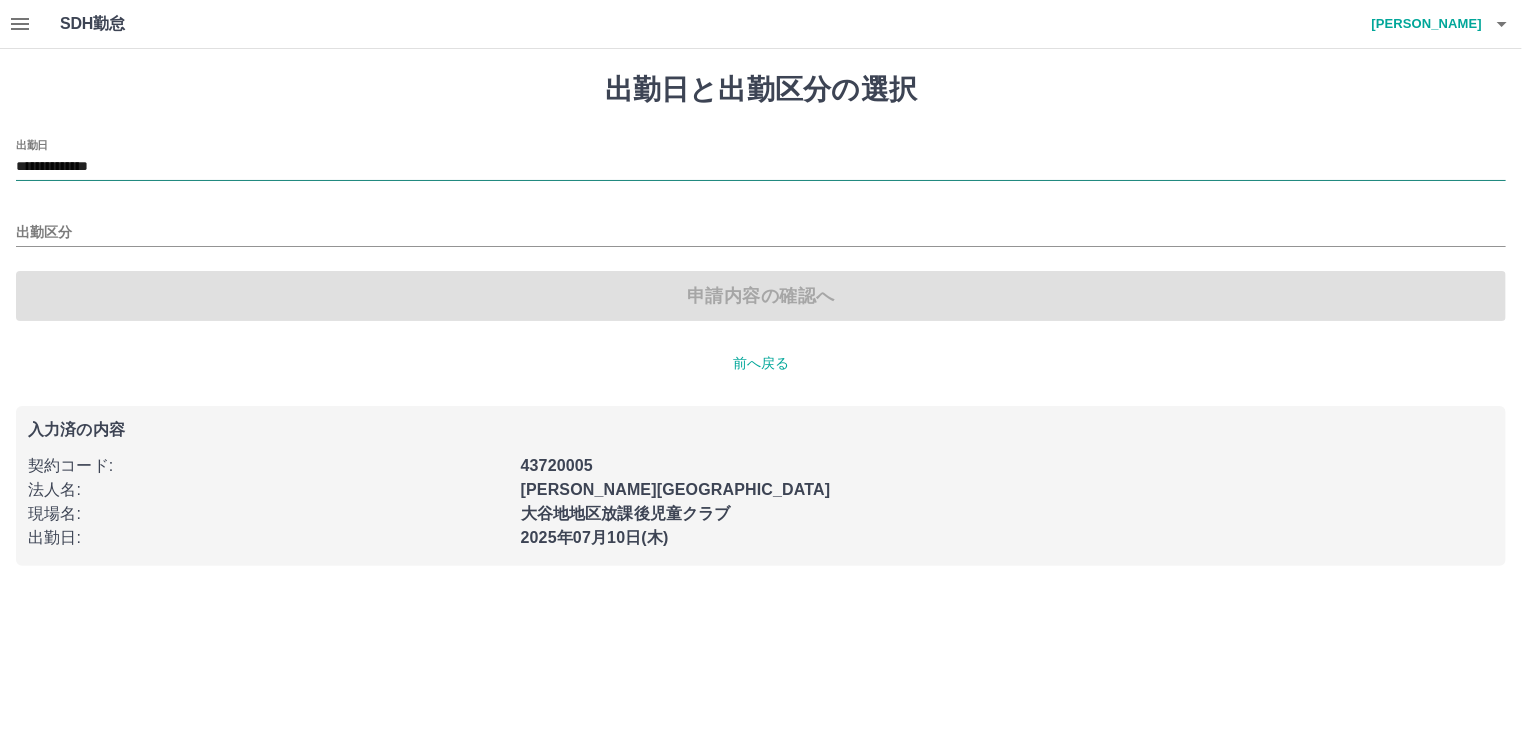 click on "**********" at bounding box center (761, 167) 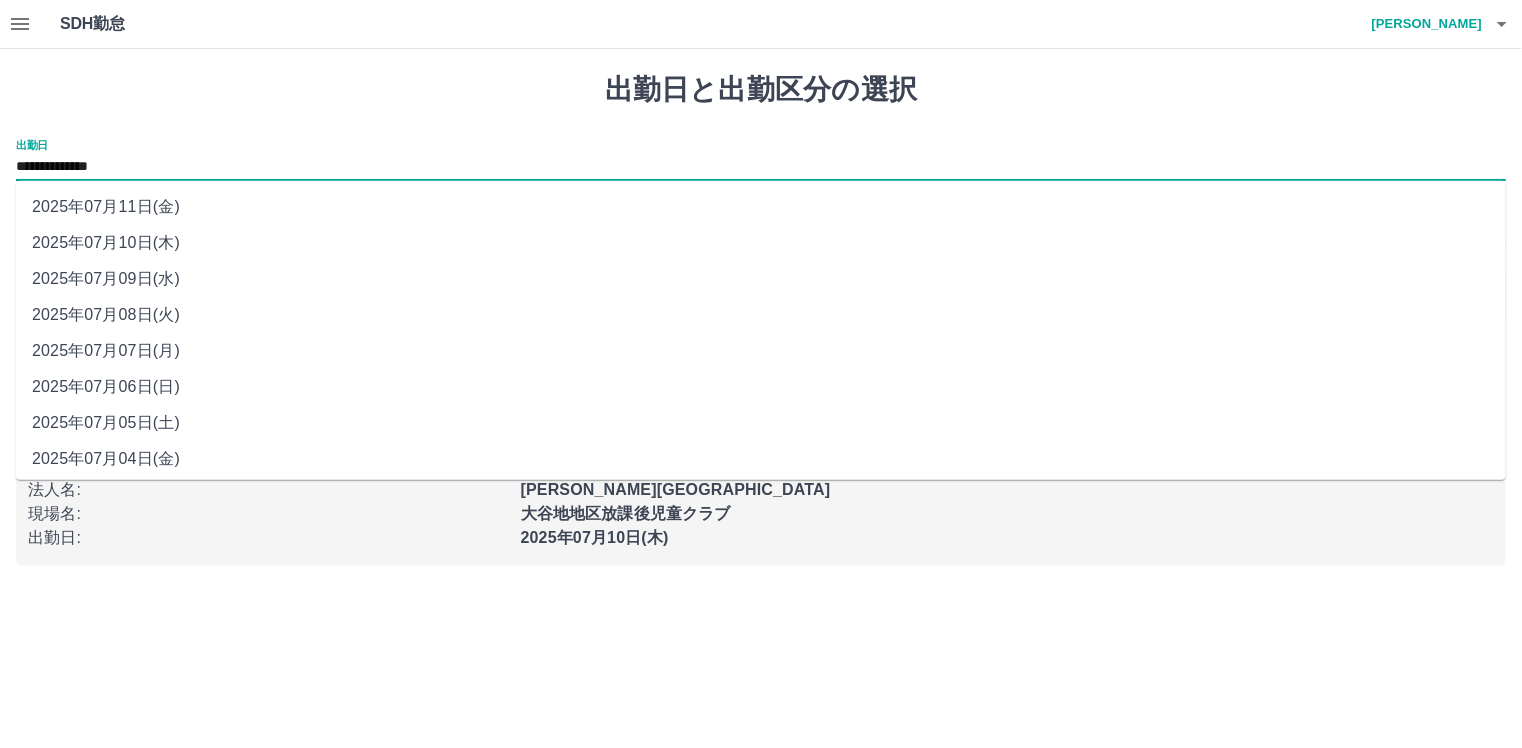 click on "2025年07月09日(水)" at bounding box center (761, 279) 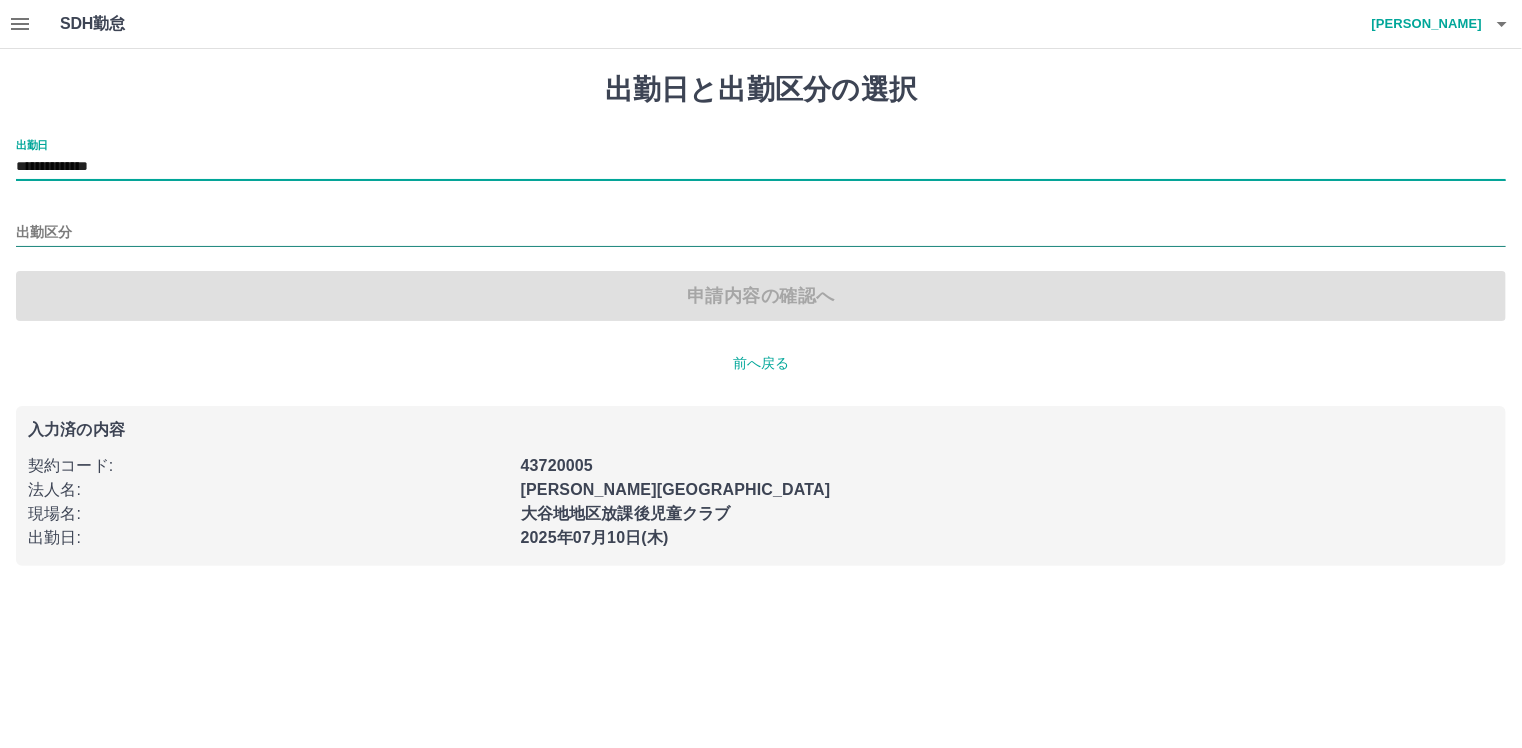 click on "出勤区分" at bounding box center [761, 233] 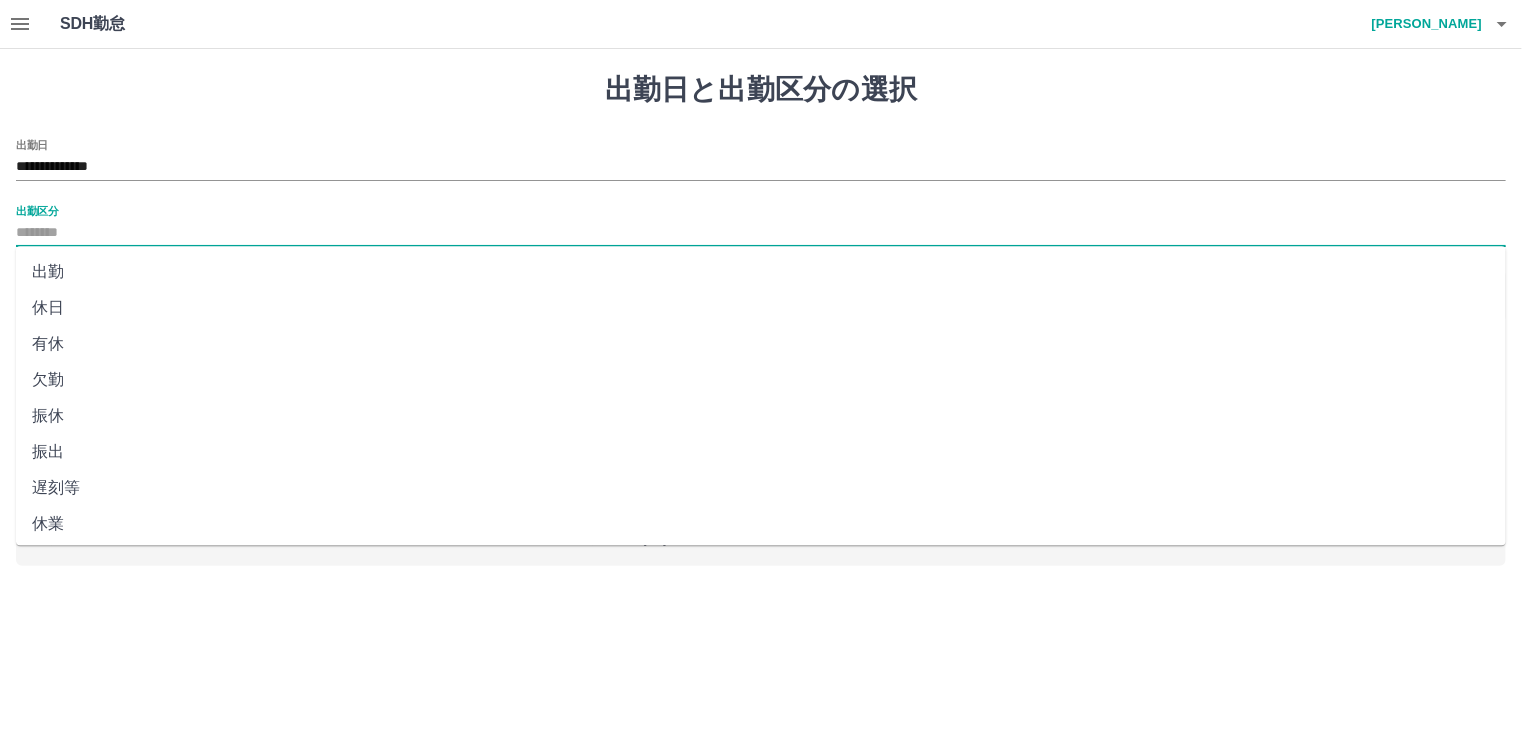 click on "出勤" at bounding box center (761, 272) 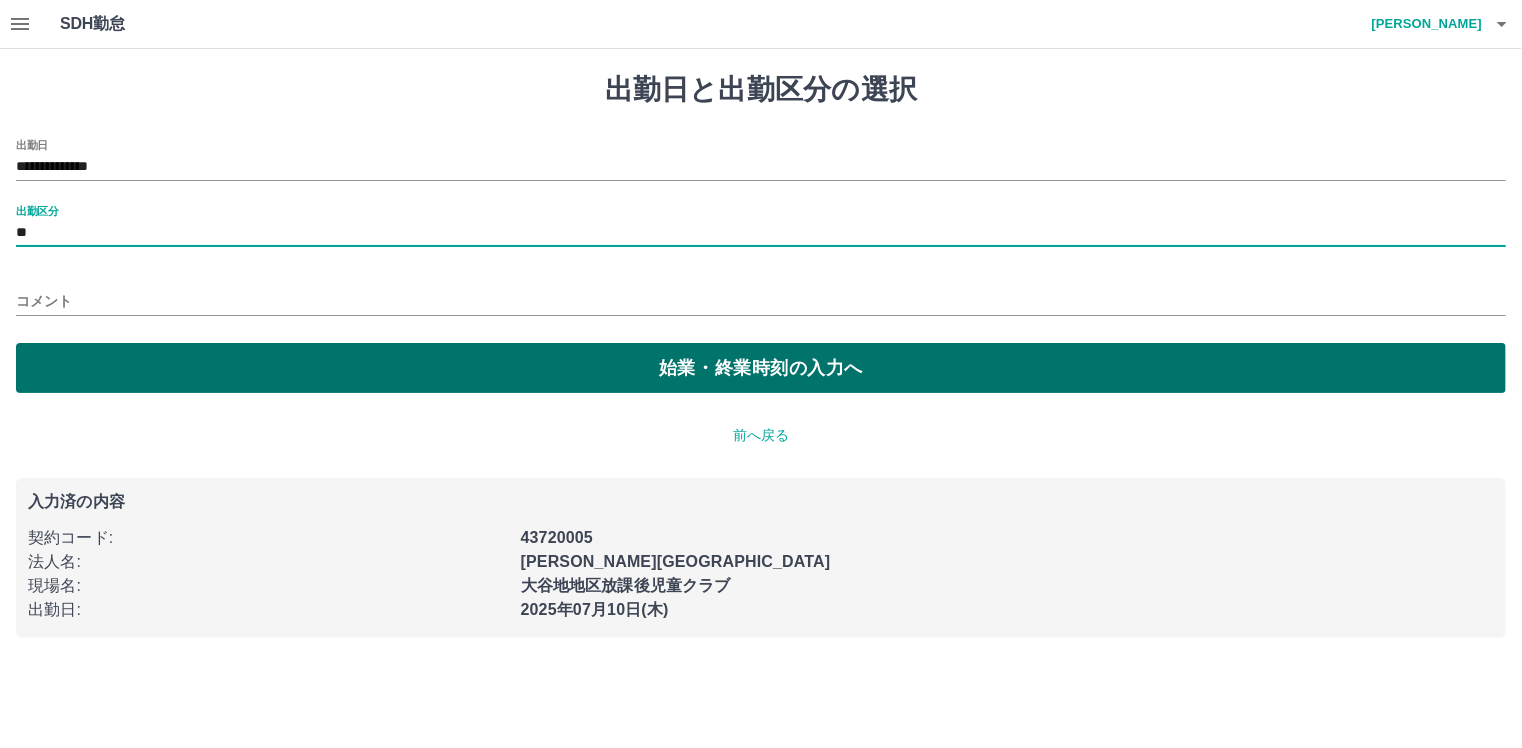 click on "始業・終業時刻の入力へ" at bounding box center (761, 368) 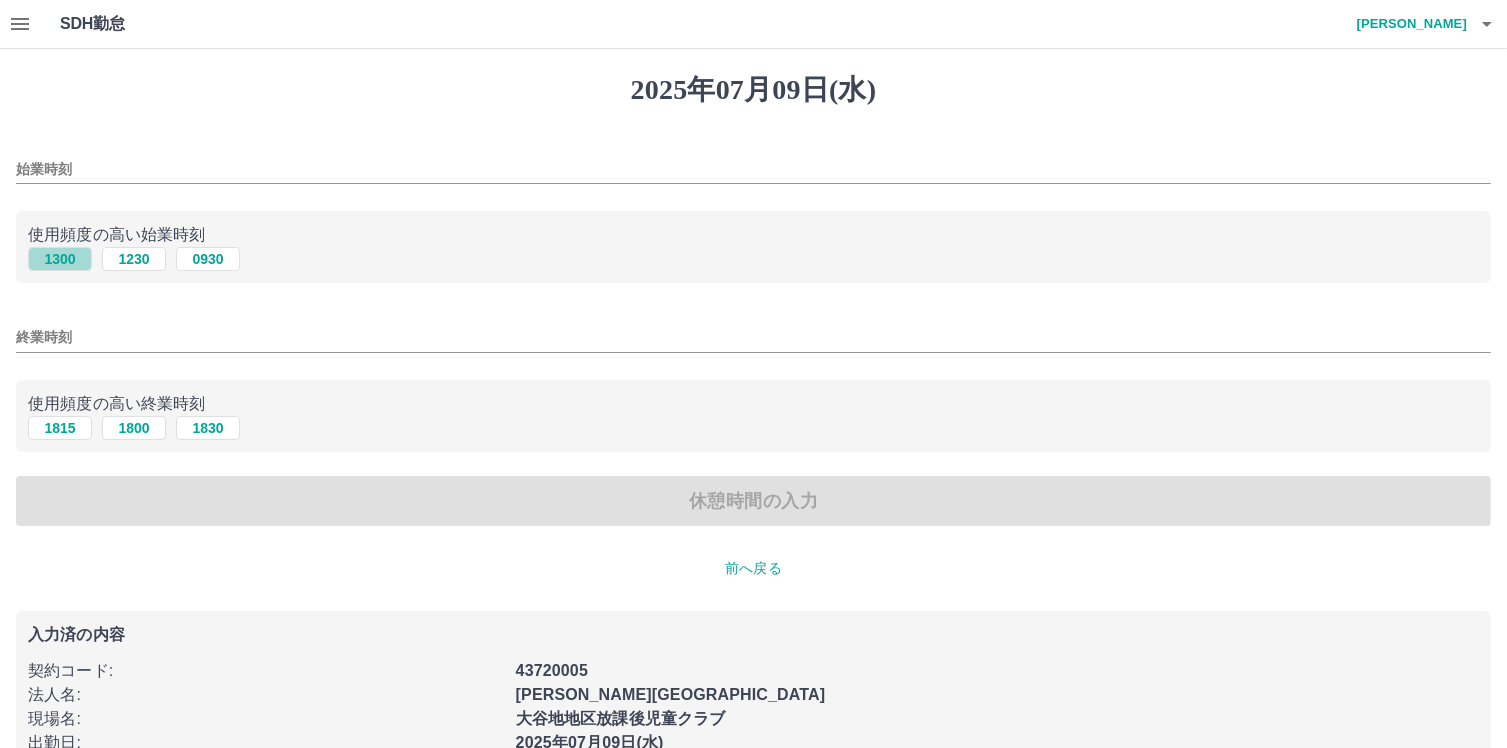 click on "1300" at bounding box center [60, 259] 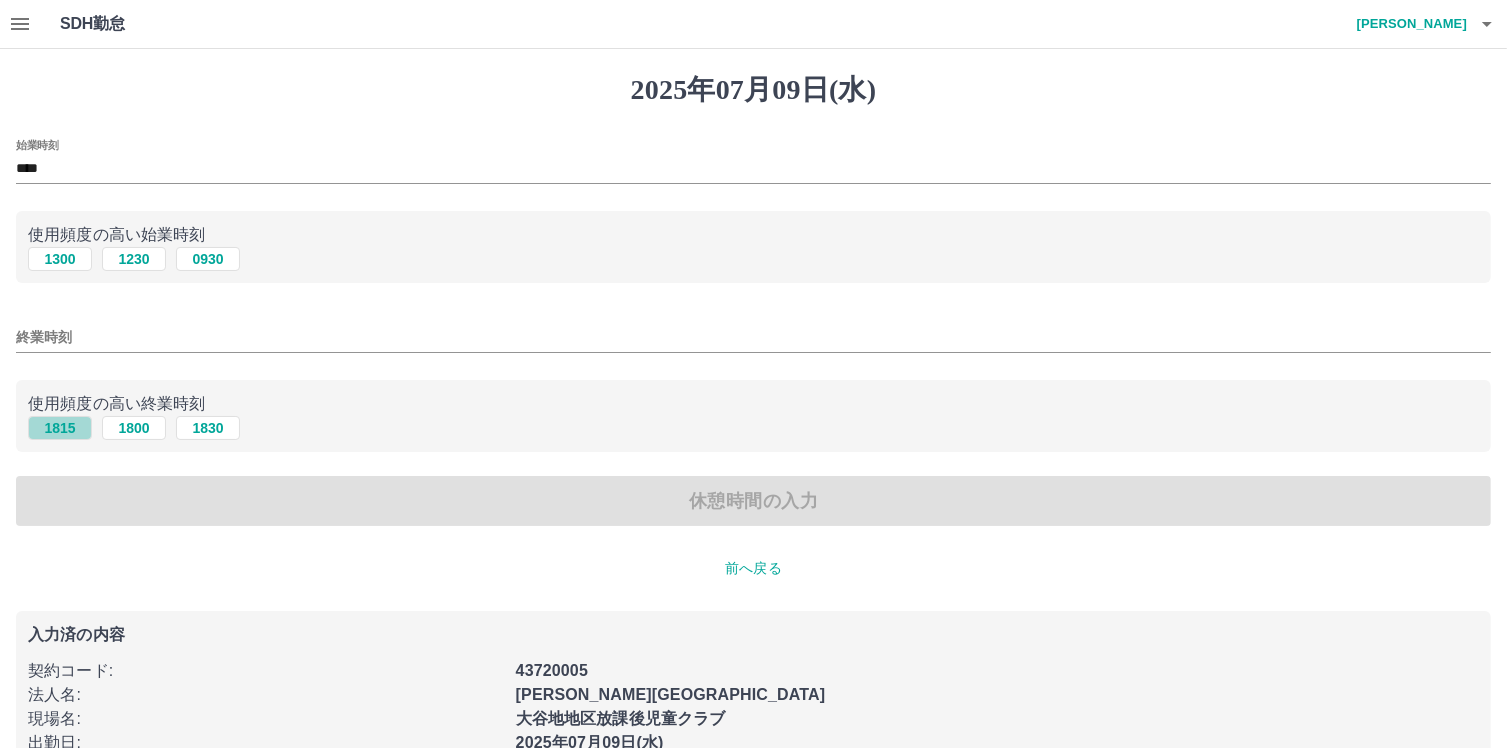 click on "1815" at bounding box center [60, 428] 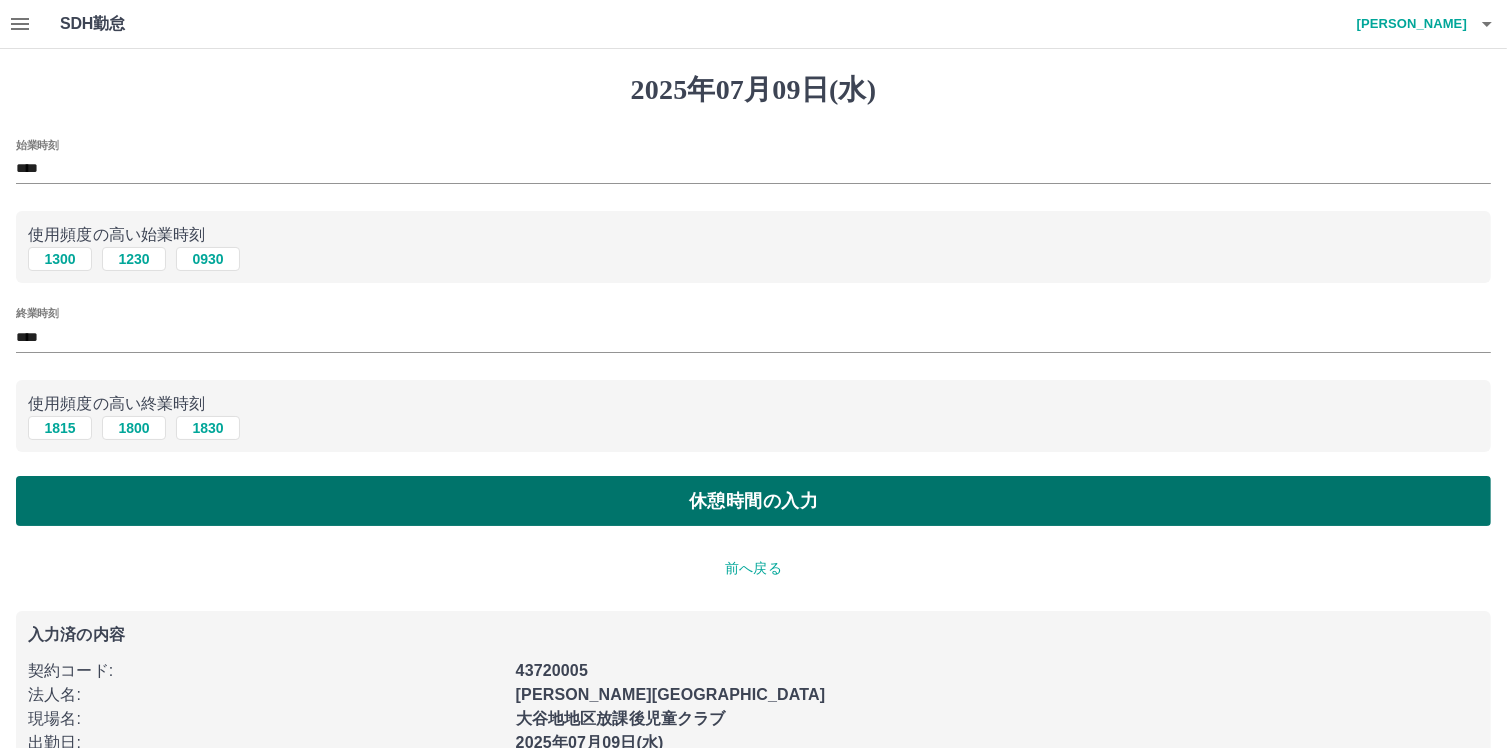 click on "休憩時間の入力" at bounding box center [753, 501] 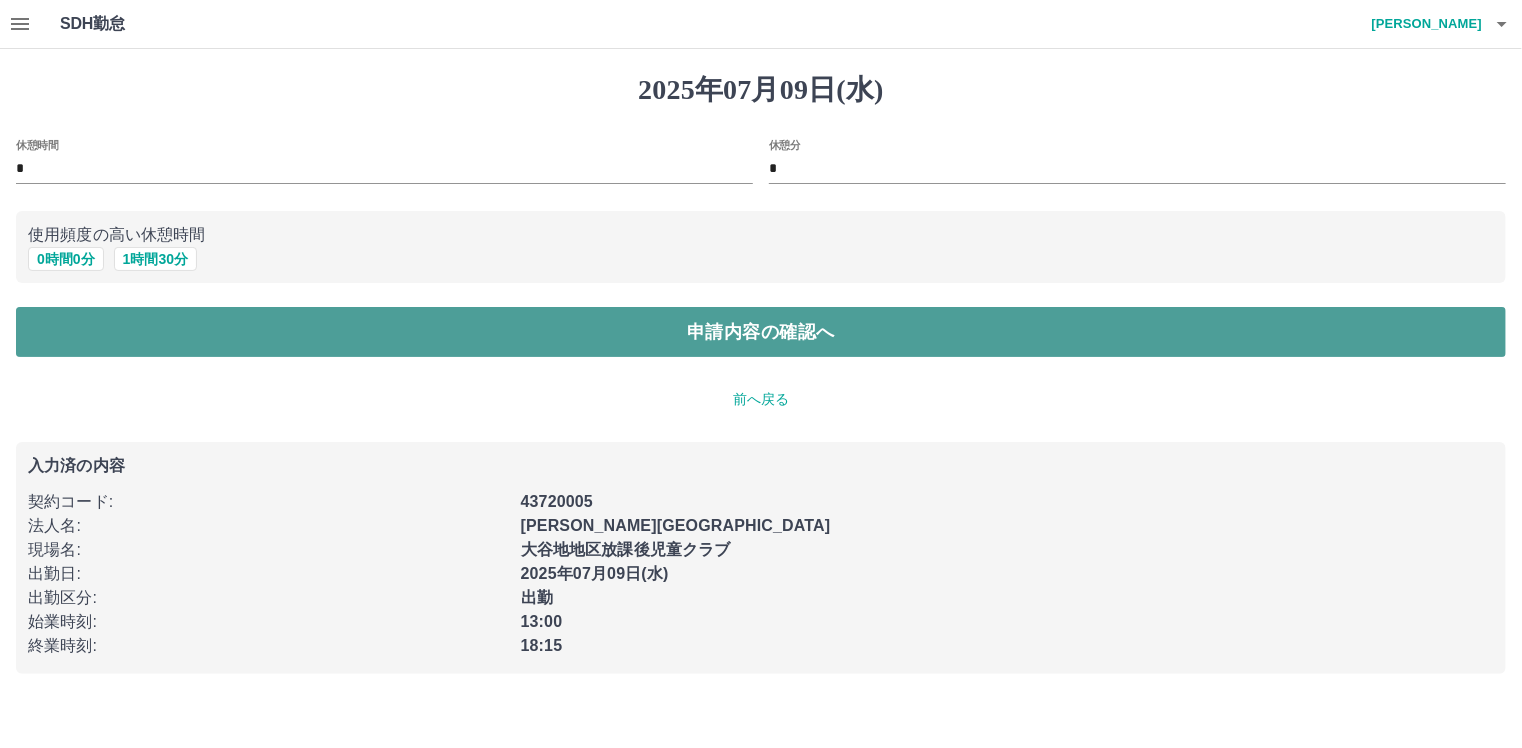 click on "申請内容の確認へ" at bounding box center (761, 332) 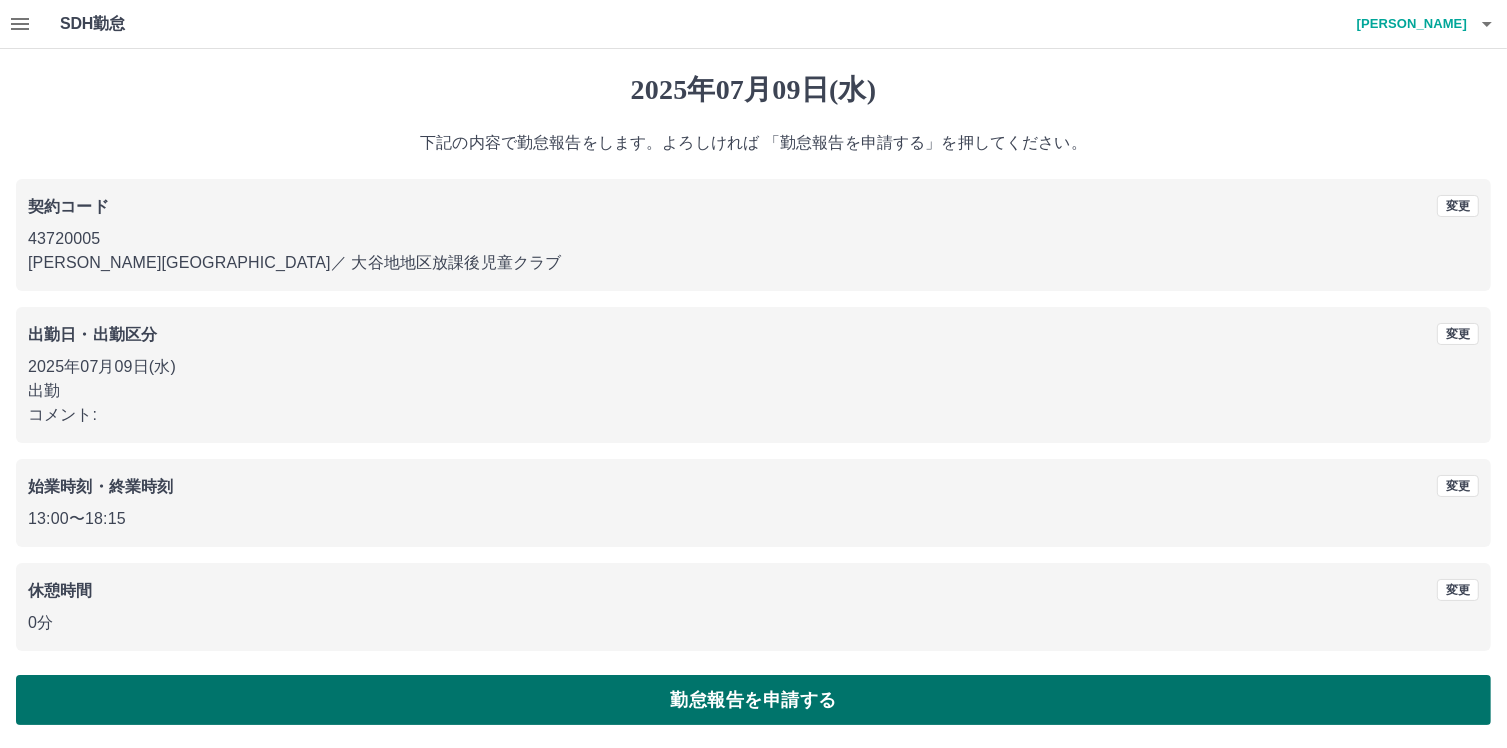 click on "勤怠報告を申請する" at bounding box center (753, 700) 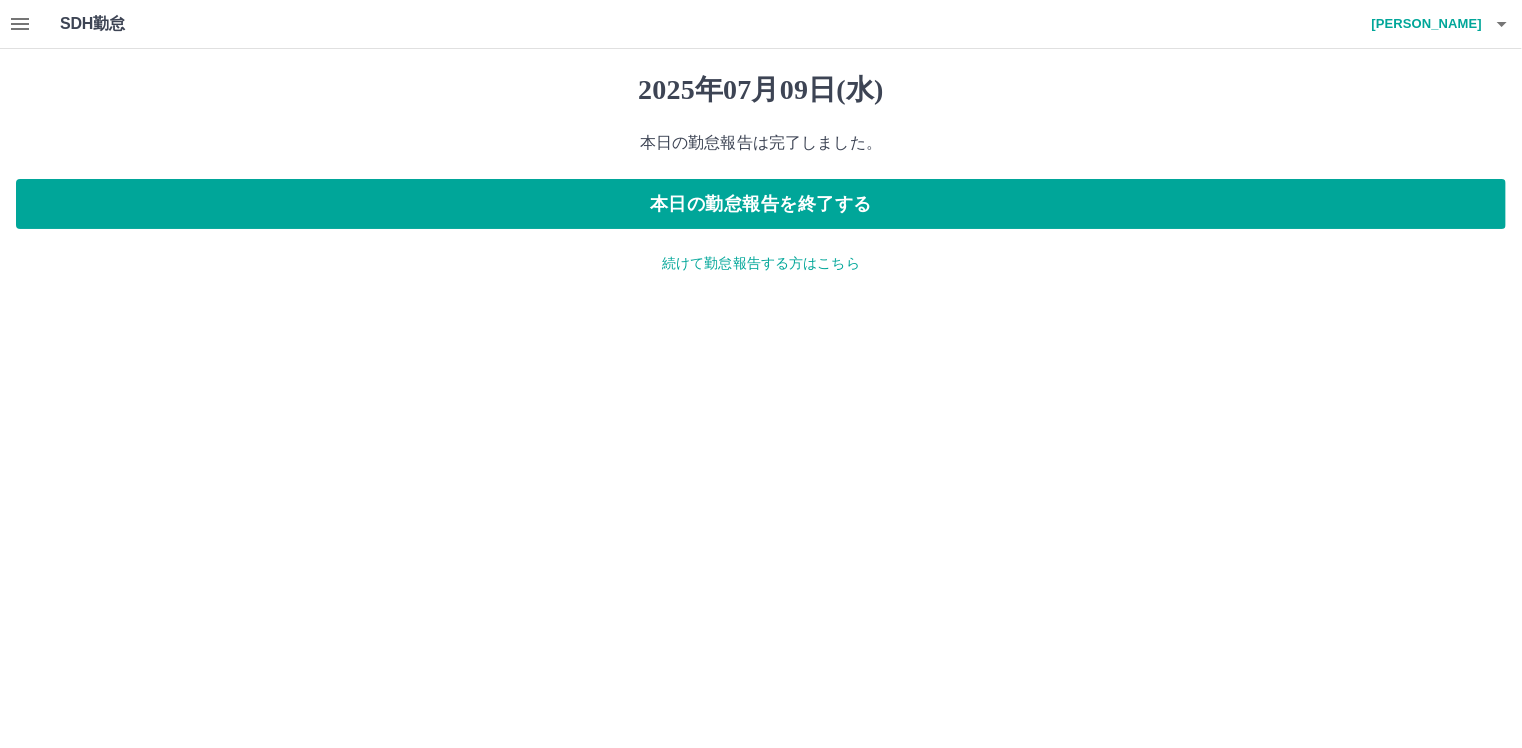 click on "続けて勤怠報告する方はこちら" at bounding box center [761, 263] 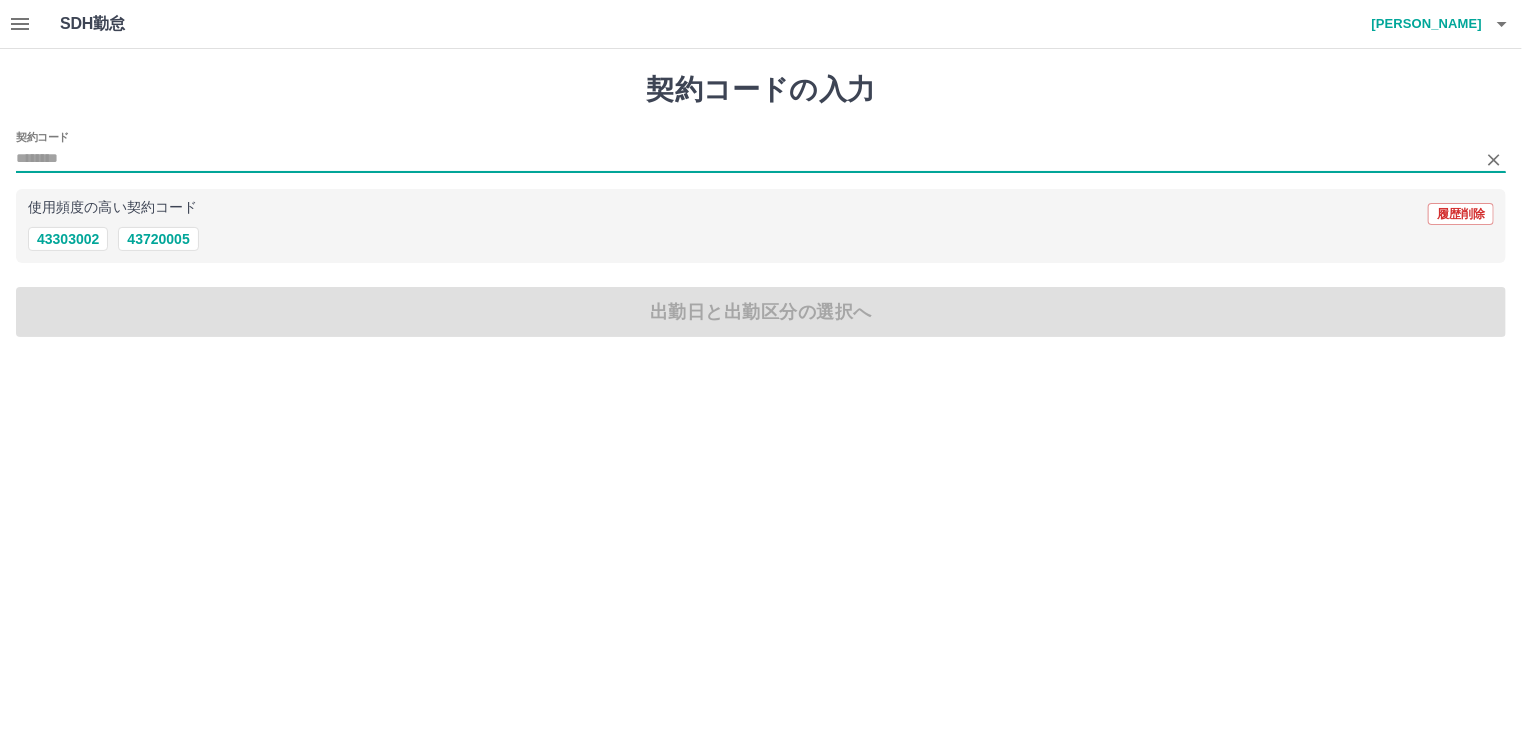 click on "契約コード" at bounding box center [746, 159] 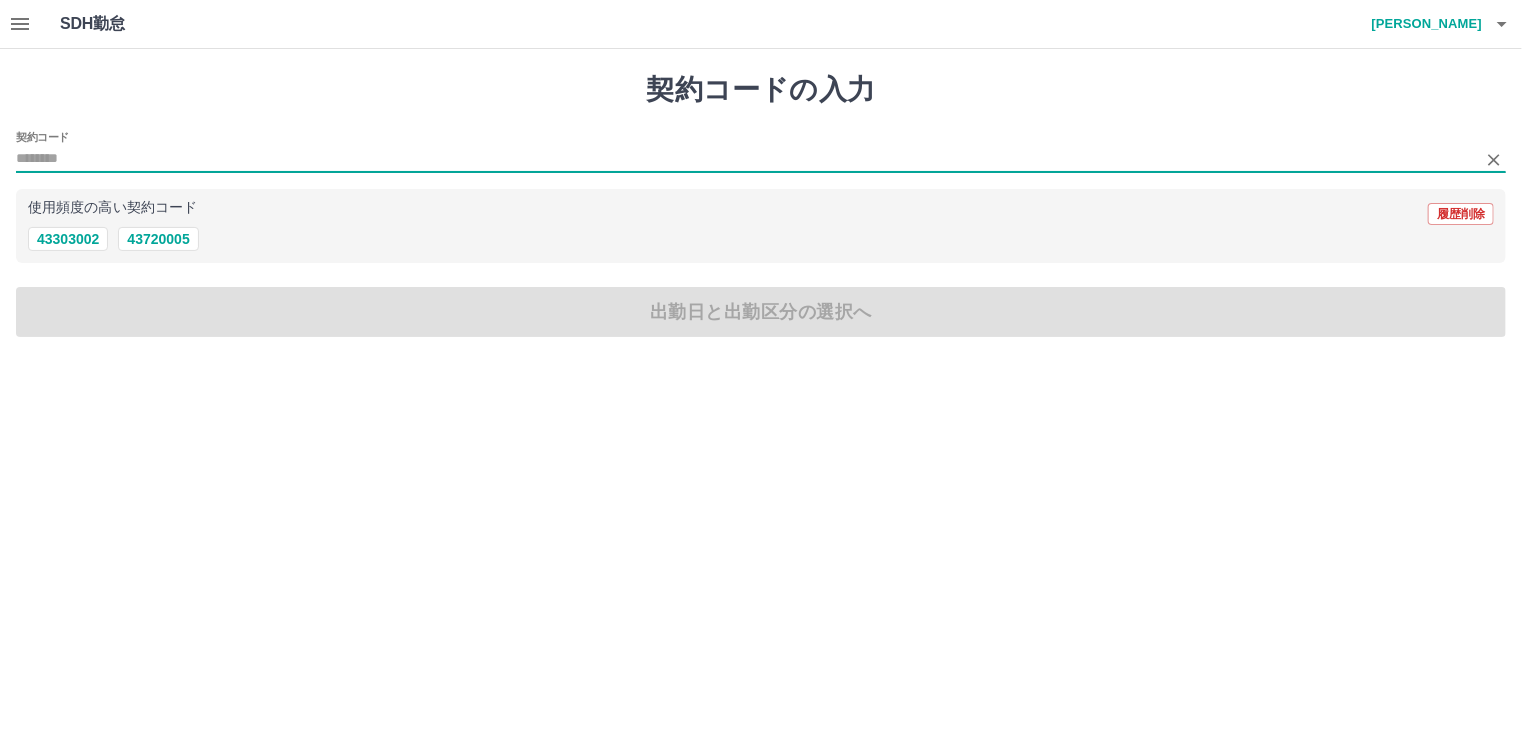 type on "*" 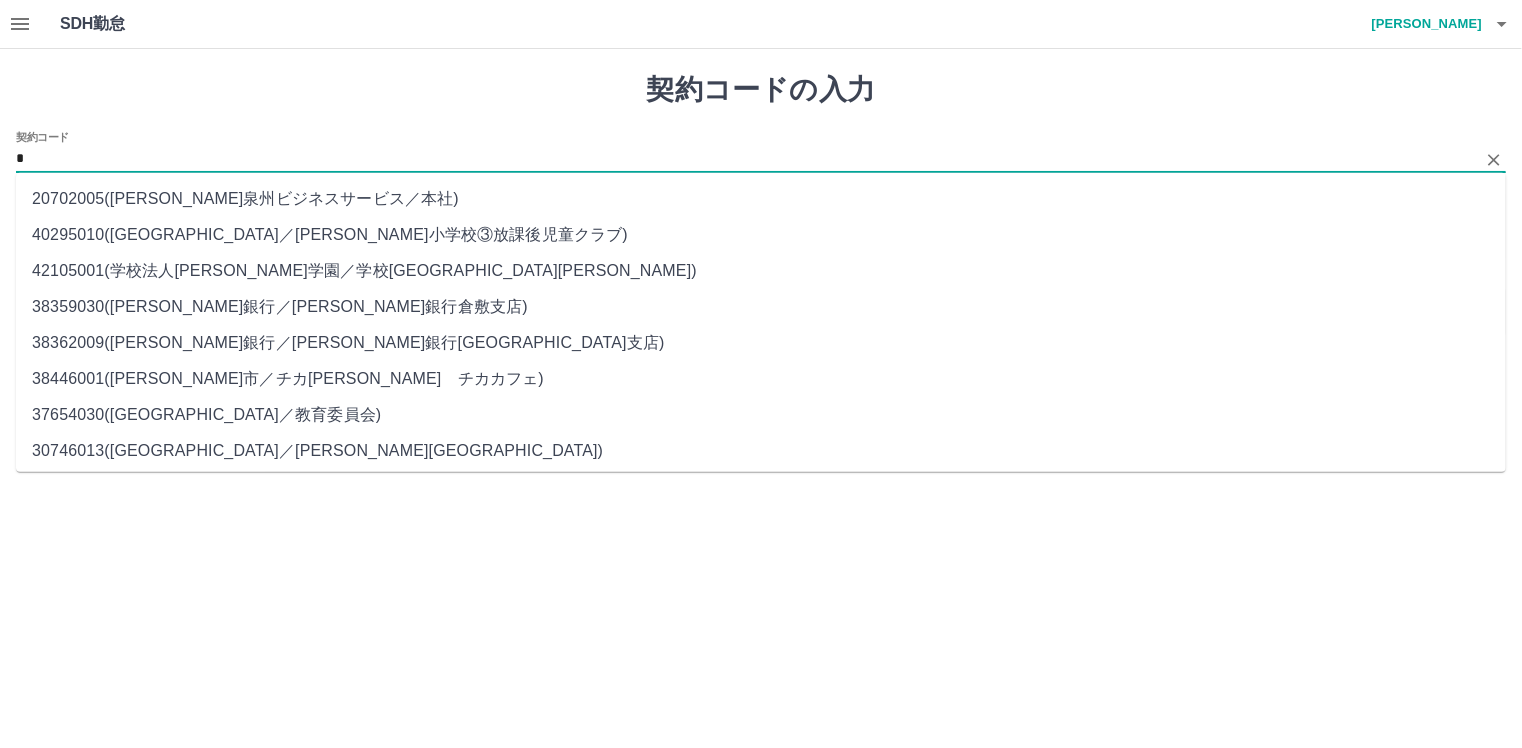 type 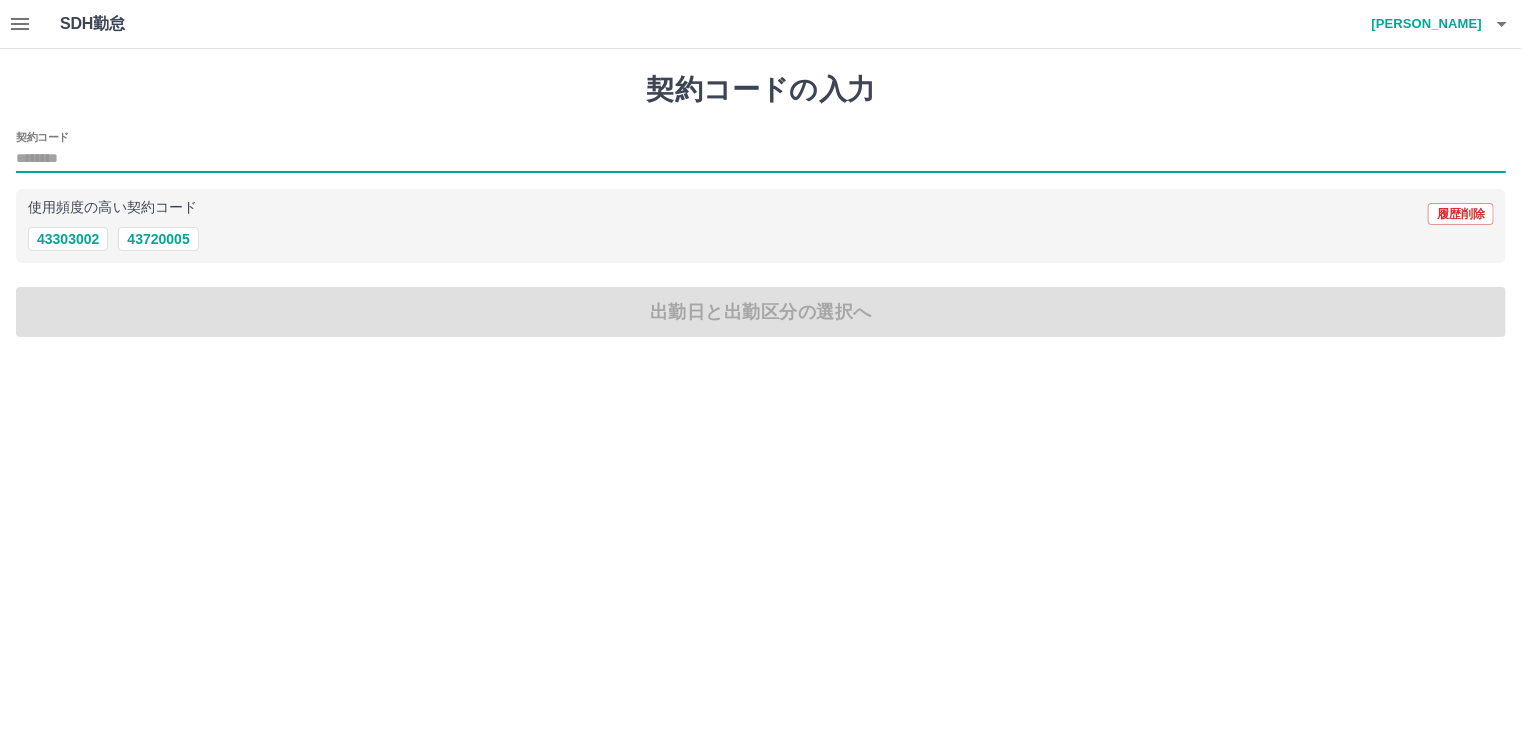 click on "契約コード" at bounding box center [761, 159] 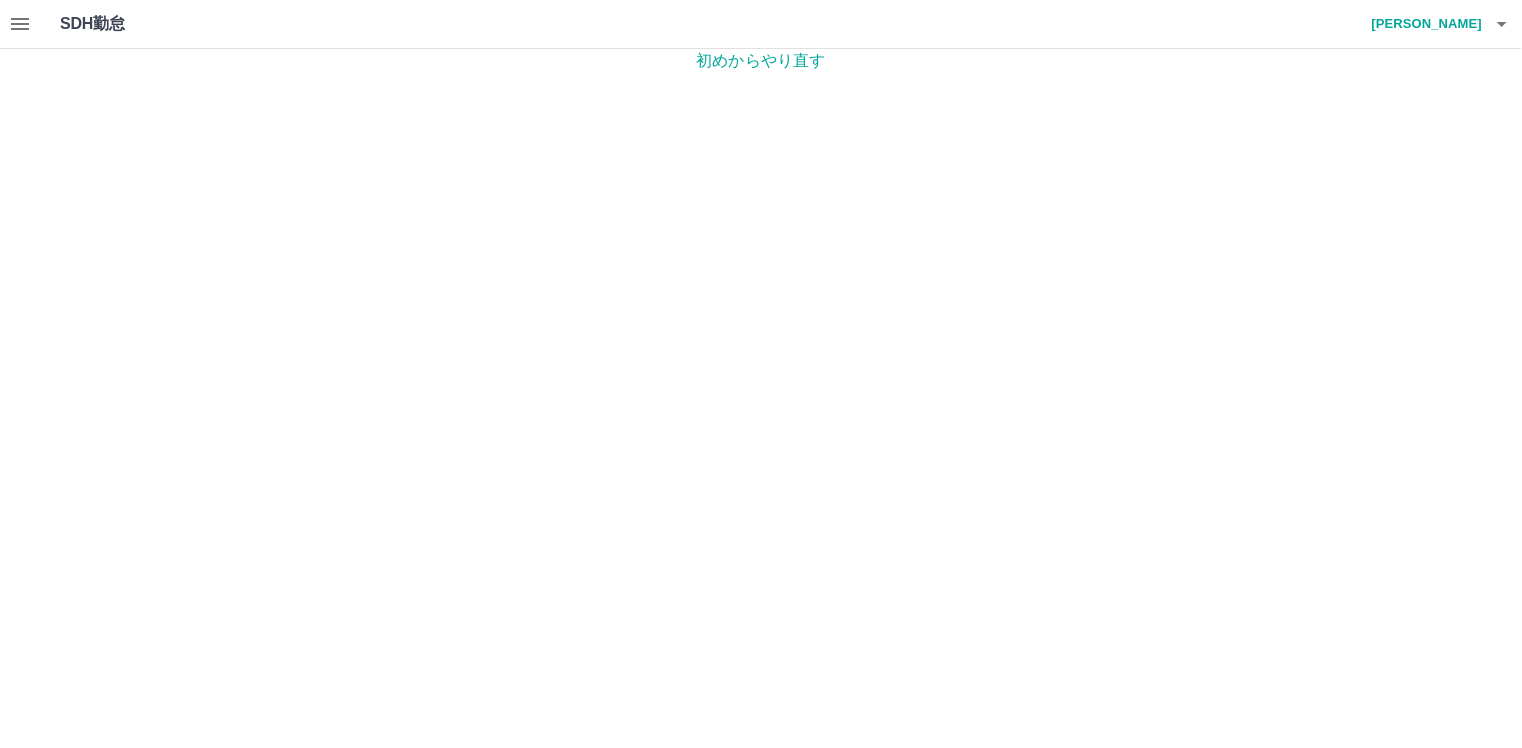 click on "門馬　佳子" at bounding box center (1422, 24) 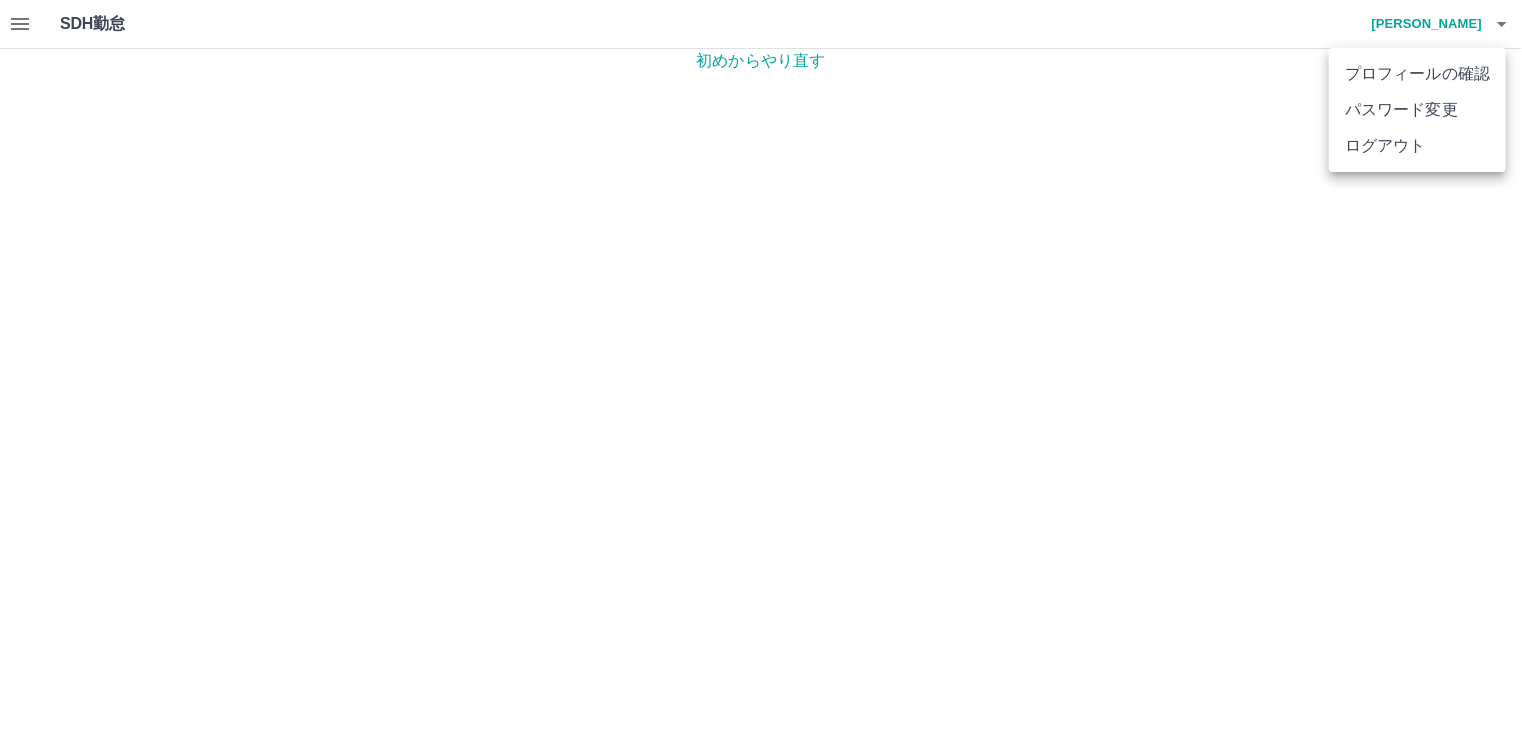 click at bounding box center (761, 374) 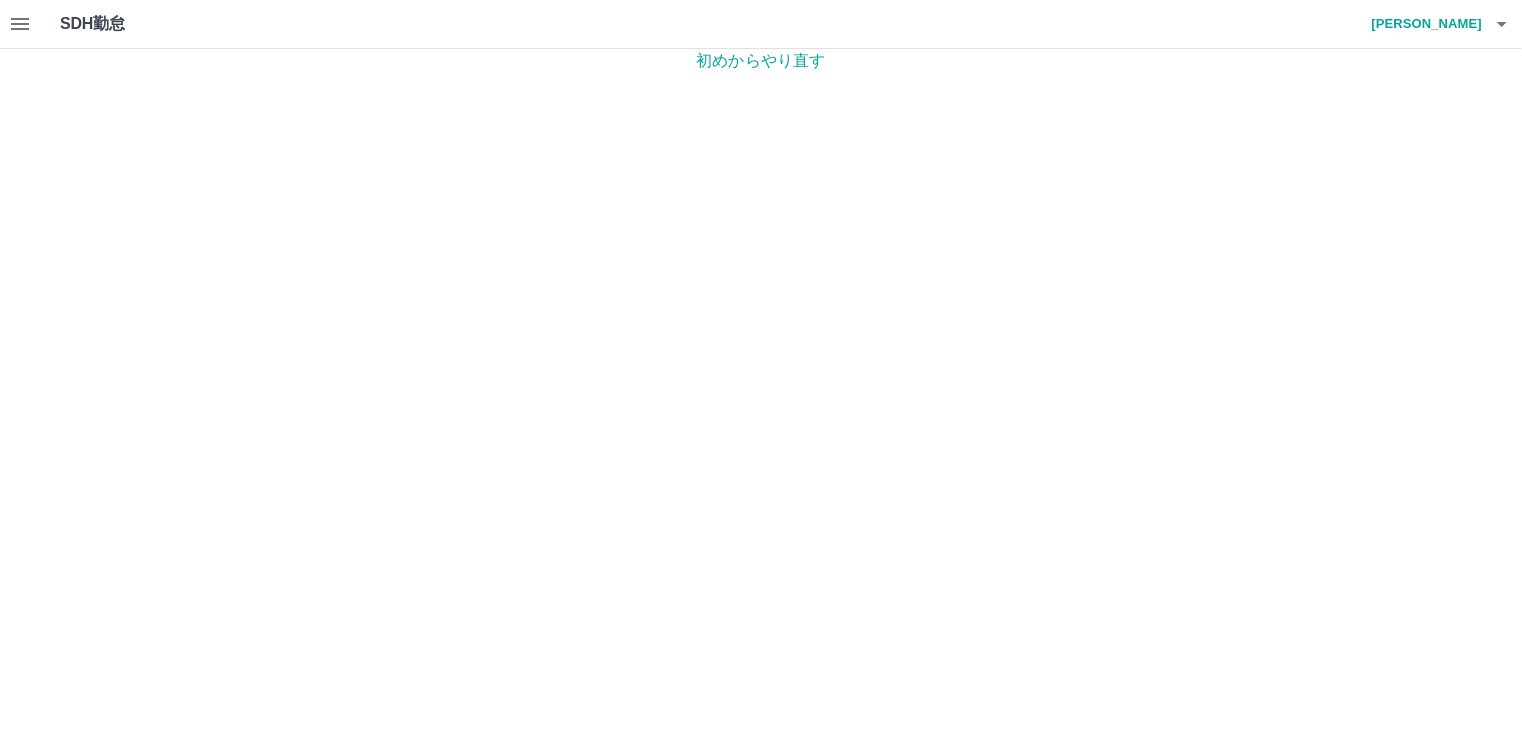 click on "門馬　佳子" at bounding box center (1422, 24) 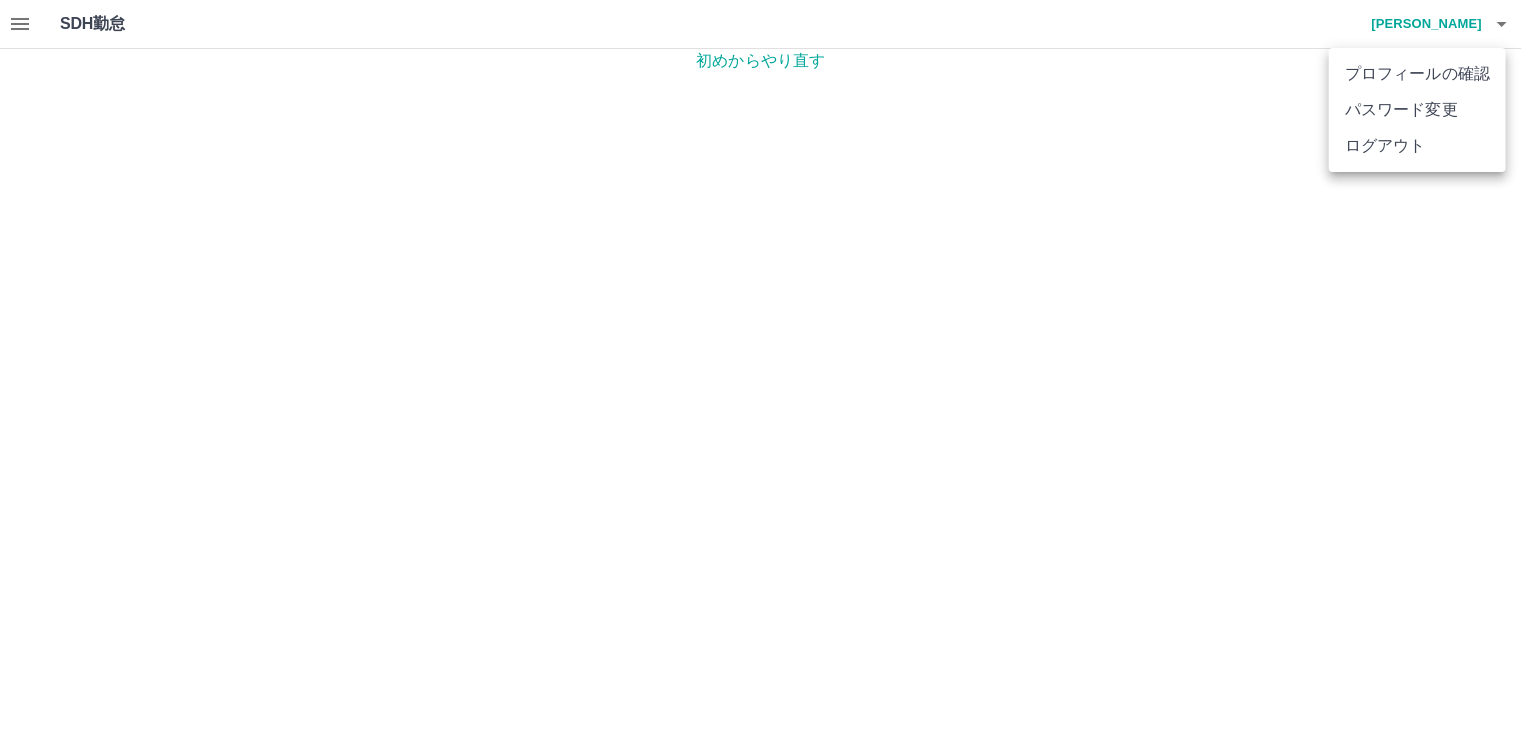 click on "ログアウト" at bounding box center [1417, 146] 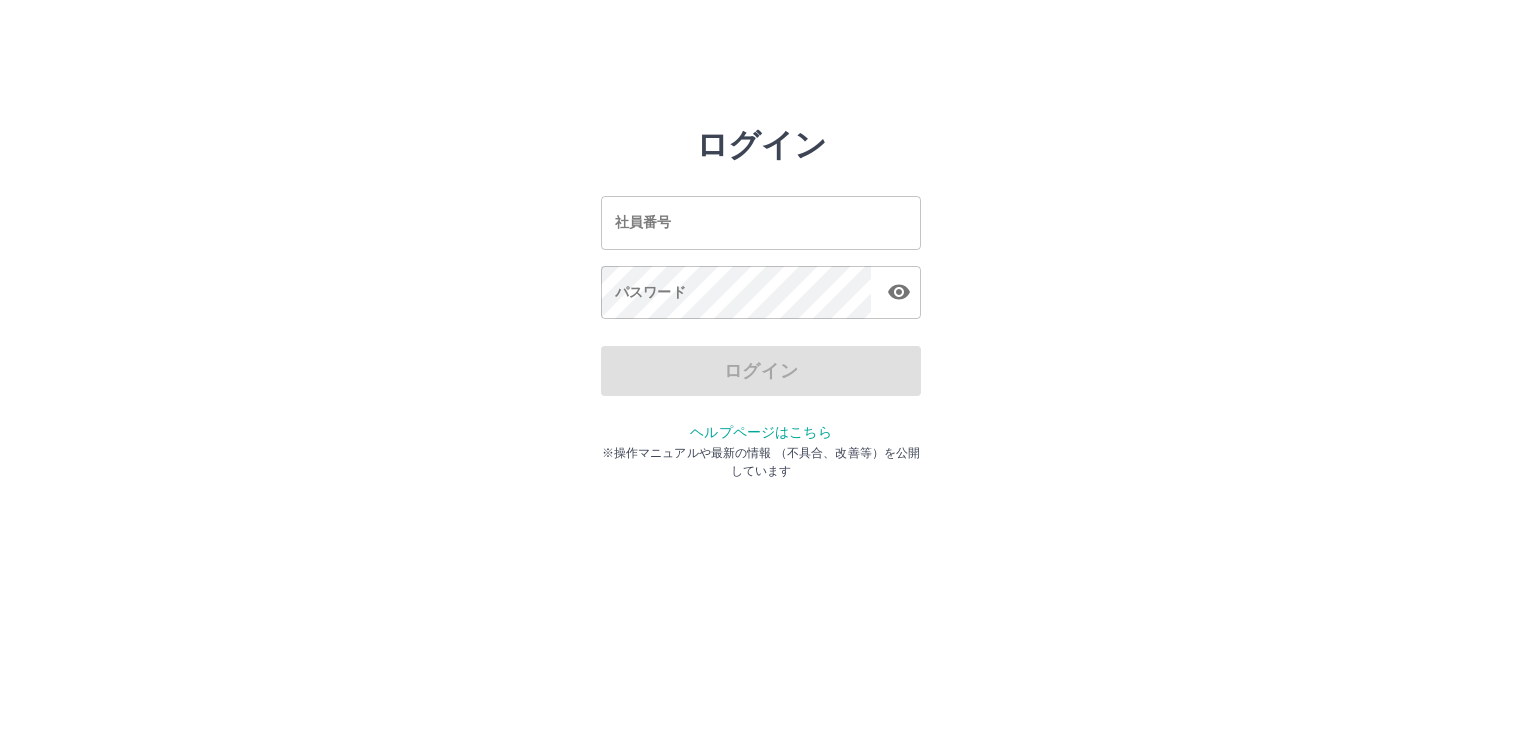 scroll, scrollTop: 0, scrollLeft: 0, axis: both 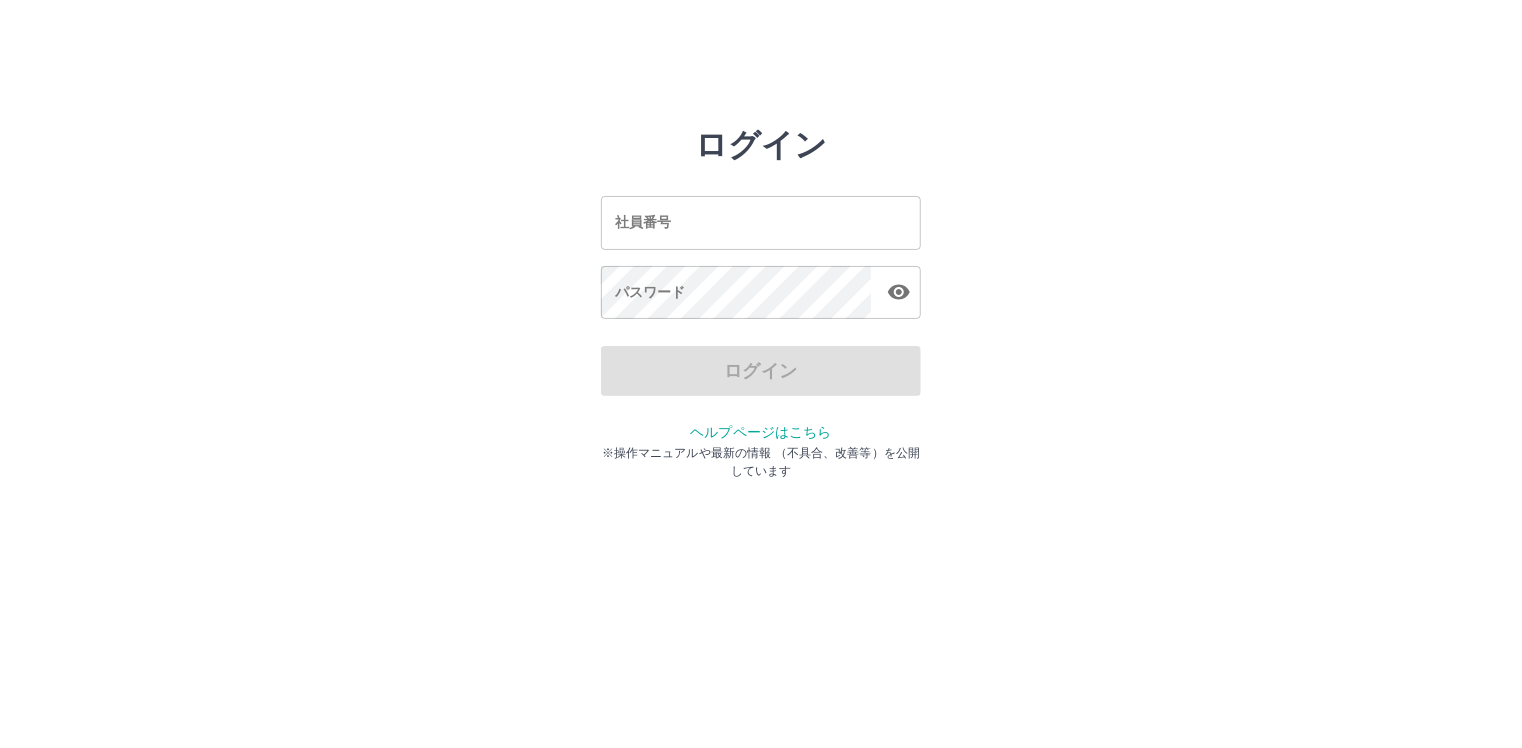drag, startPoint x: 844, startPoint y: 212, endPoint x: 891, endPoint y: 225, distance: 48.76474 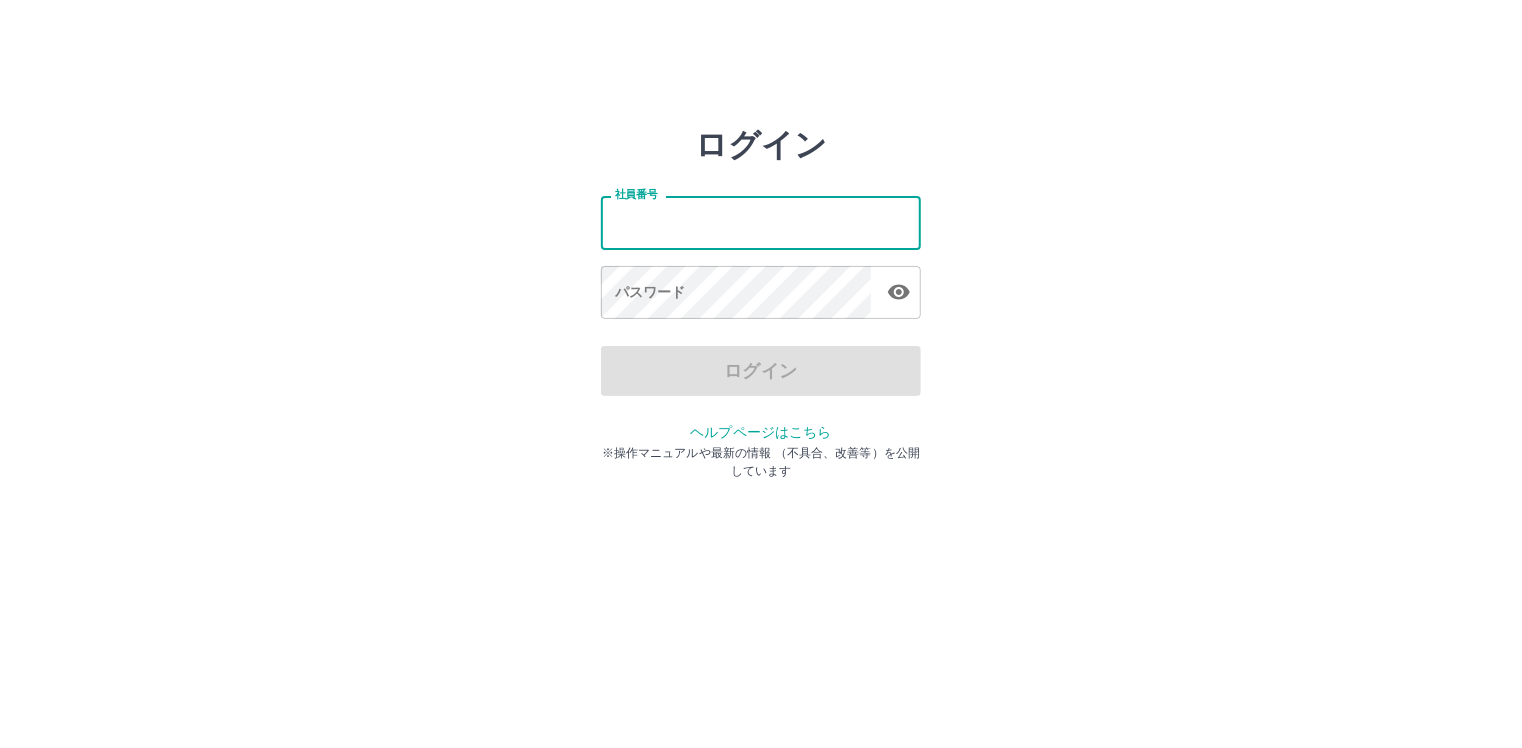 type on "*******" 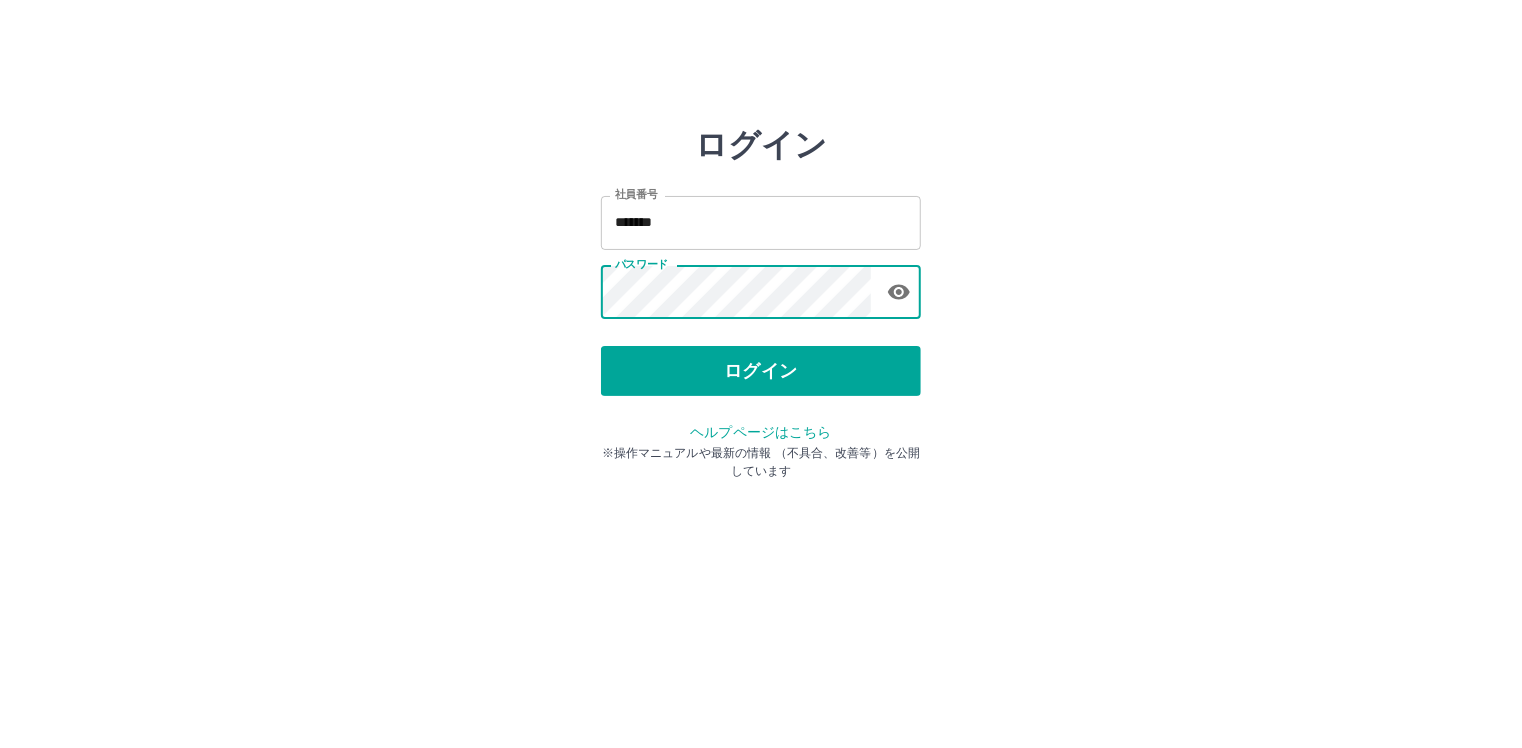 click on "ログイン" at bounding box center (761, 371) 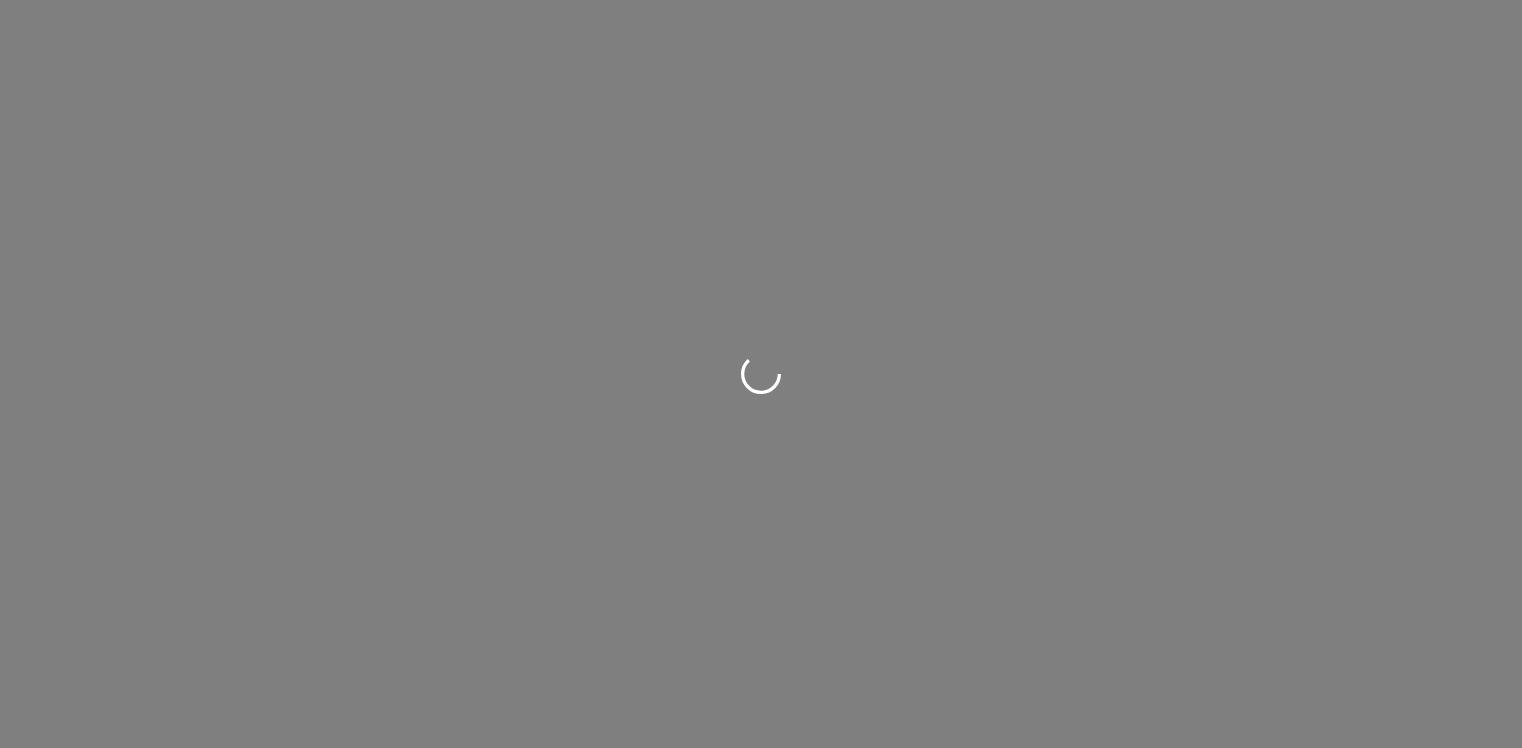 scroll, scrollTop: 0, scrollLeft: 0, axis: both 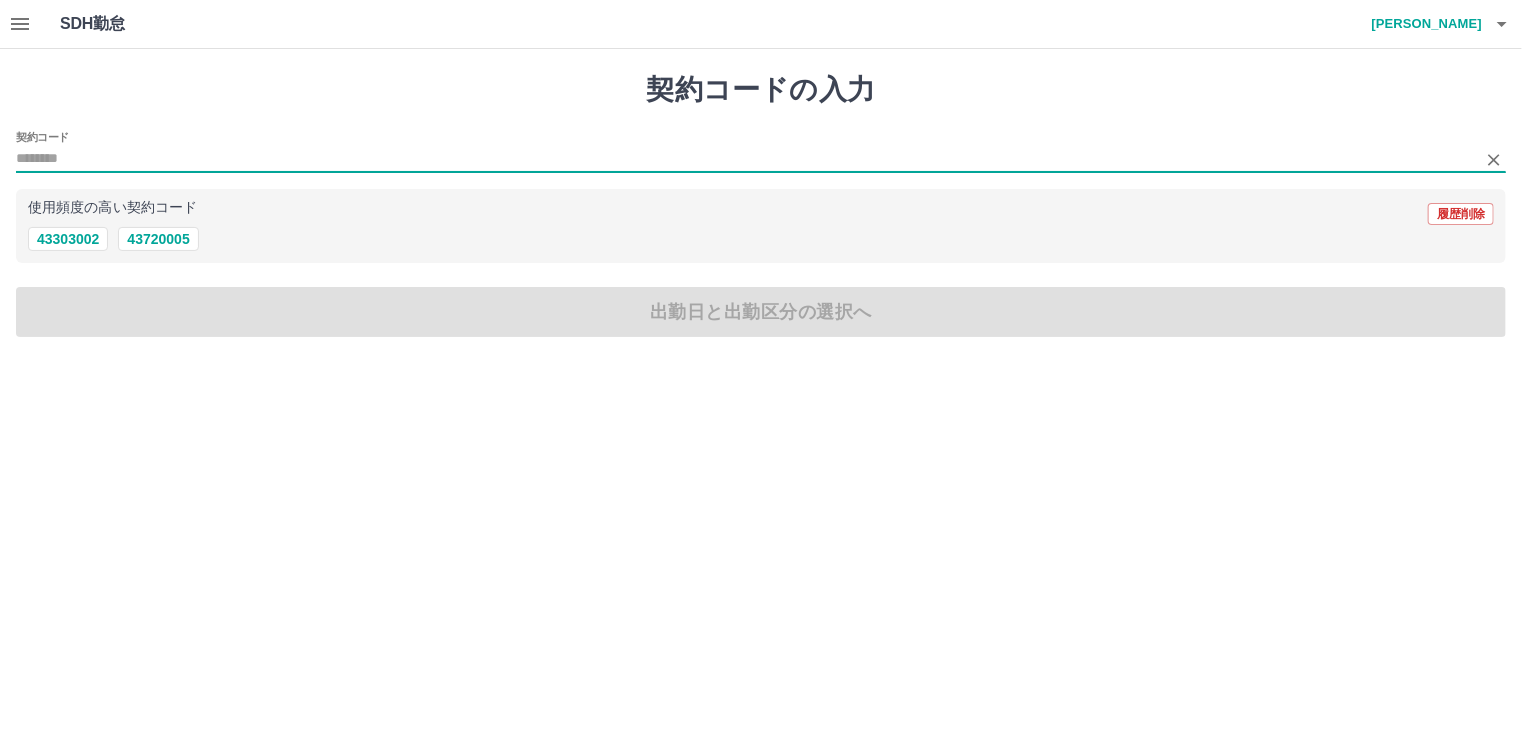 click on "契約コード" at bounding box center [746, 159] 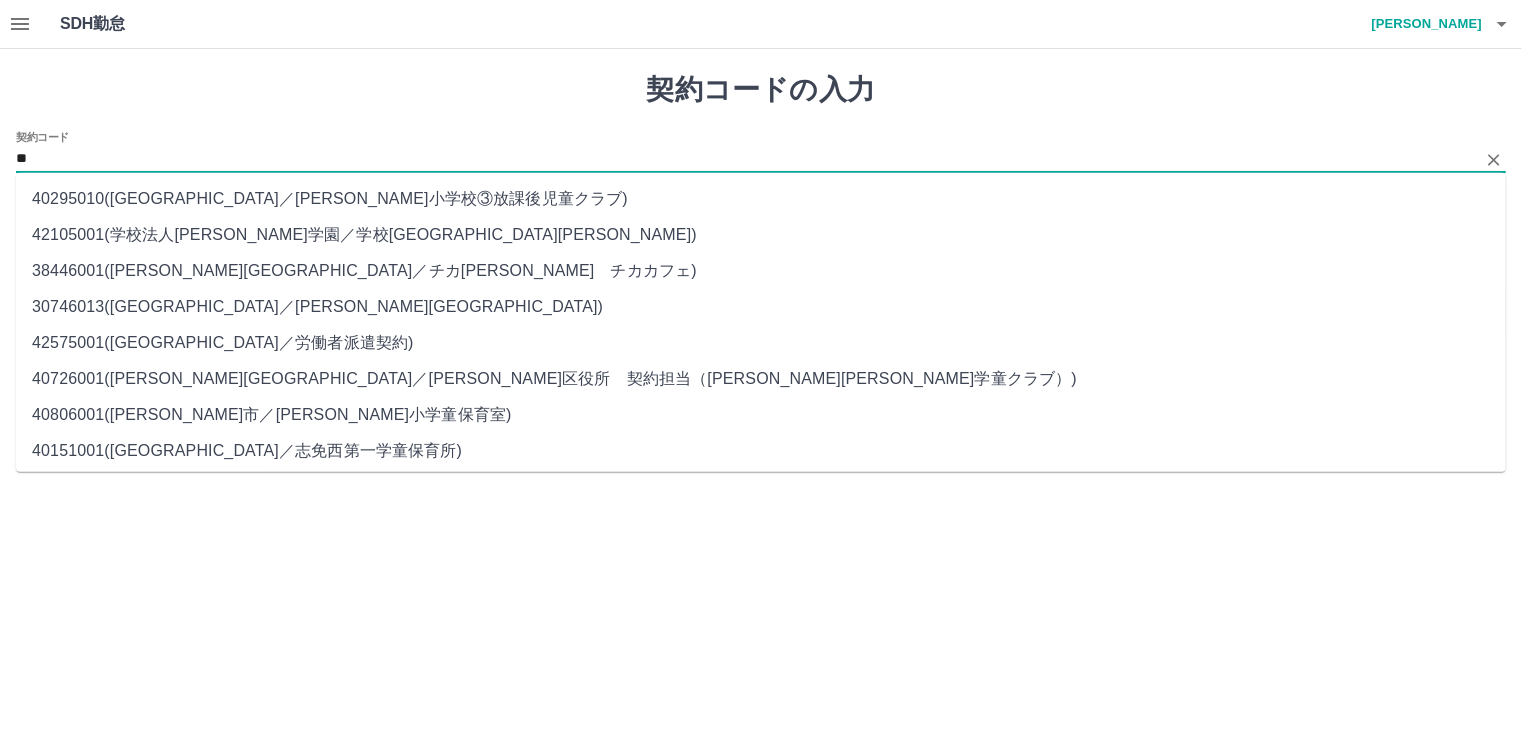 type on "*" 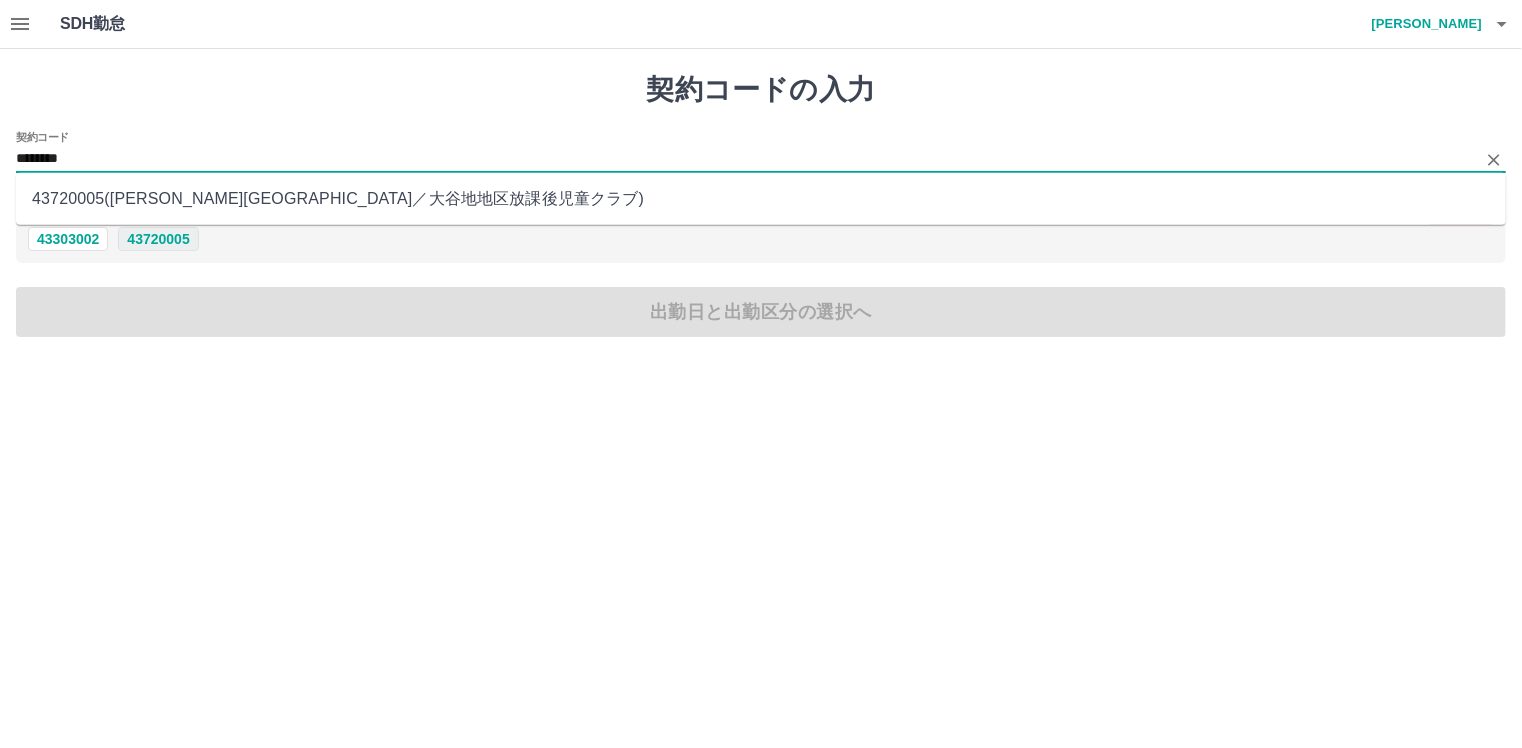 type on "********" 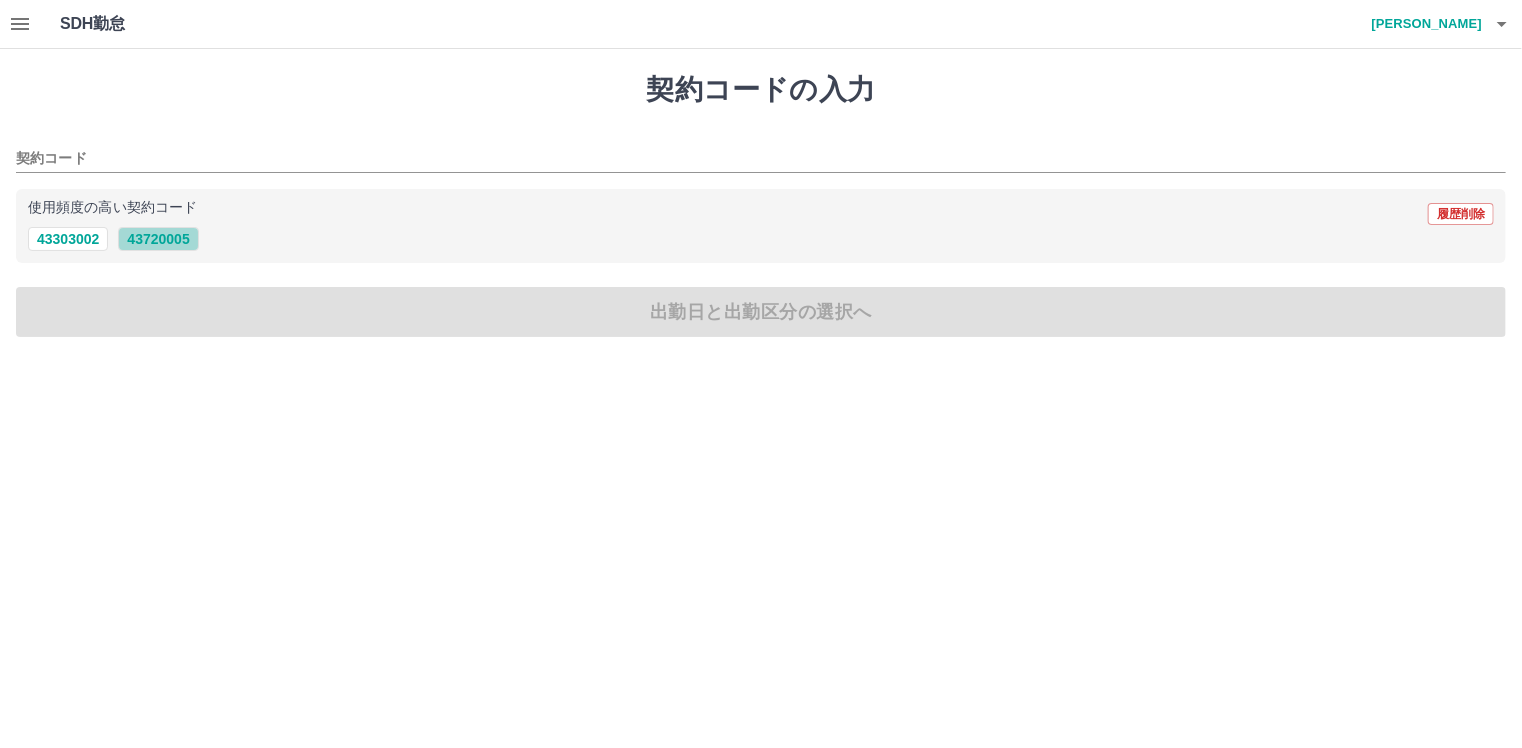 click on "43720005" at bounding box center (158, 239) 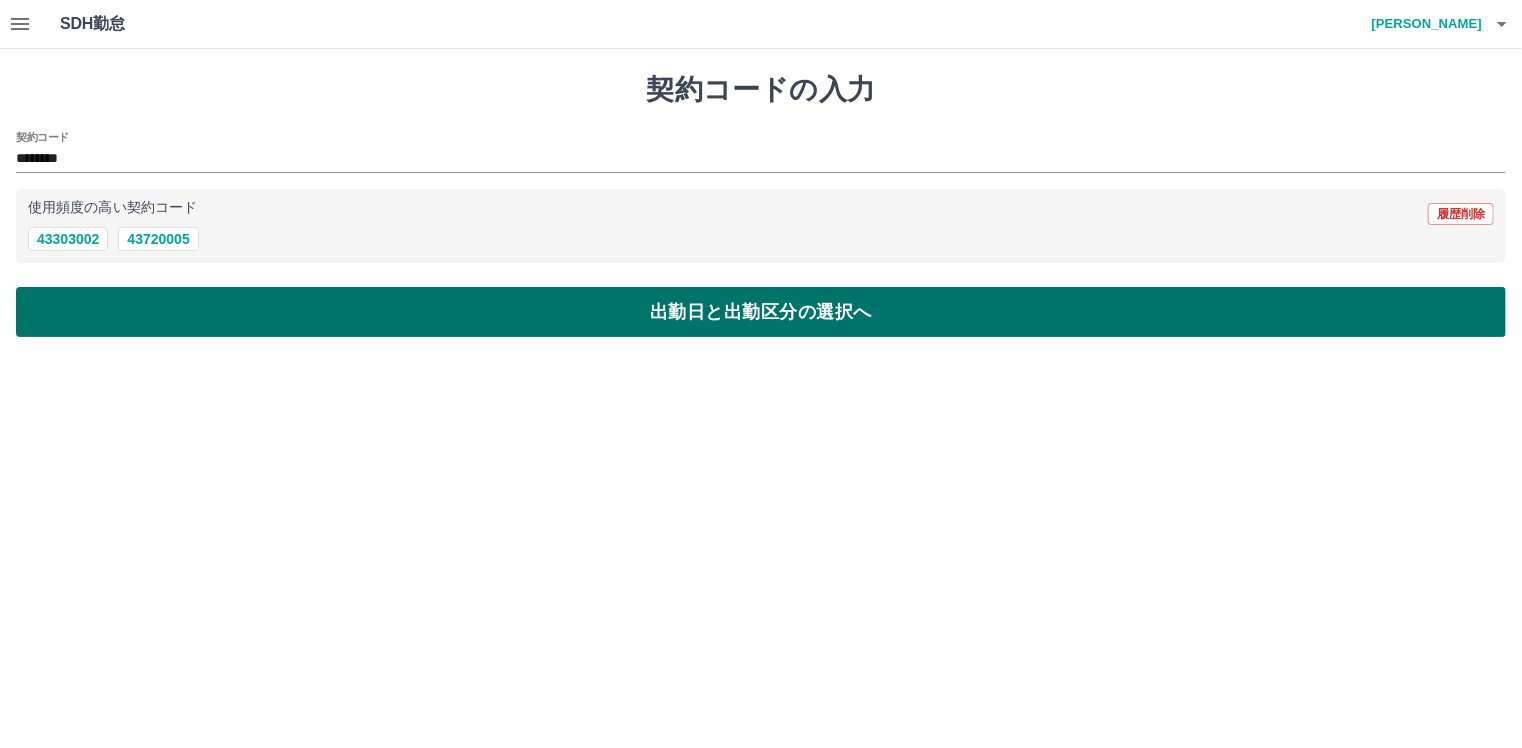 click on "出勤日と出勤区分の選択へ" at bounding box center (761, 312) 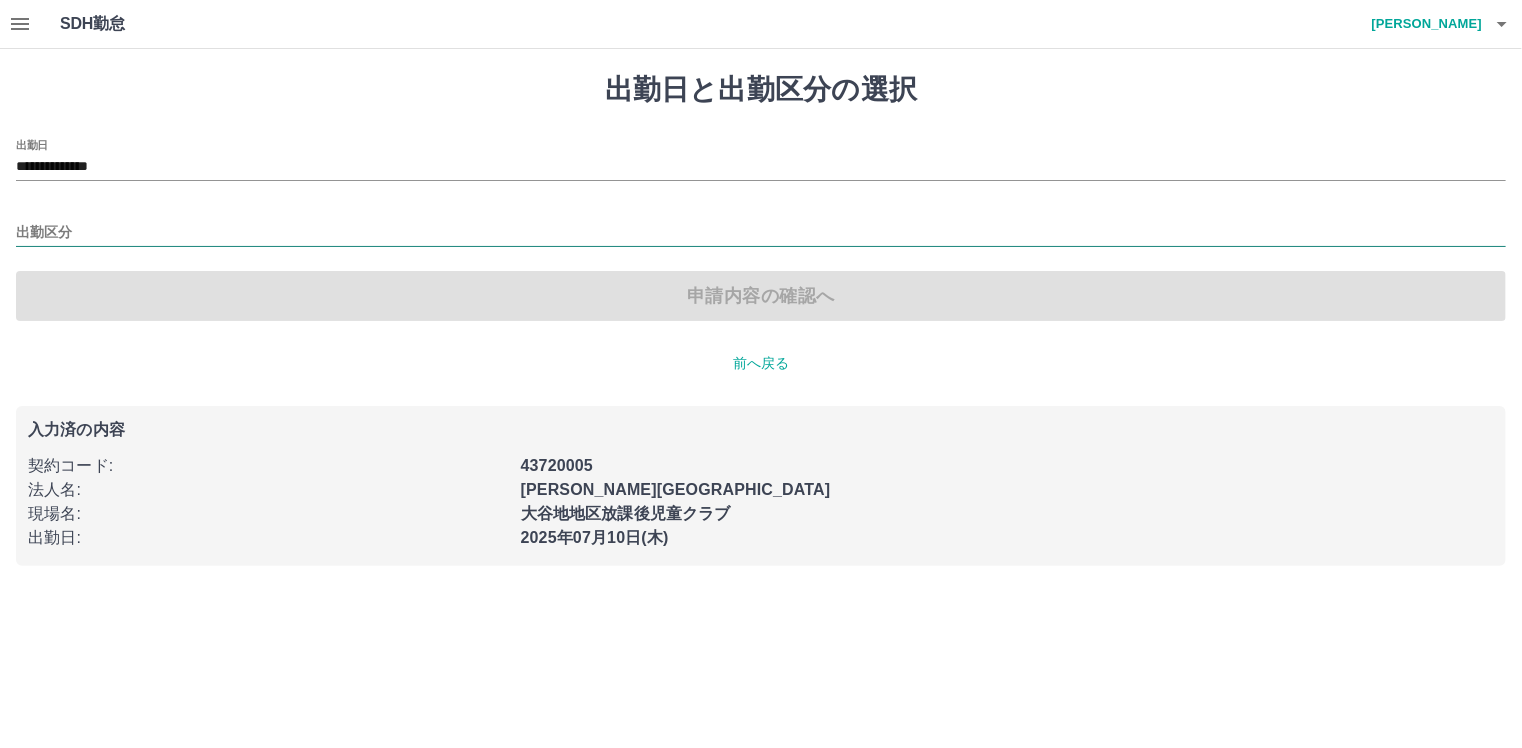 click on "出勤区分" at bounding box center [761, 233] 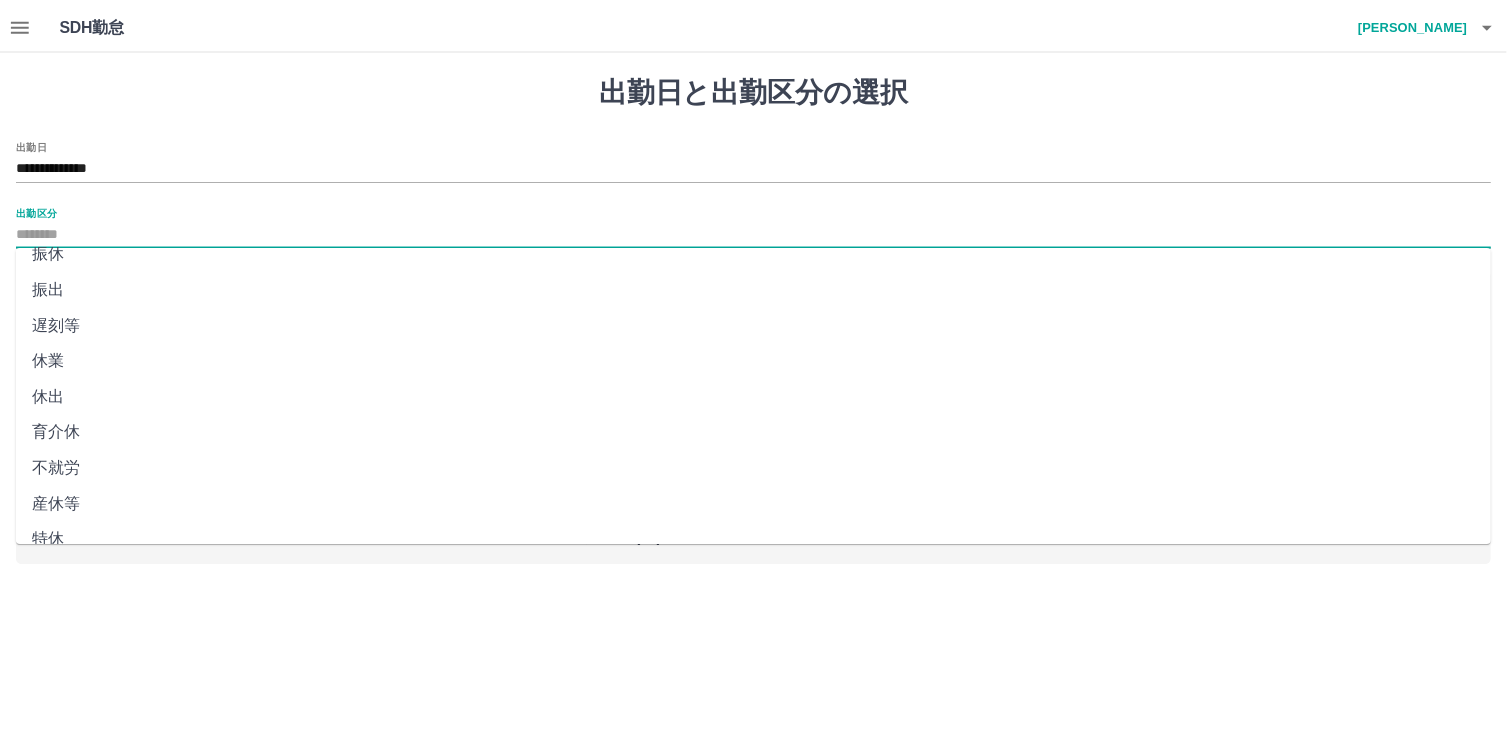 scroll, scrollTop: 64, scrollLeft: 0, axis: vertical 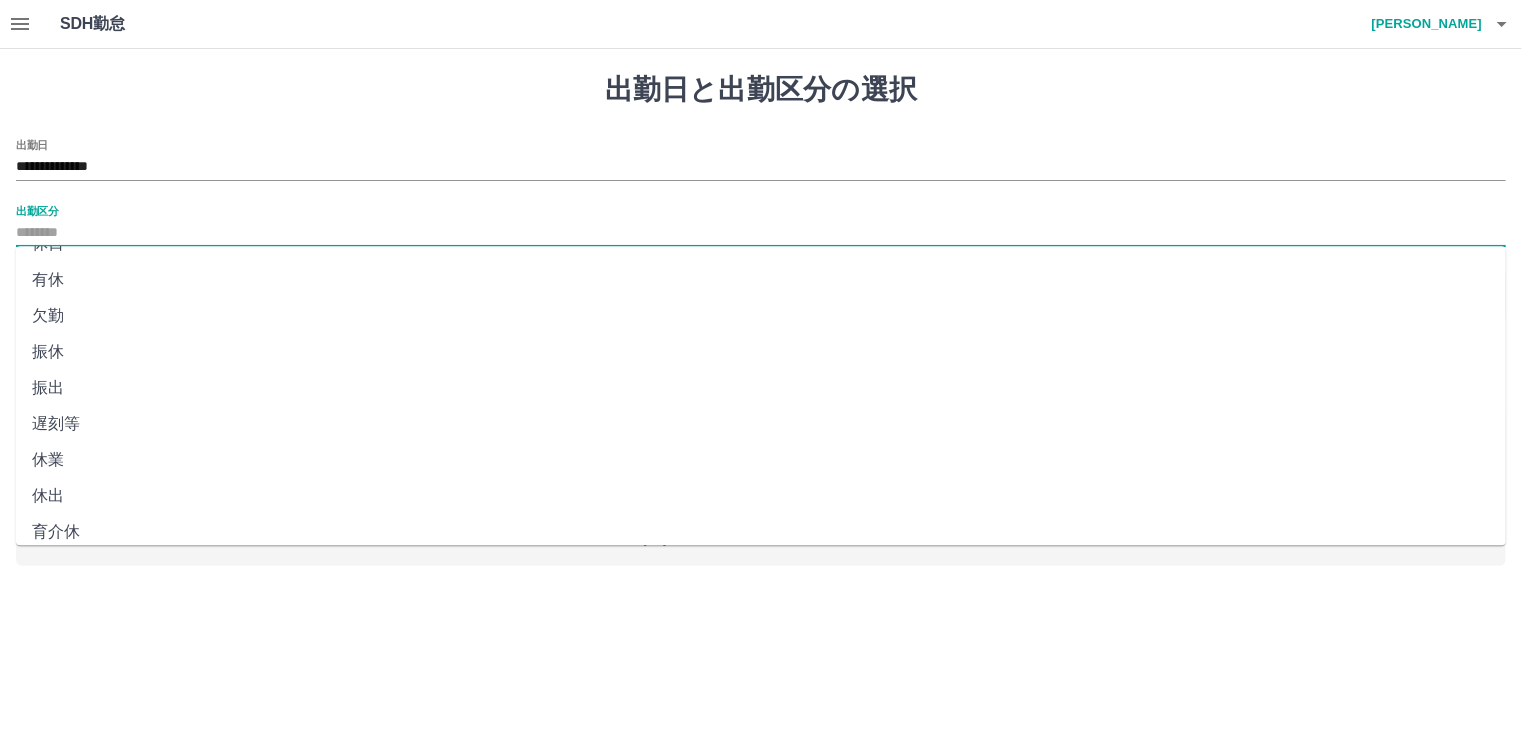 click on "遅刻等" at bounding box center [761, 424] 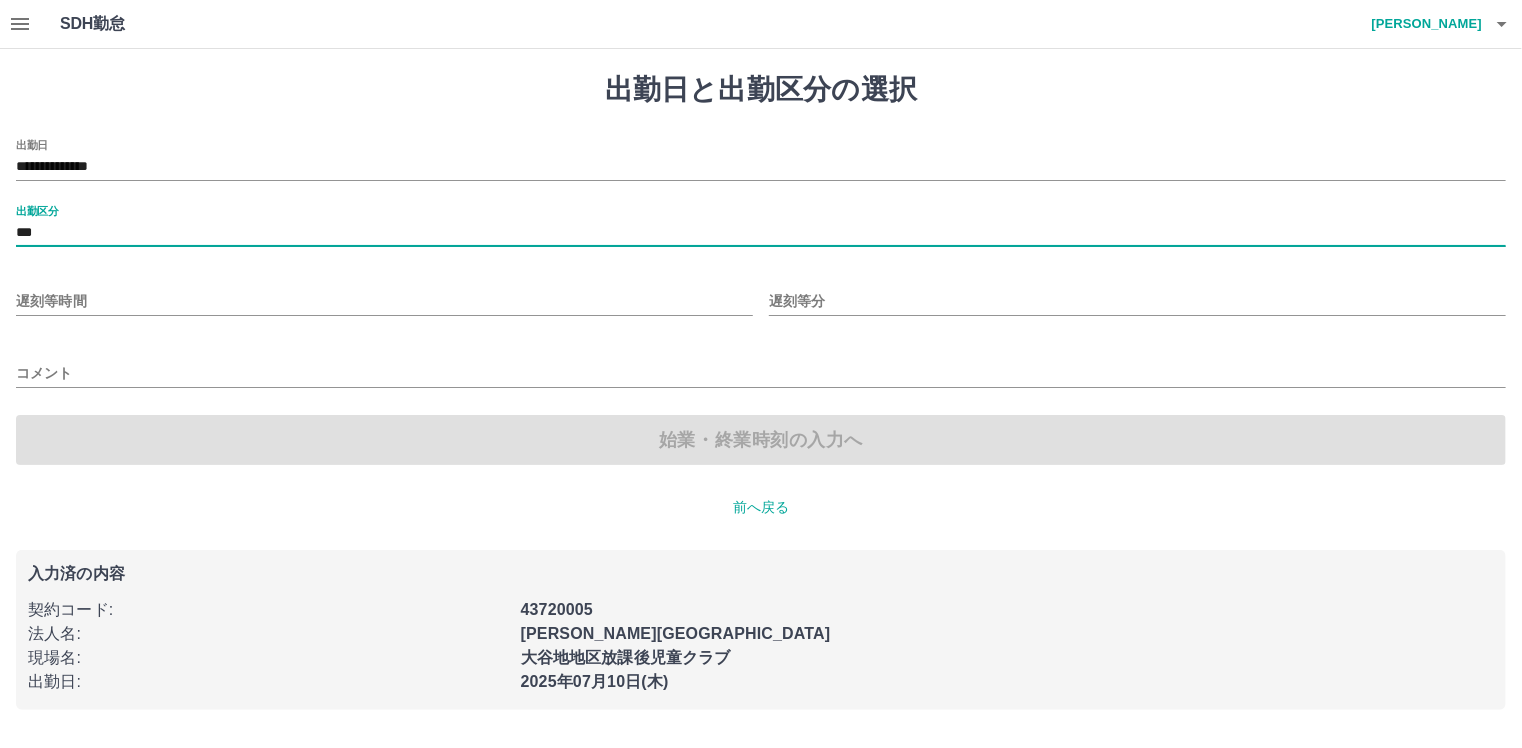 click on "遅刻等時間" at bounding box center (384, 301) 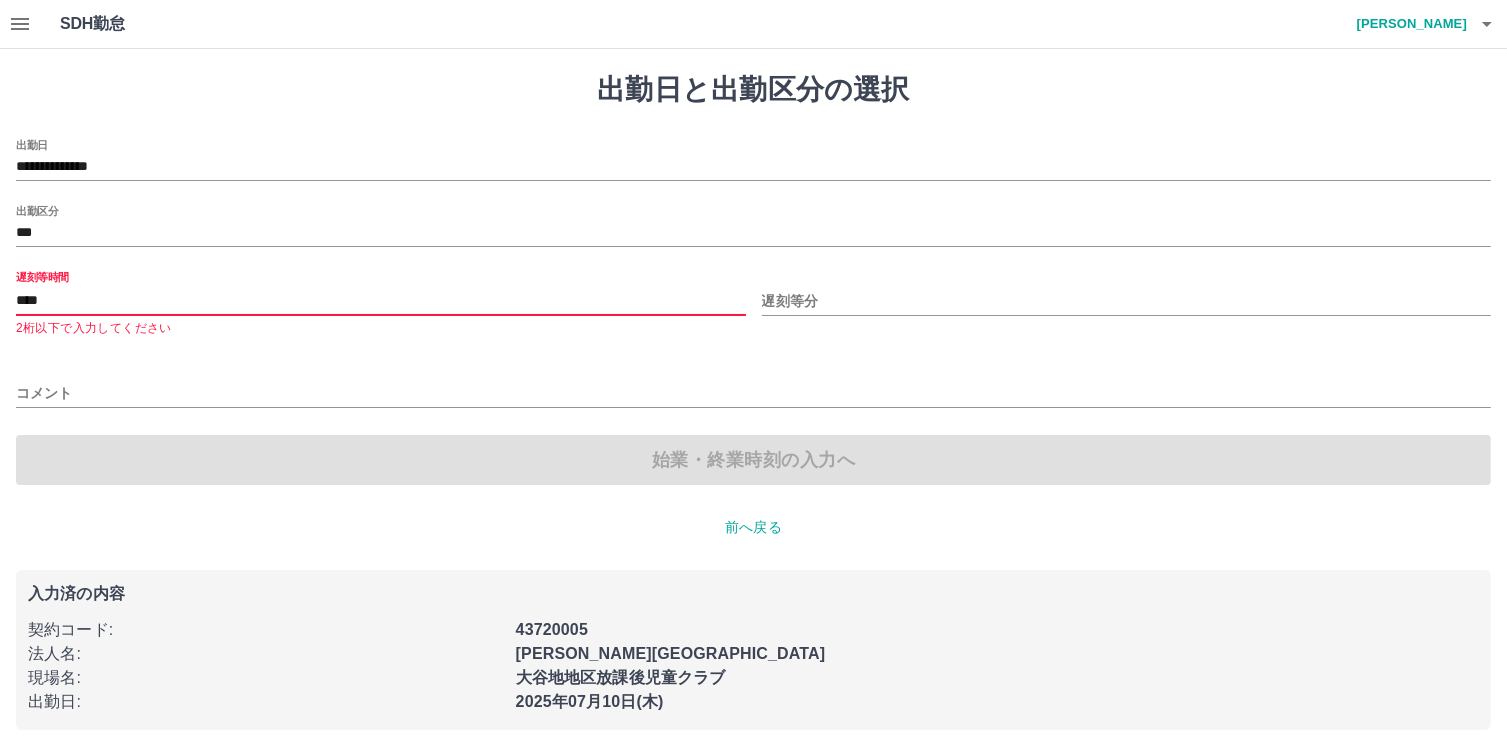 click on "****" at bounding box center (381, 301) 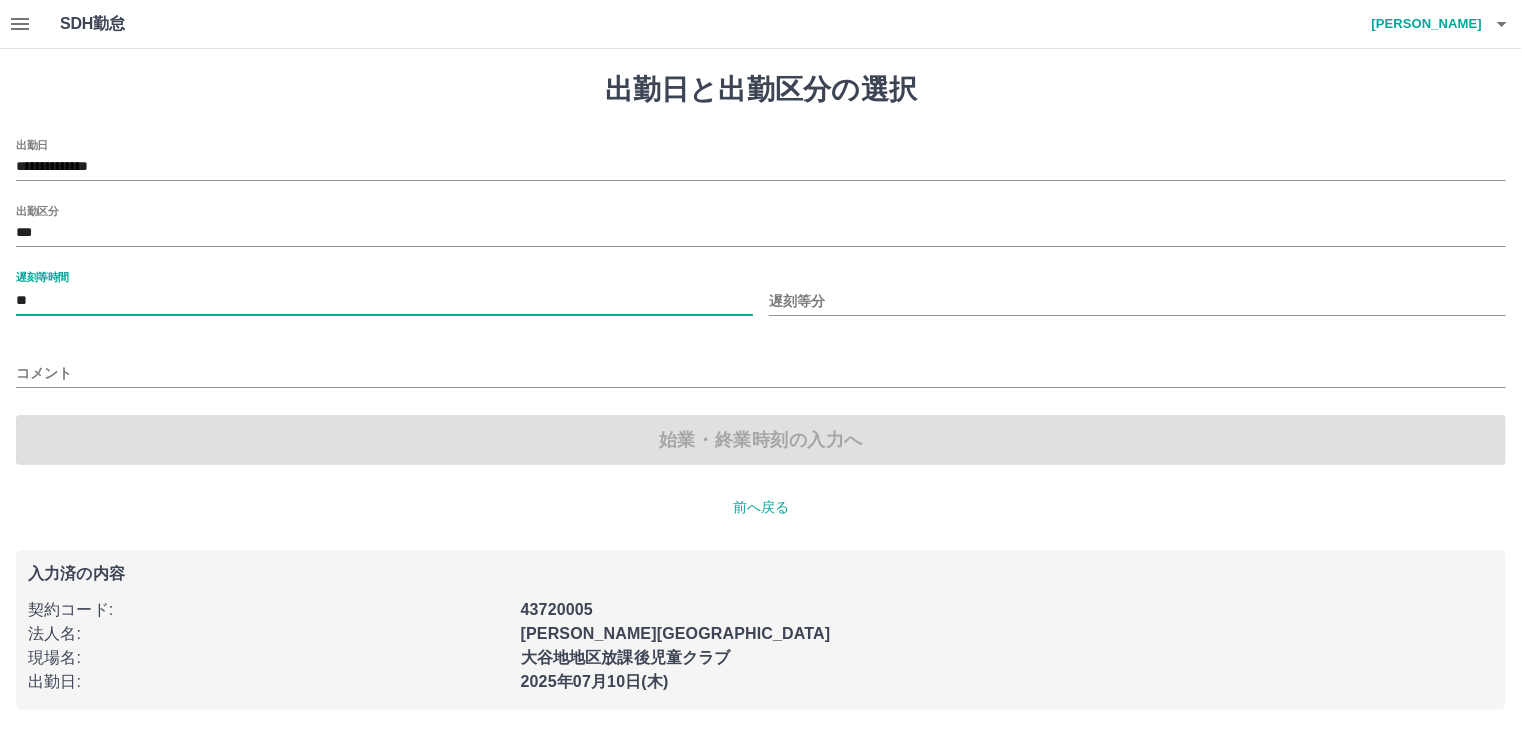 type on "*" 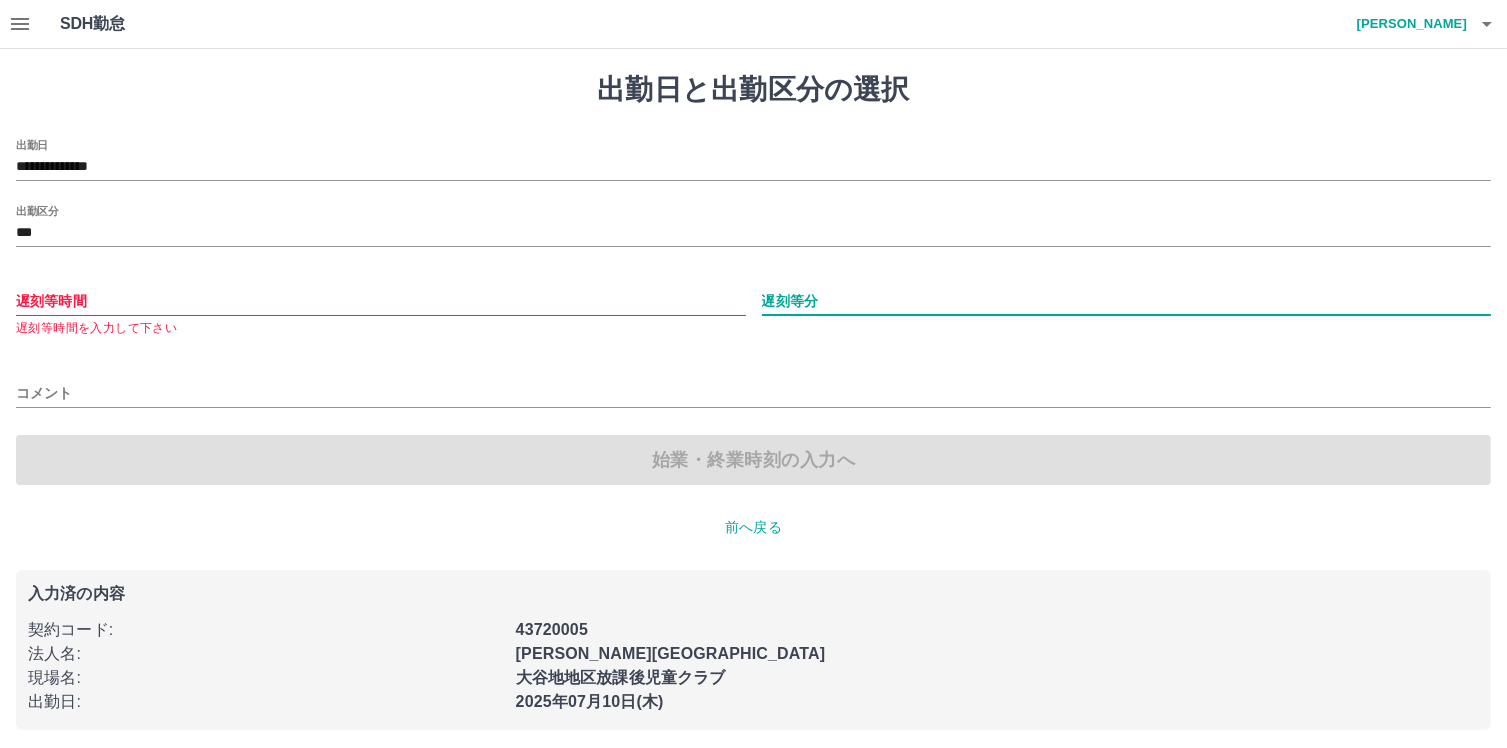 click on "遅刻等分" at bounding box center [1127, 301] 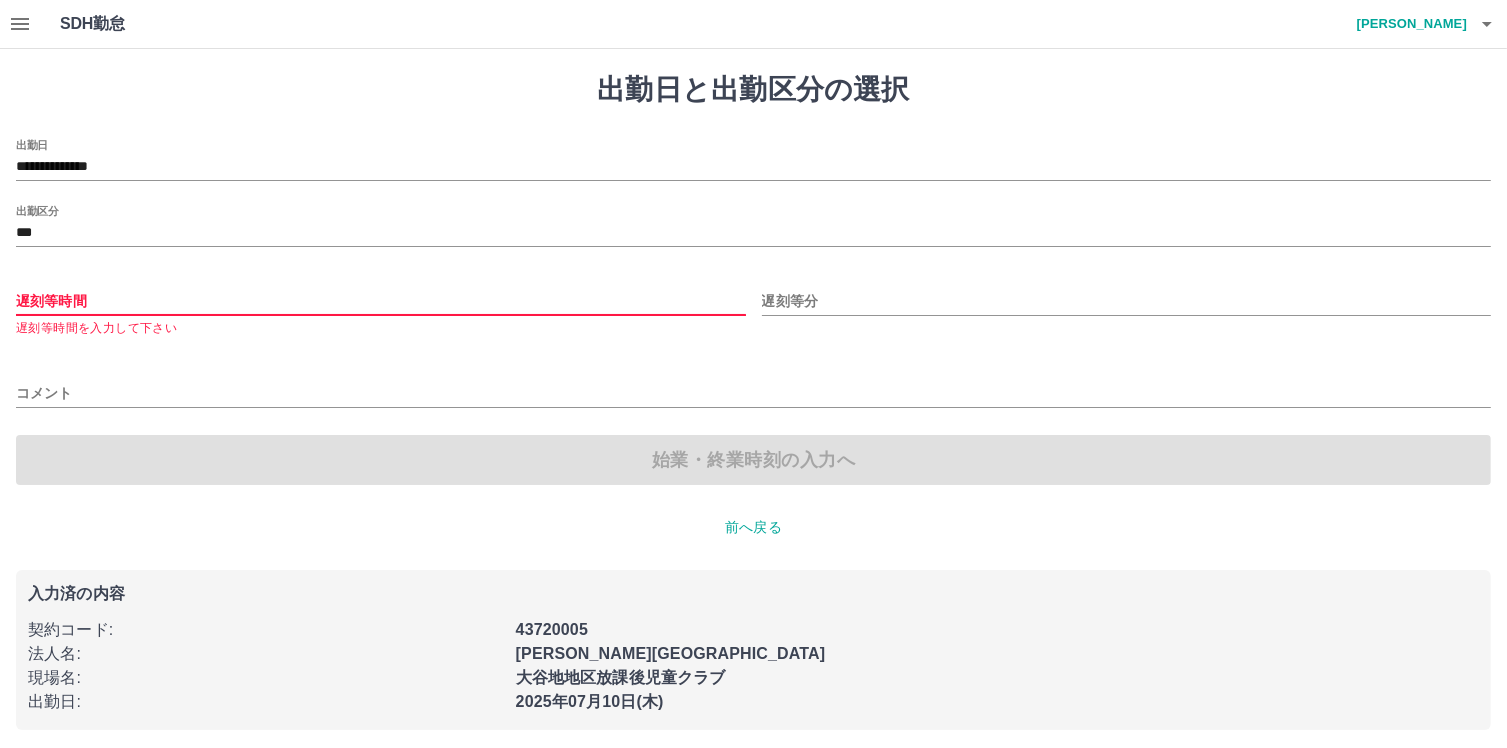 click on "遅刻等時間" at bounding box center [381, 301] 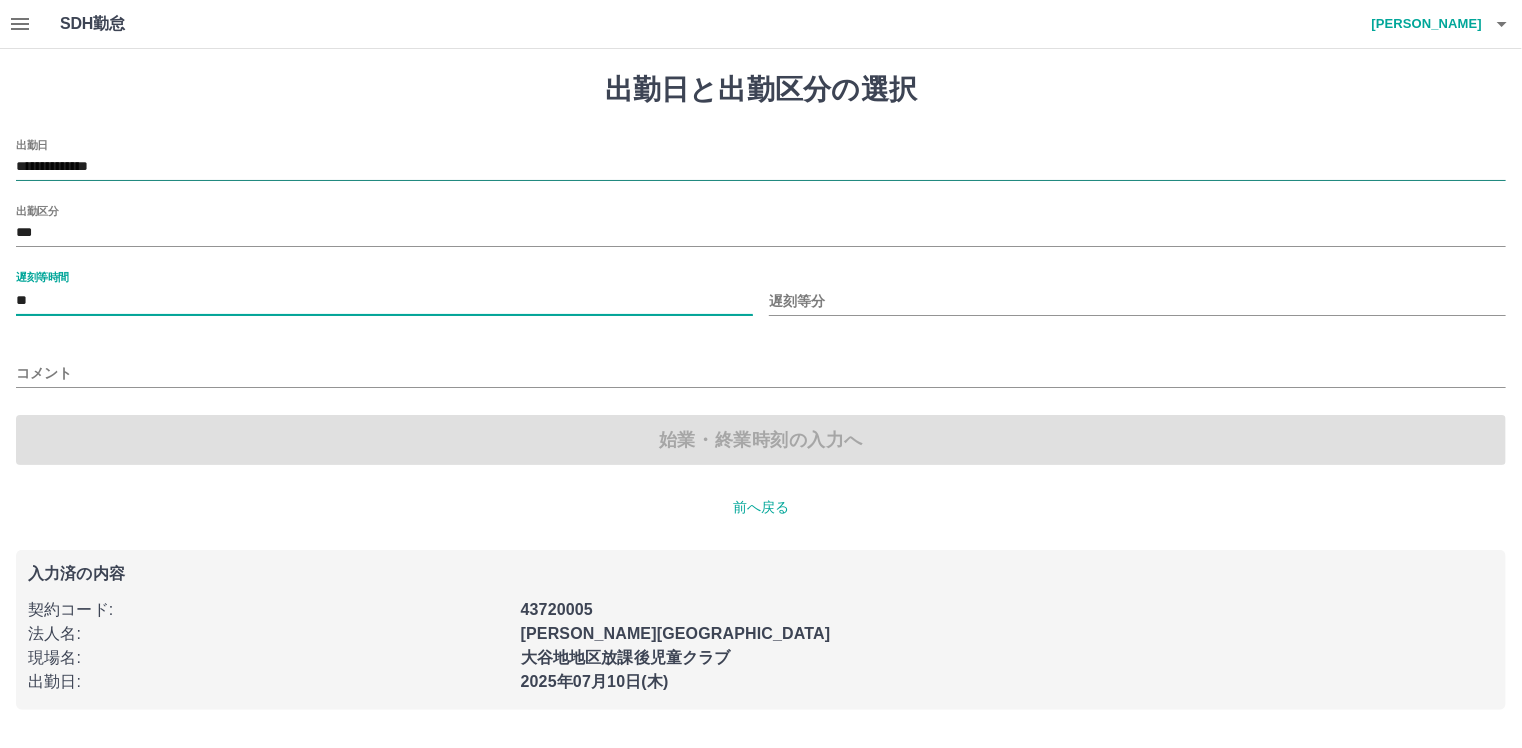 type on "*" 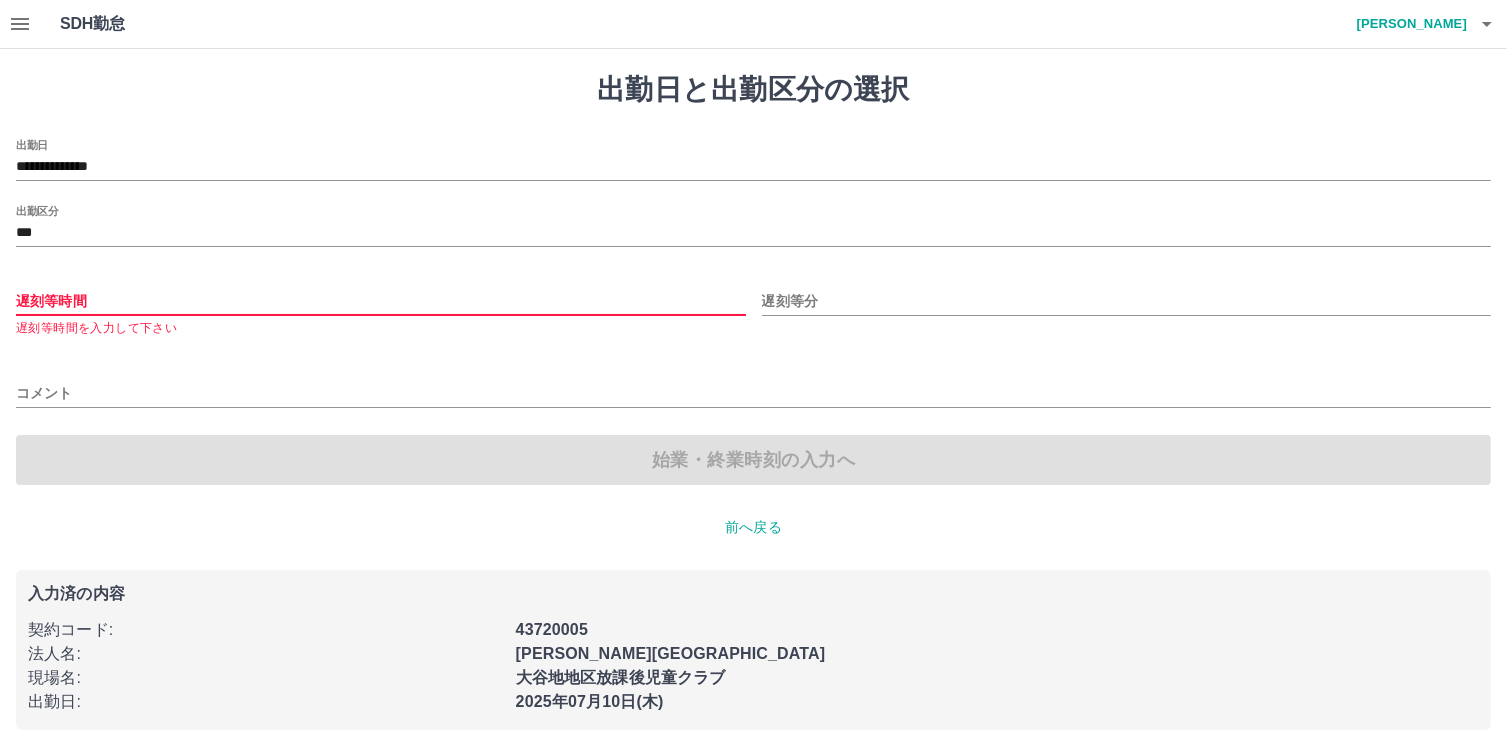 click on "遅刻等時間" at bounding box center (381, 301) 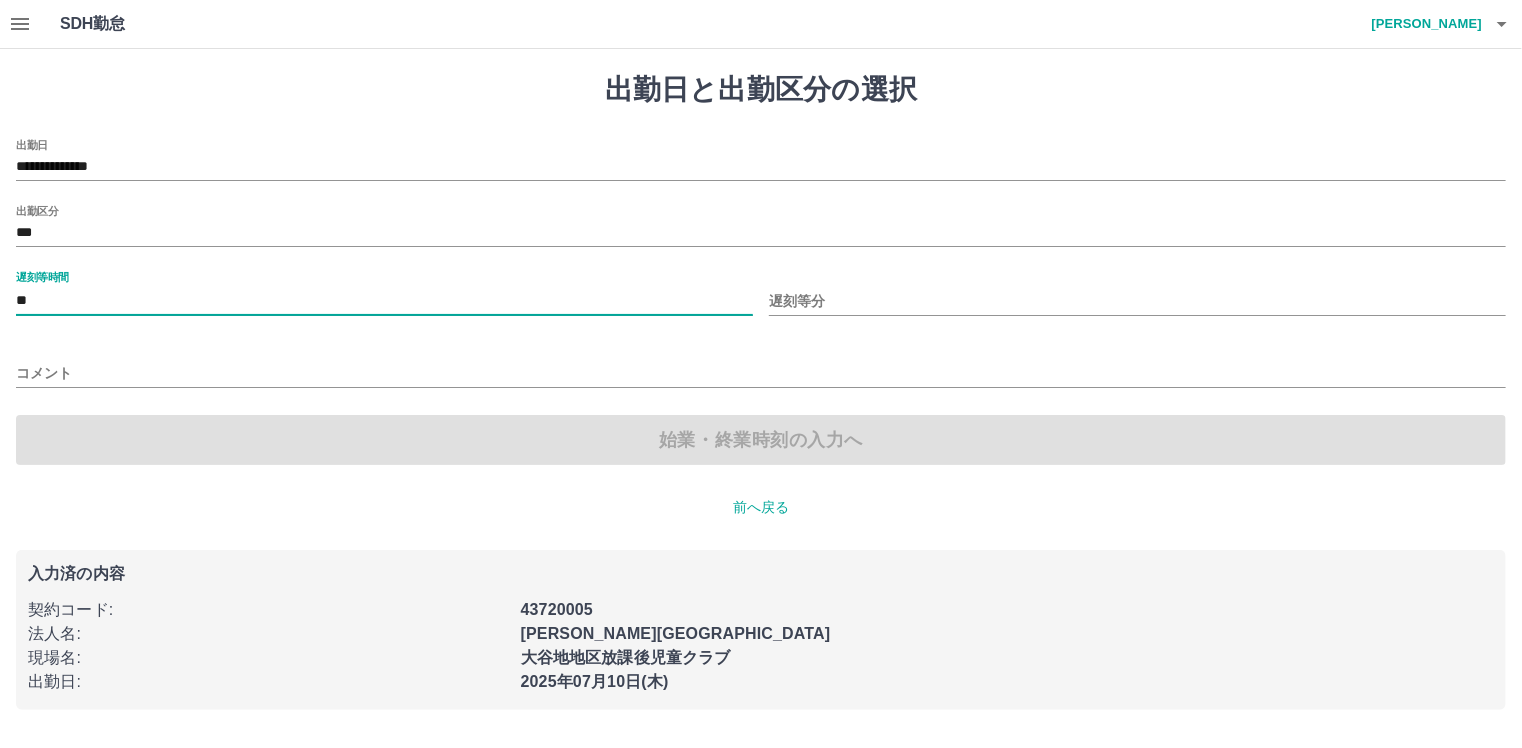 type on "**" 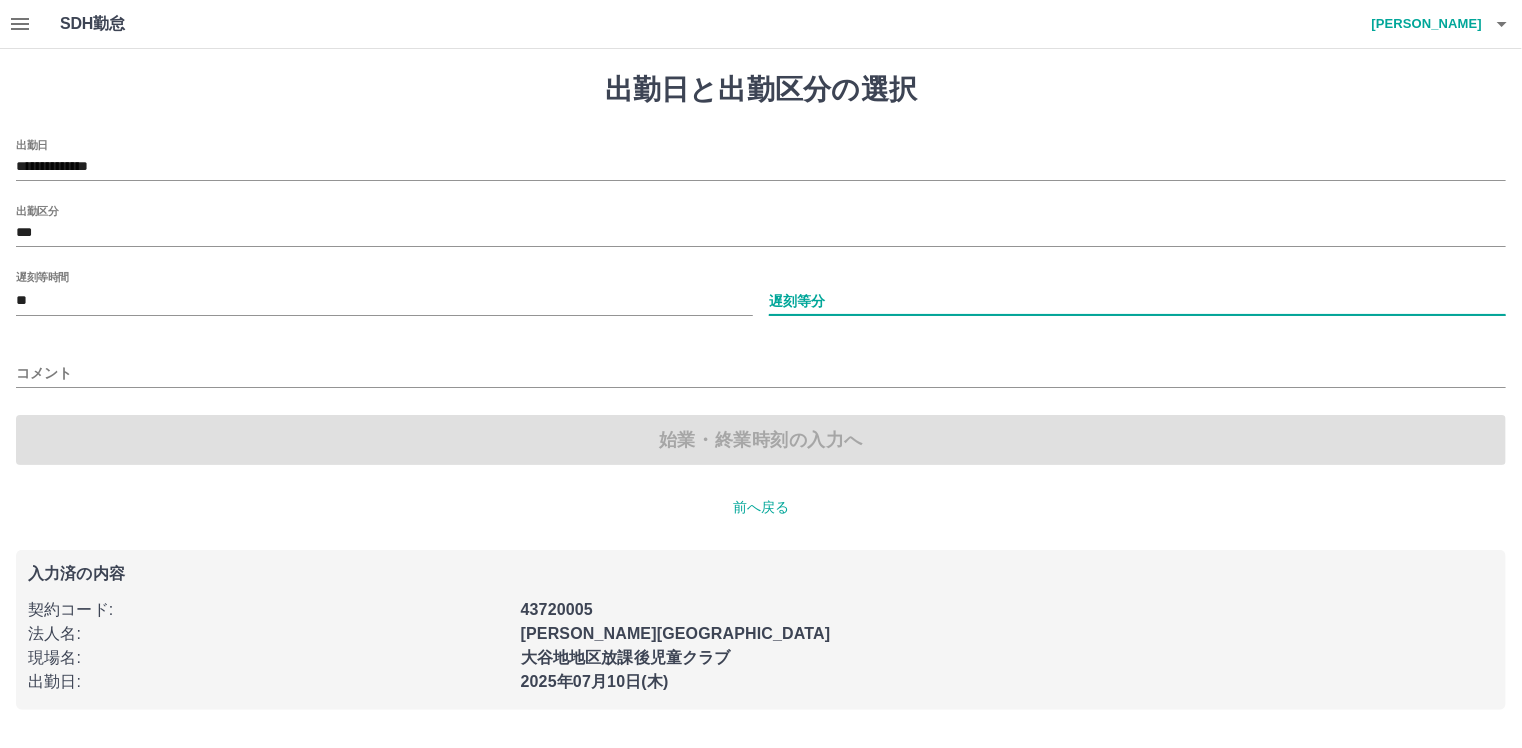 click on "遅刻等分" at bounding box center [1137, 301] 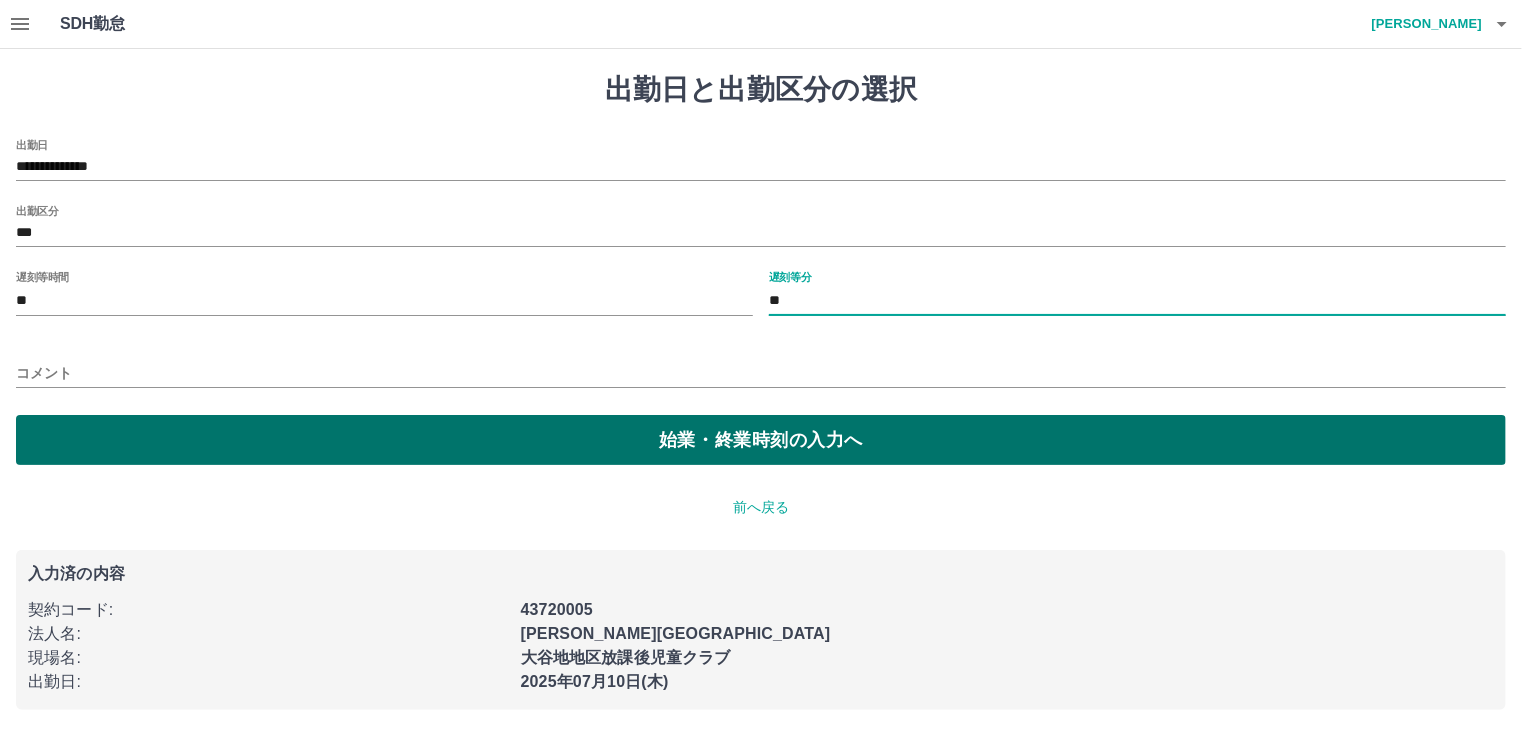type on "**" 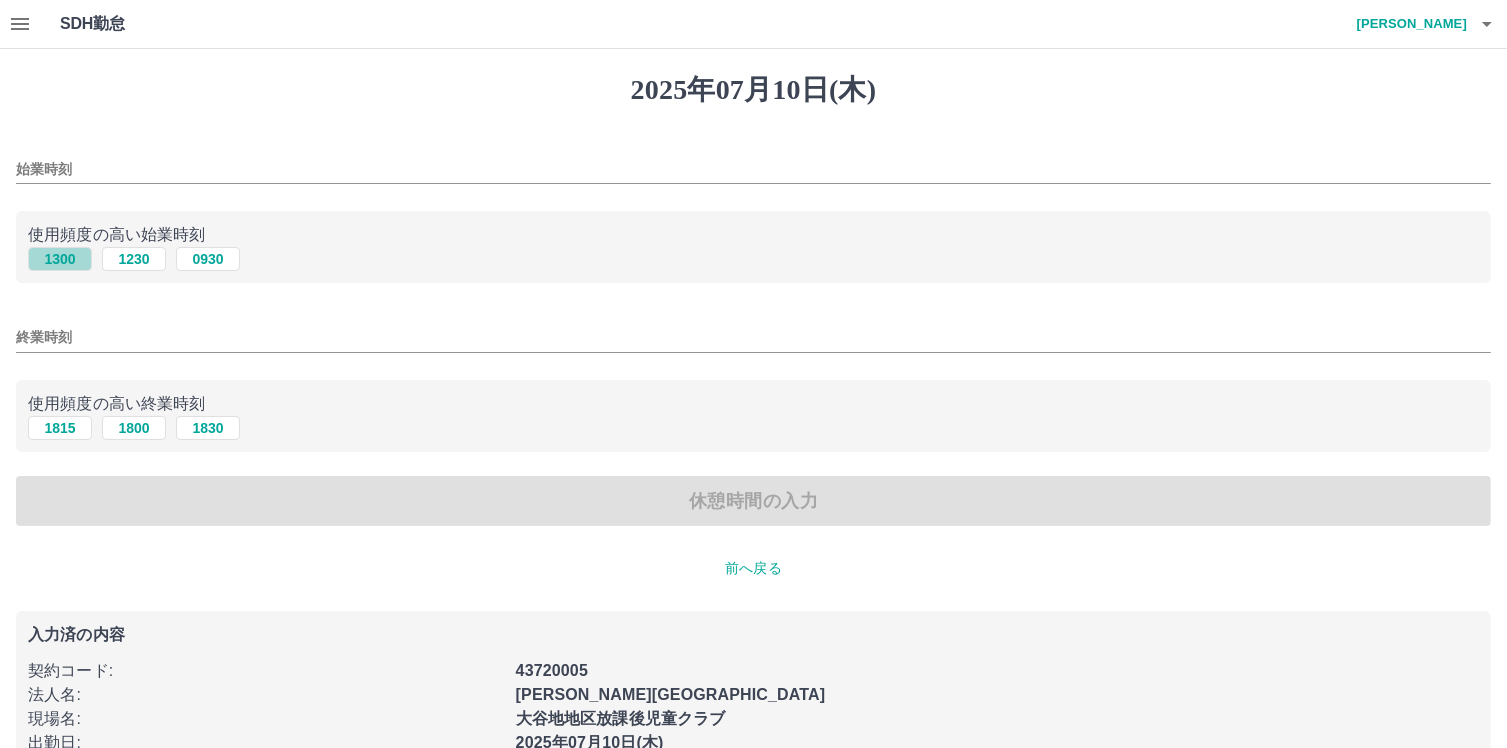 click on "1300" at bounding box center (60, 259) 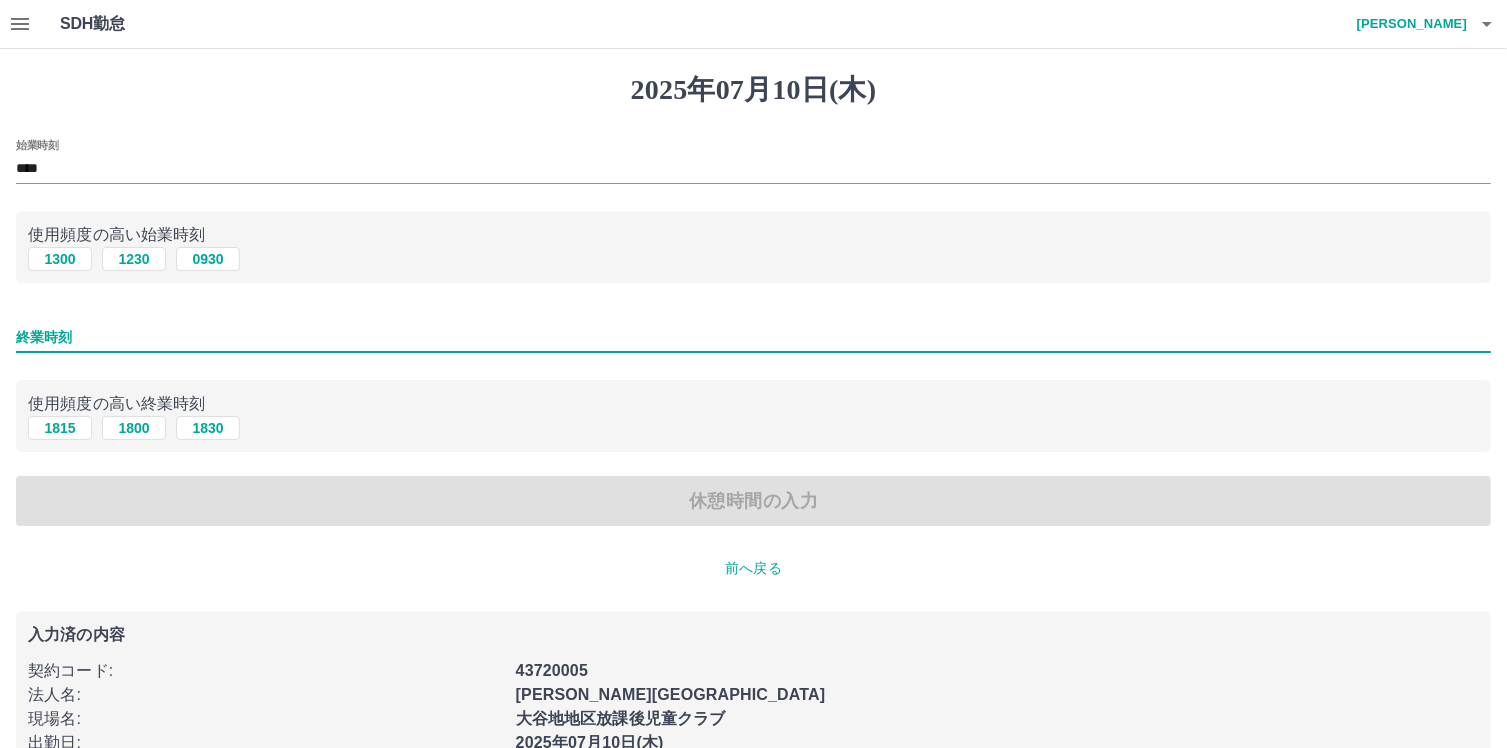 click on "終業時刻" at bounding box center (753, 337) 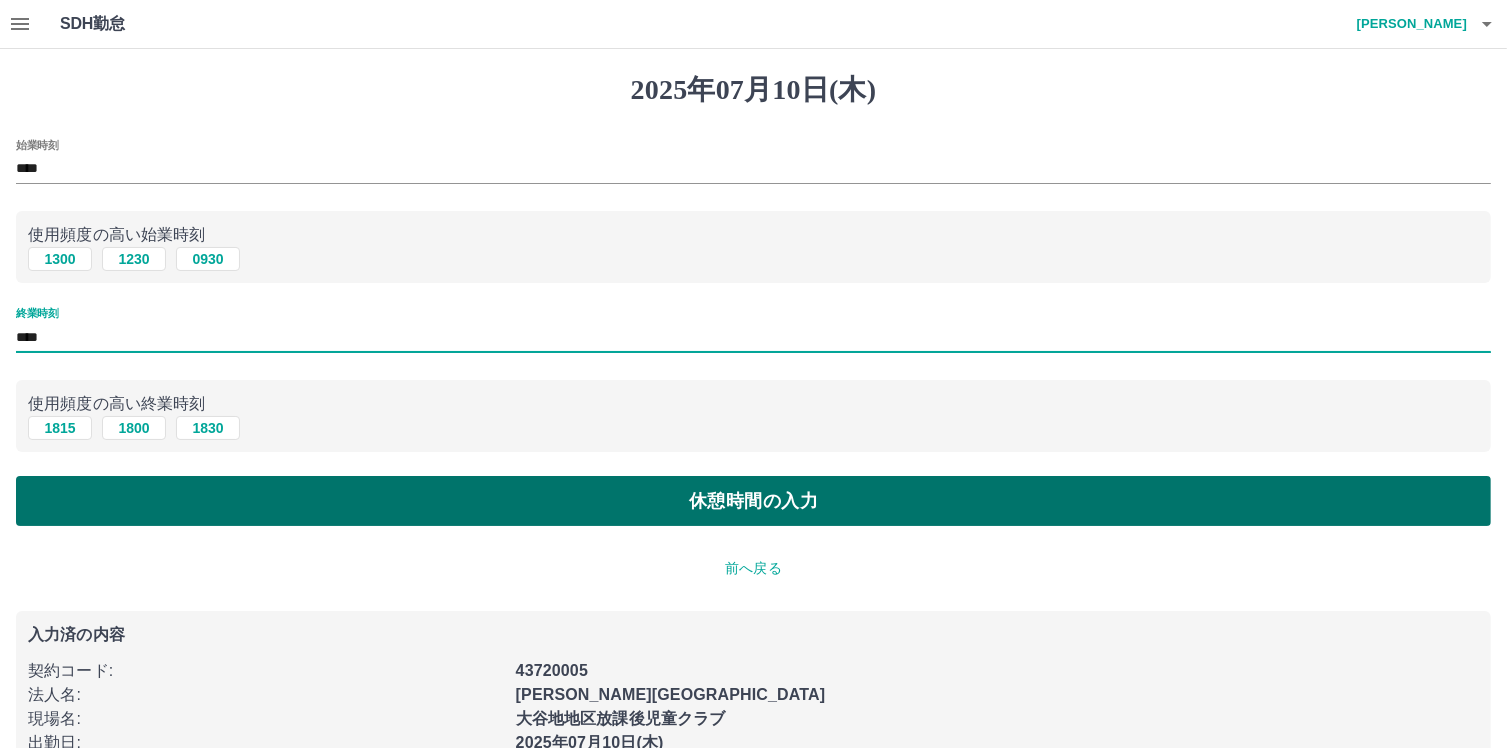 type on "****" 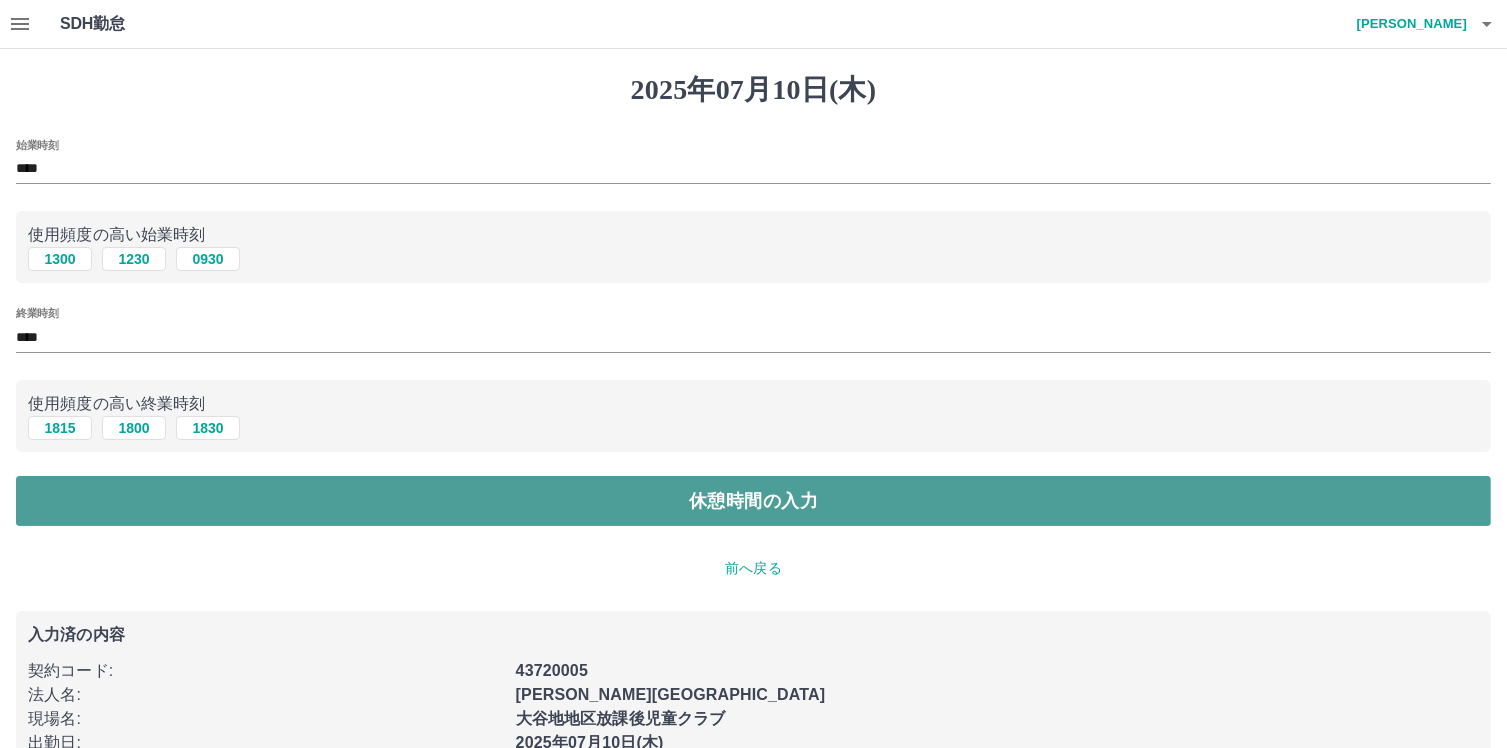 click on "休憩時間の入力" at bounding box center (753, 501) 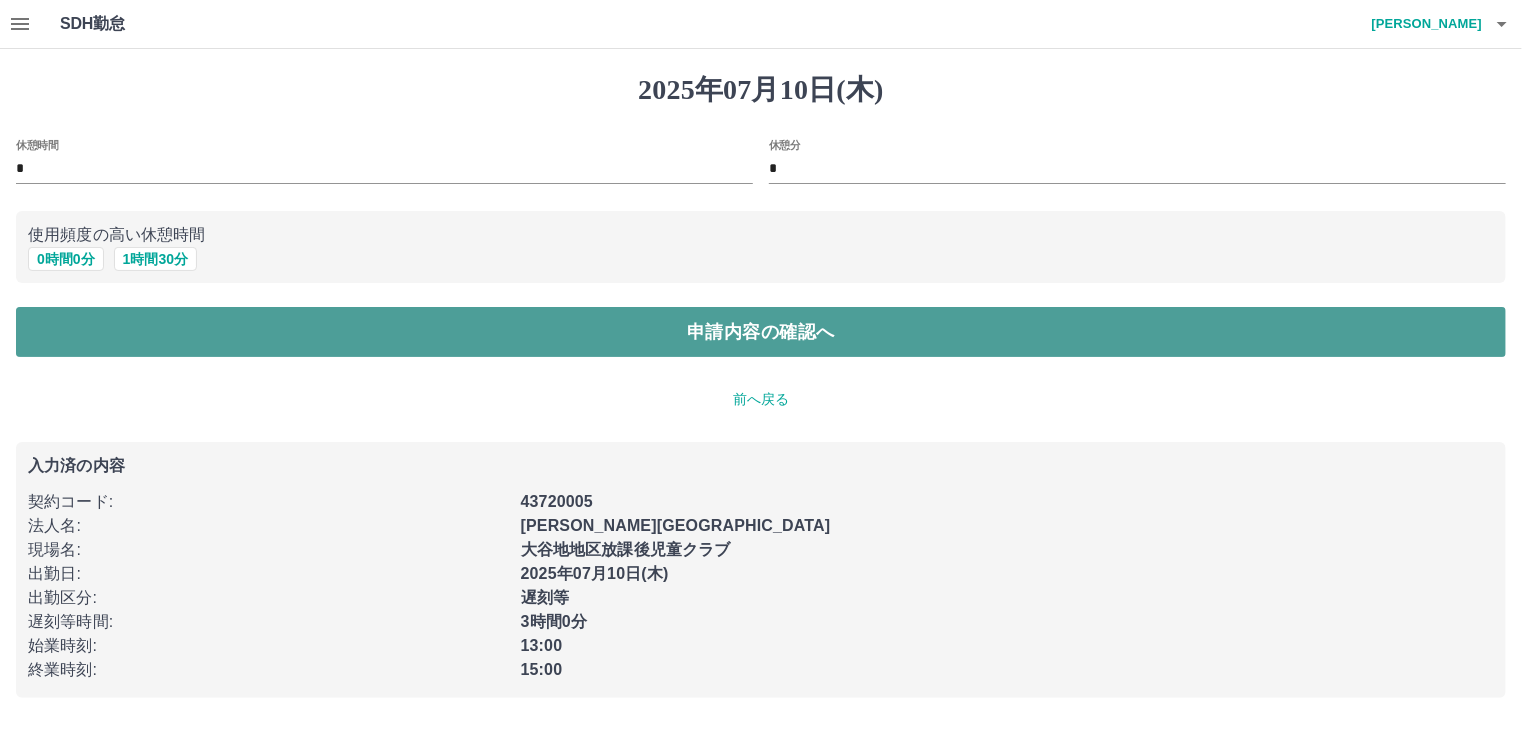 click on "申請内容の確認へ" at bounding box center (761, 332) 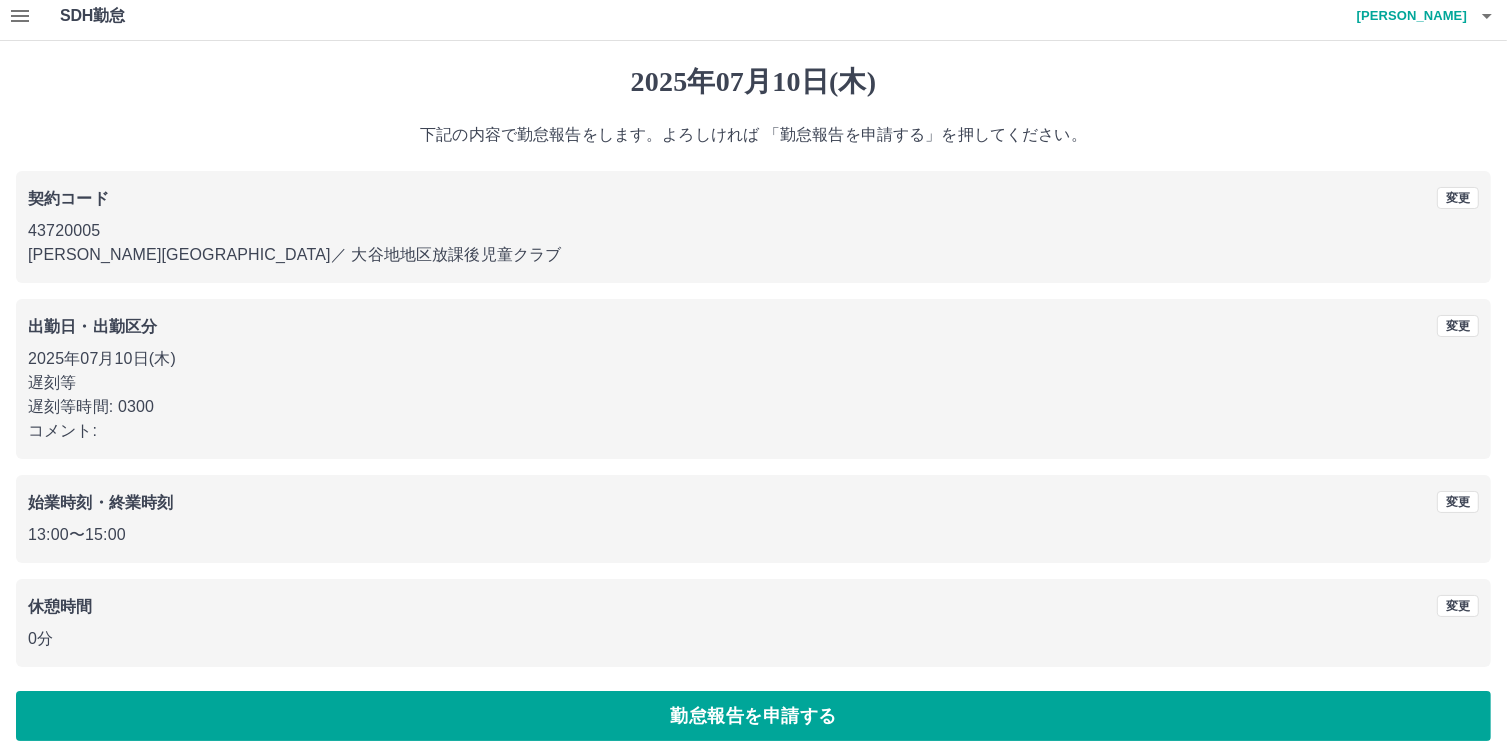 scroll, scrollTop: 24, scrollLeft: 0, axis: vertical 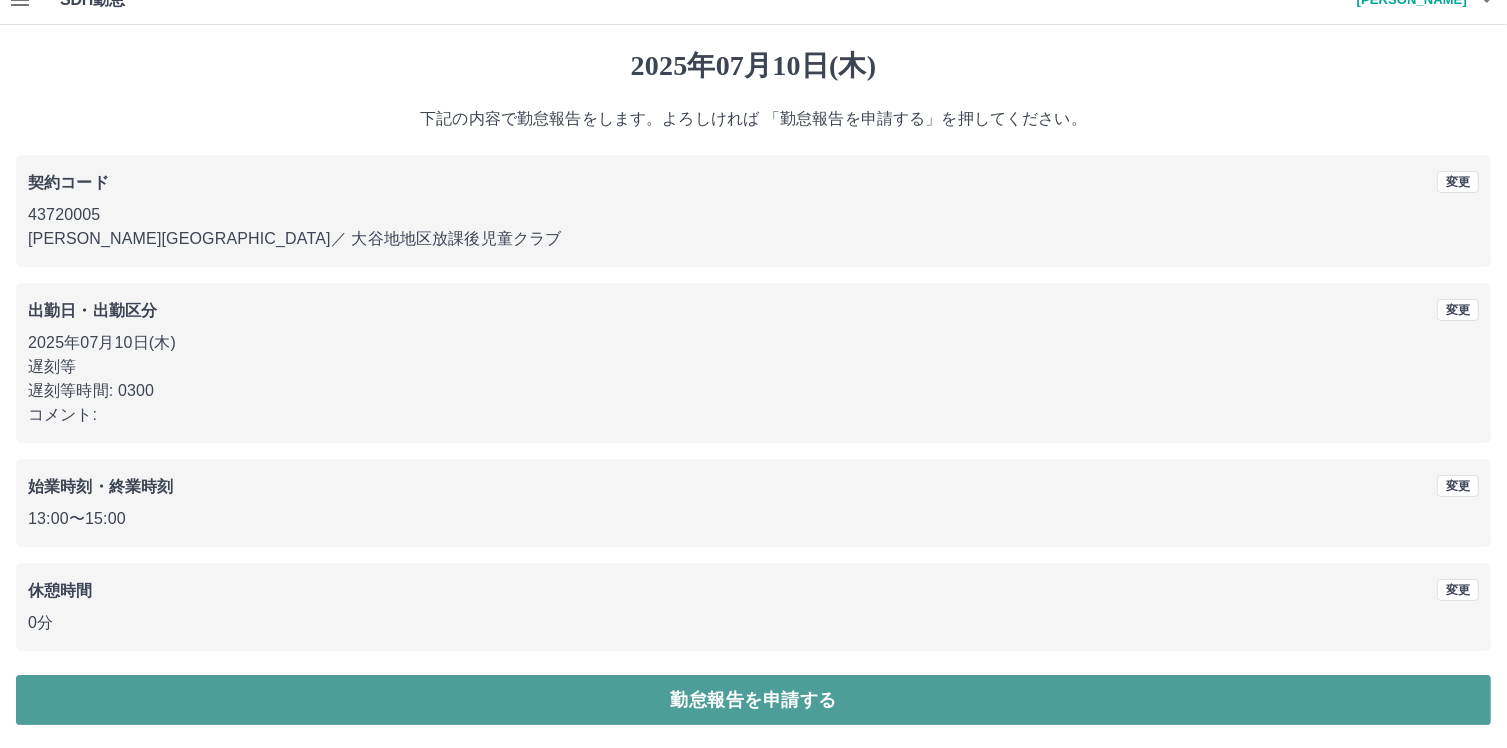 click on "勤怠報告を申請する" at bounding box center [753, 700] 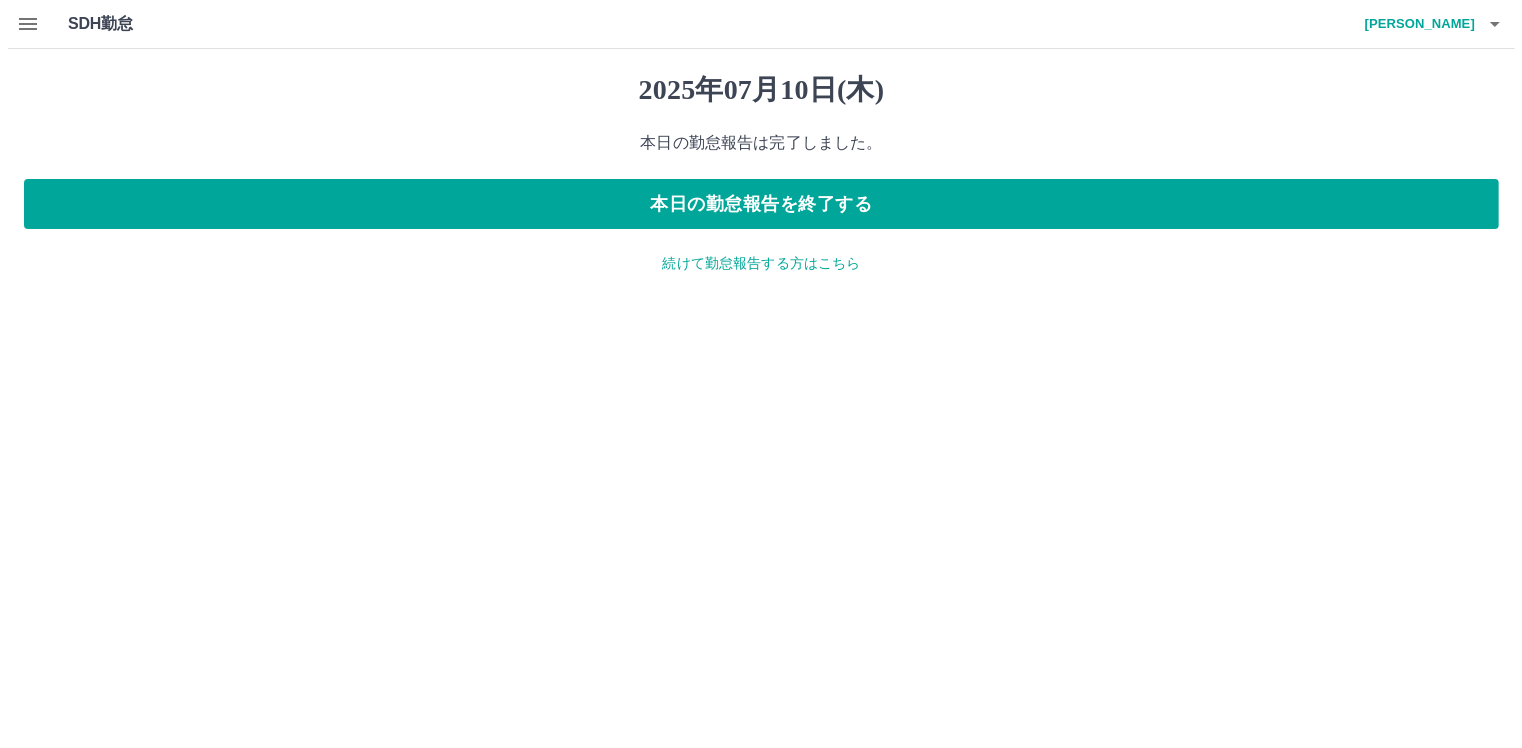 scroll, scrollTop: 0, scrollLeft: 0, axis: both 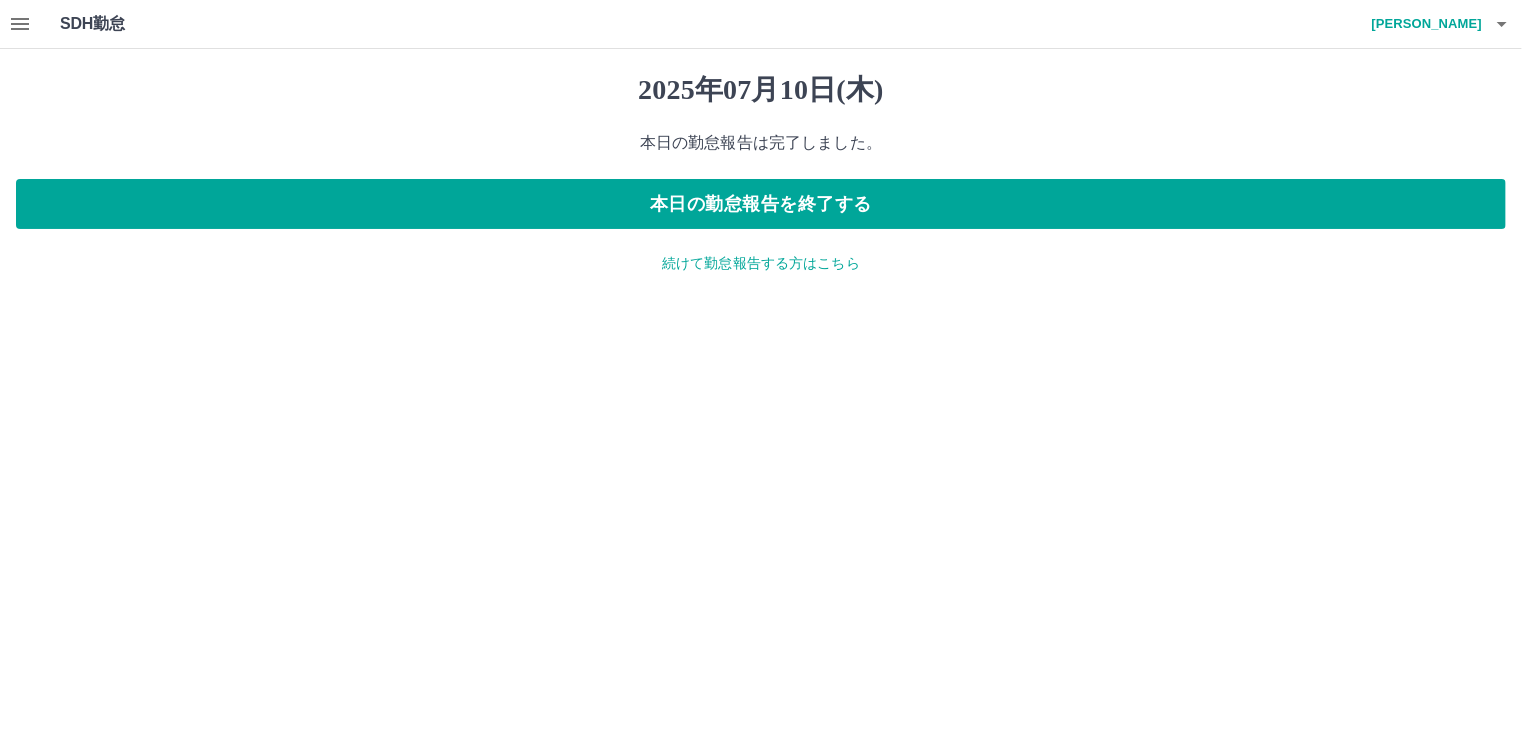 click on "続けて勤怠報告する方はこちら" at bounding box center (761, 263) 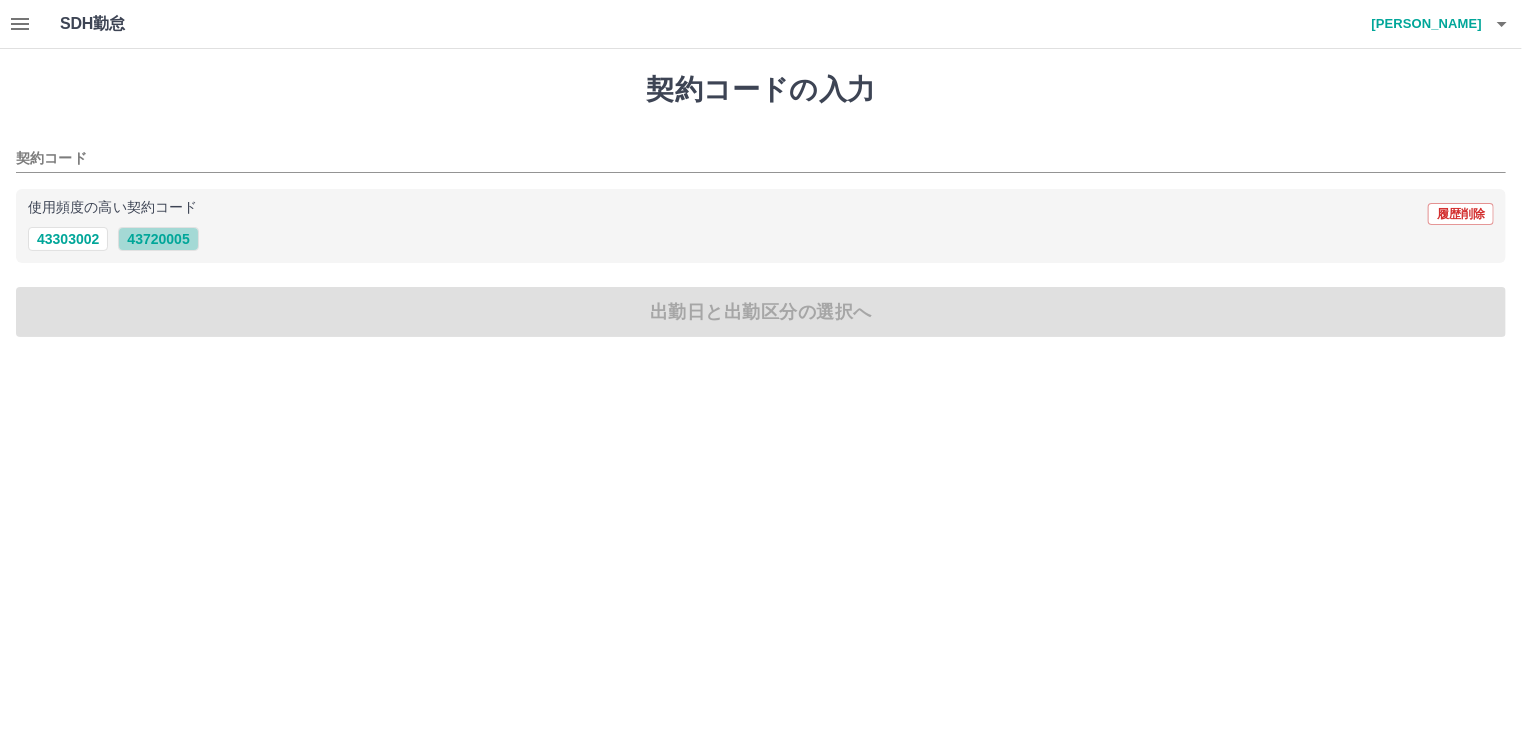 click on "43720005" at bounding box center (158, 239) 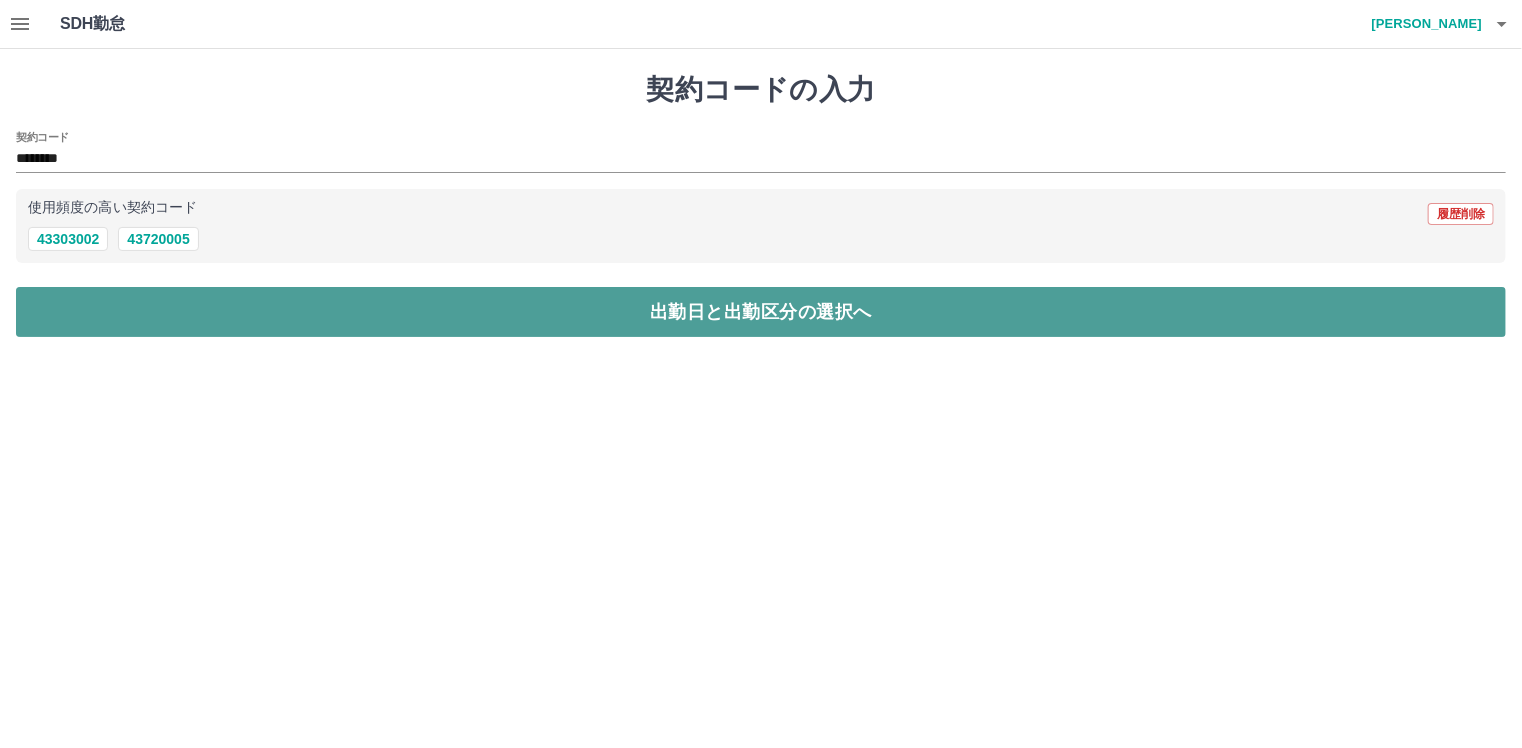 click on "出勤日と出勤区分の選択へ" at bounding box center (761, 312) 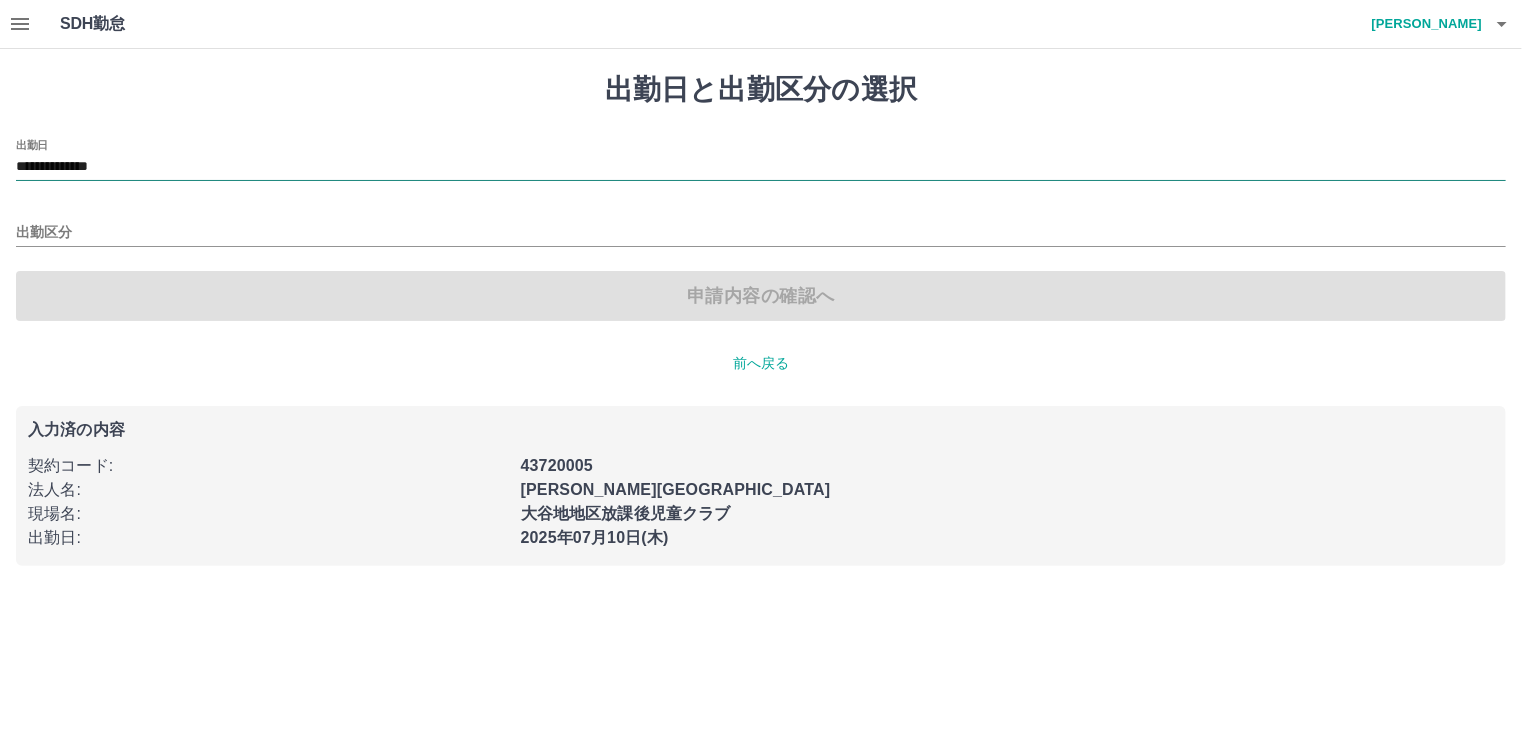 click on "**********" at bounding box center [761, 167] 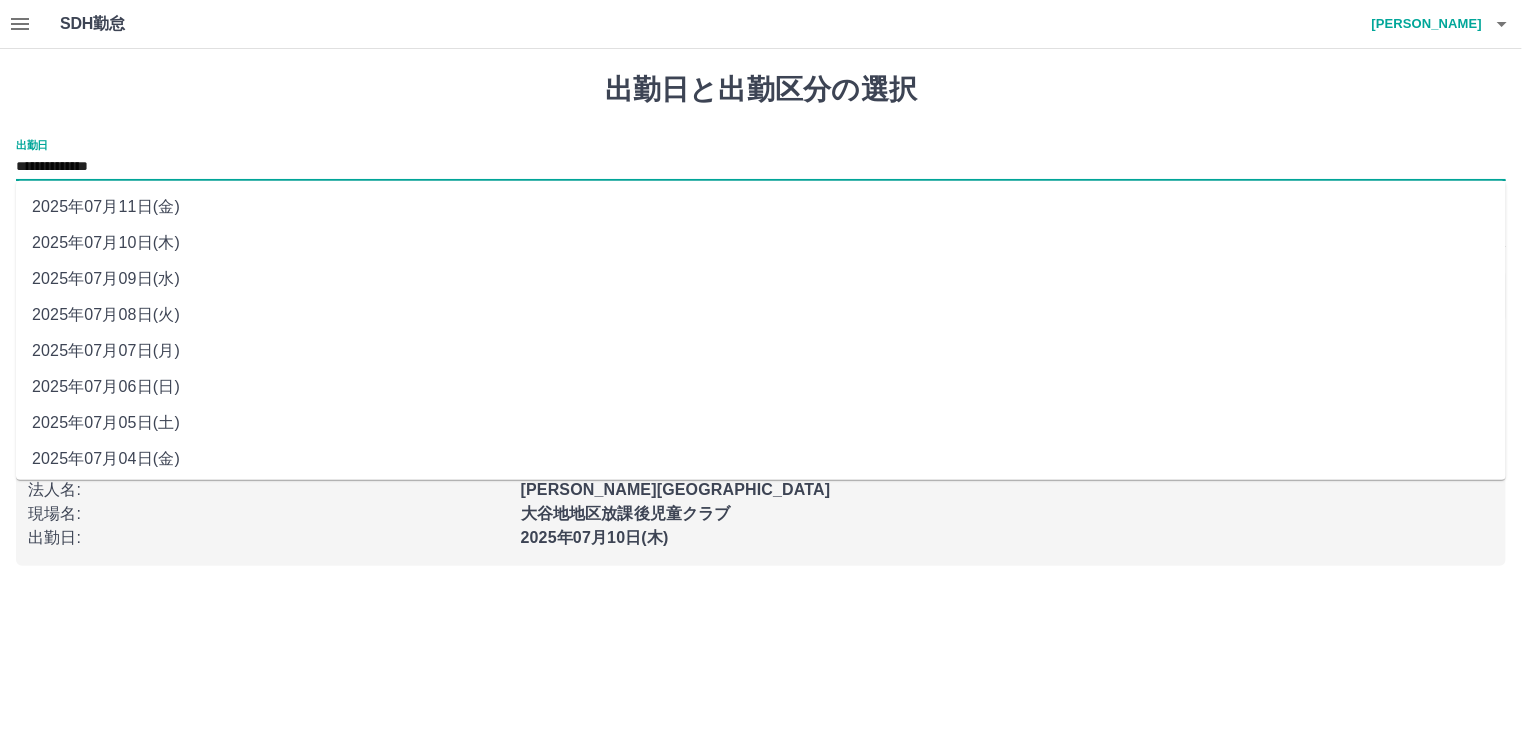 click on "2025年07月11日(金)" at bounding box center (761, 207) 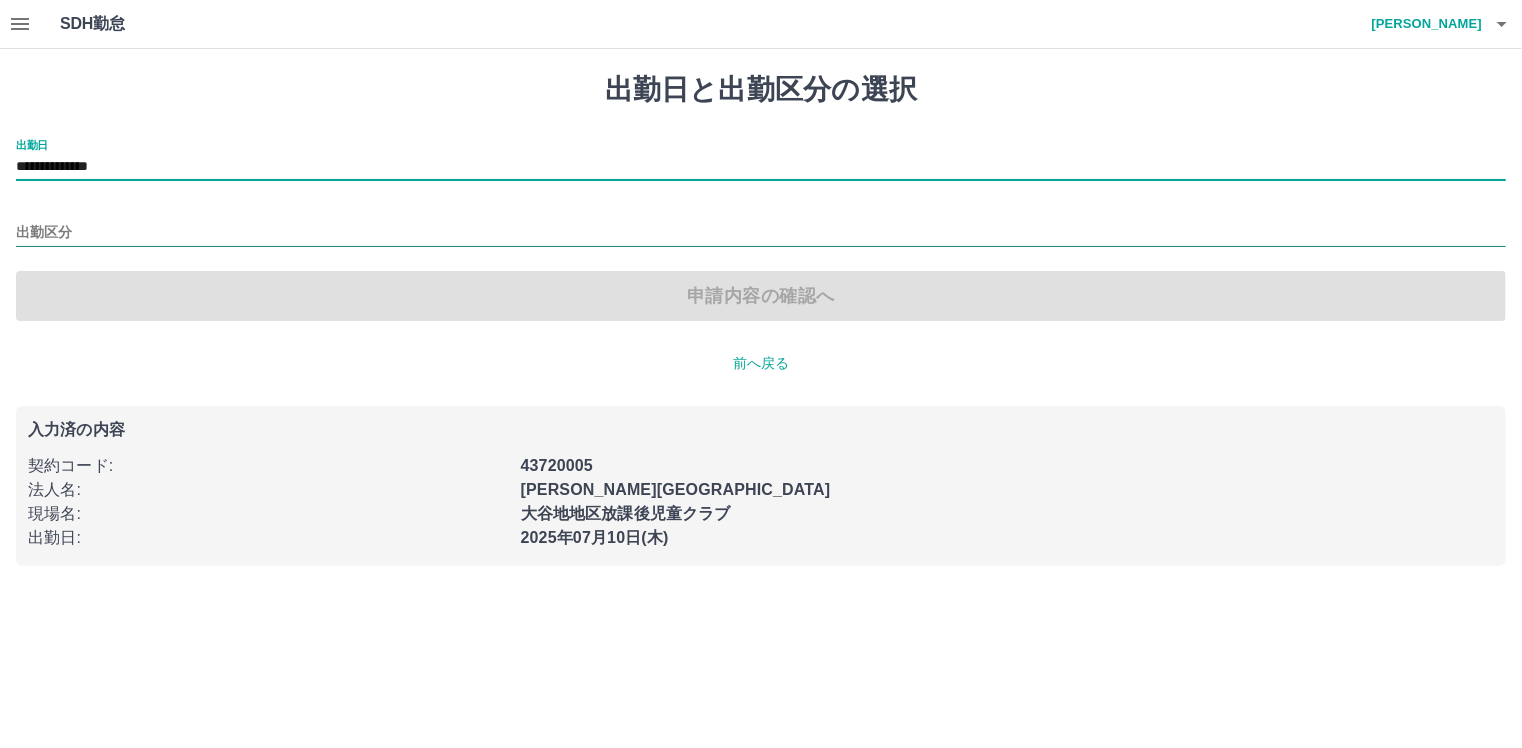 click on "出勤区分" at bounding box center (761, 233) 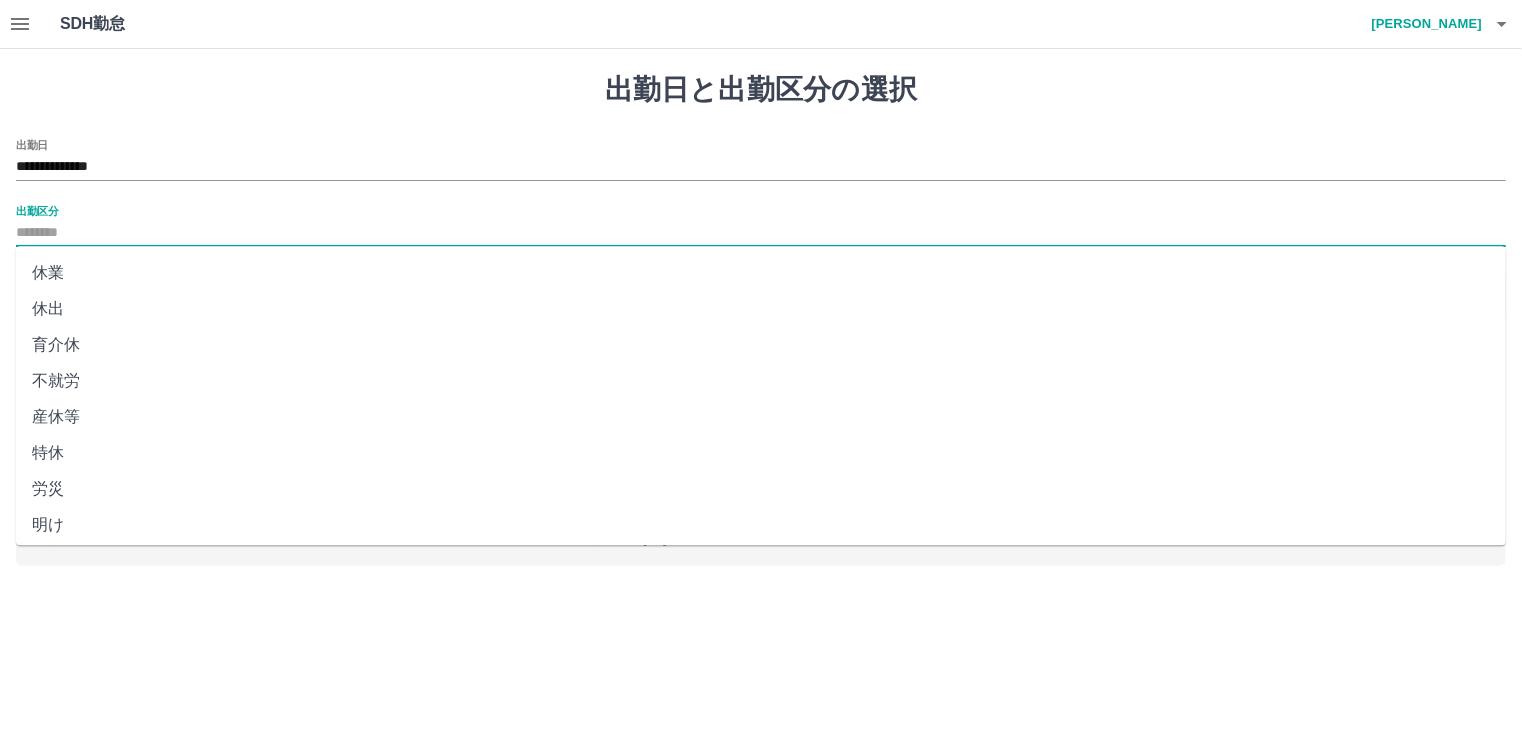 scroll, scrollTop: 300, scrollLeft: 0, axis: vertical 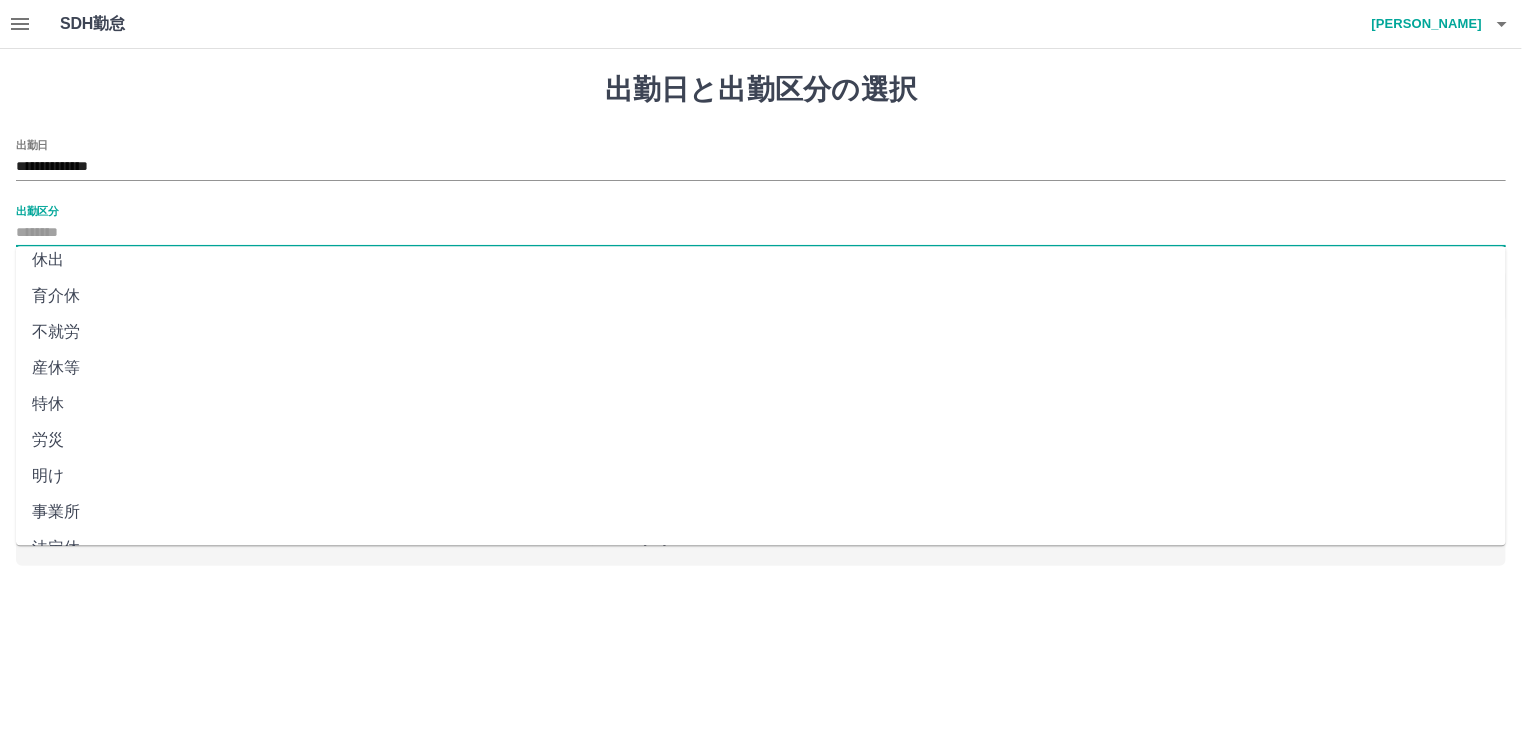 click on "特休" at bounding box center [761, 404] 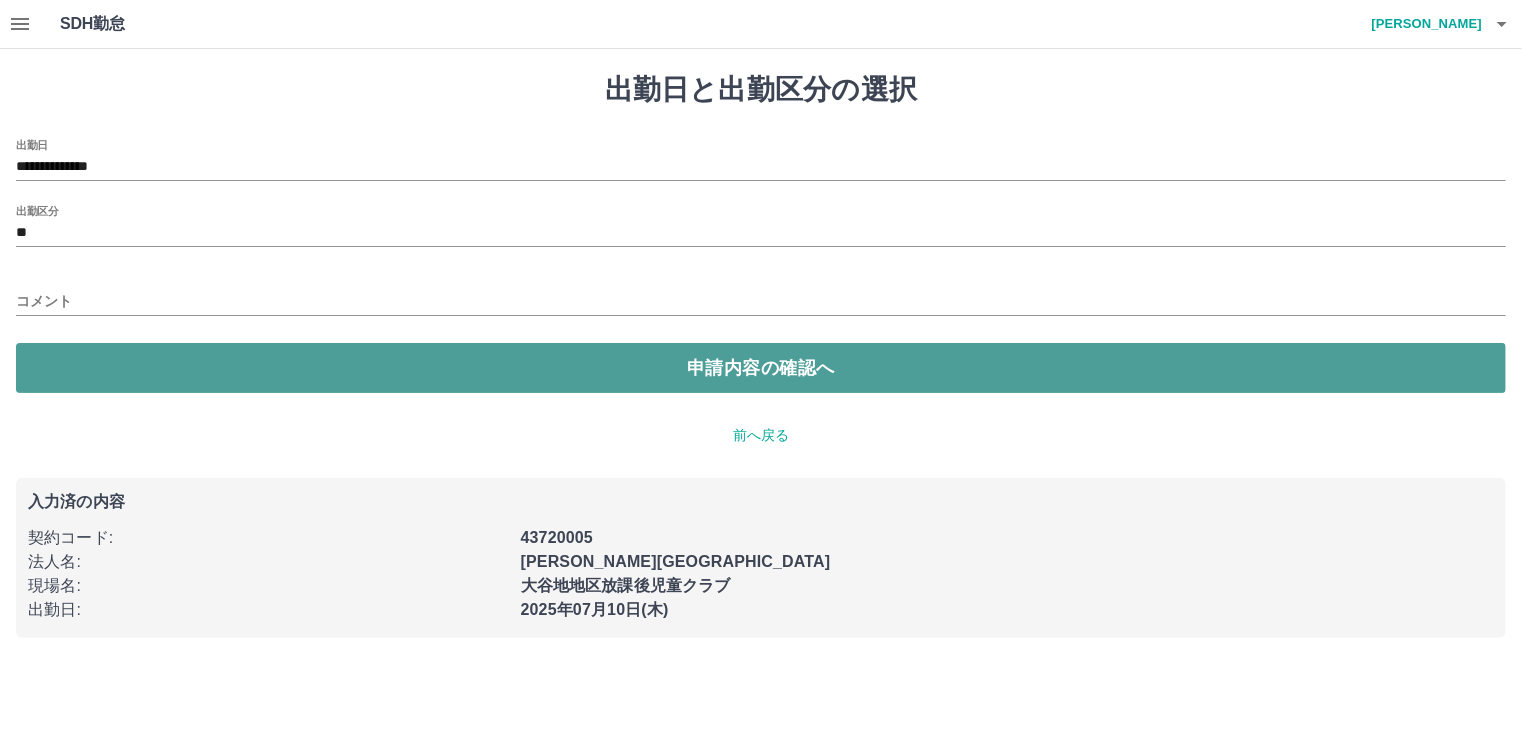 click on "申請内容の確認へ" at bounding box center [761, 368] 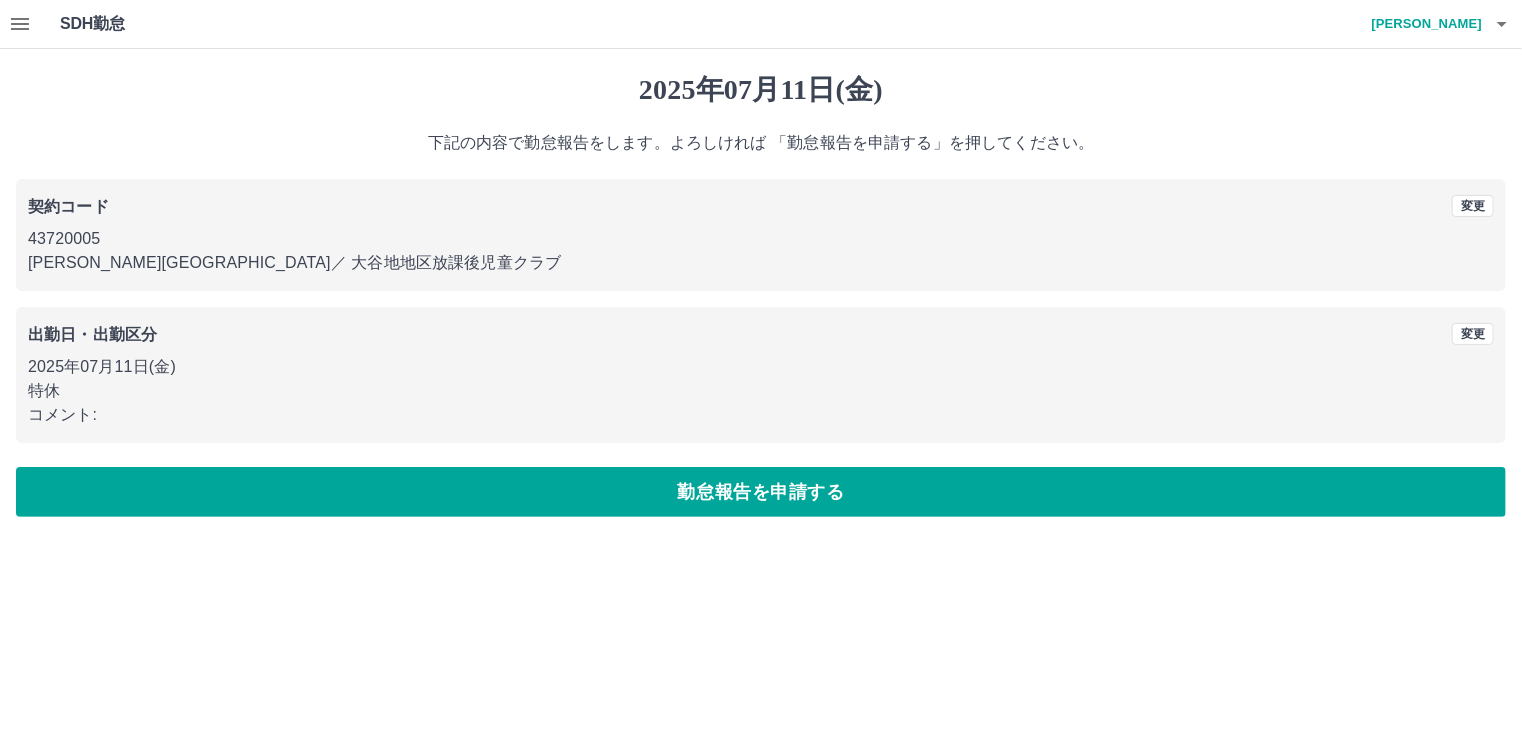 drag, startPoint x: 229, startPoint y: 483, endPoint x: 248, endPoint y: 490, distance: 20.248457 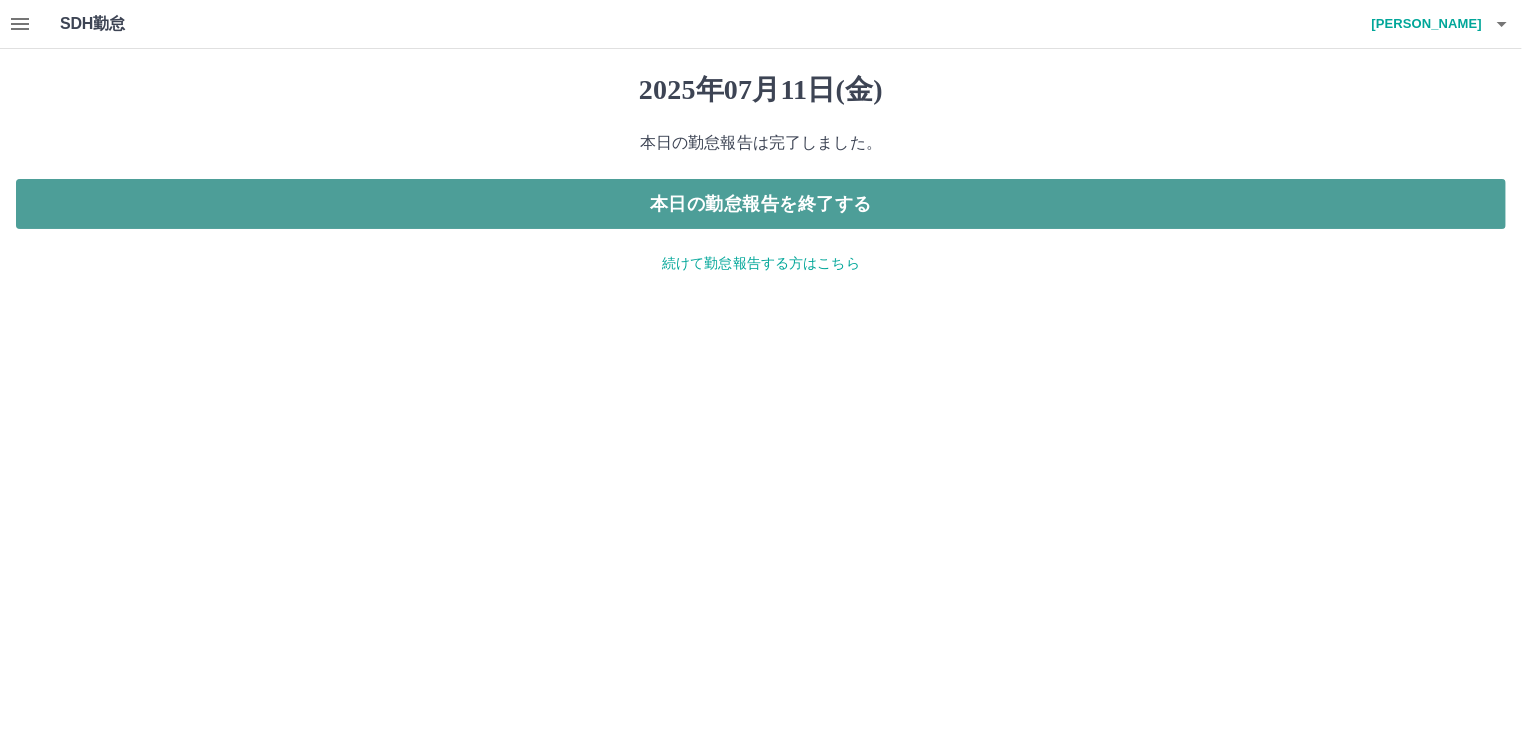 click on "本日の勤怠報告を終了する" at bounding box center [761, 204] 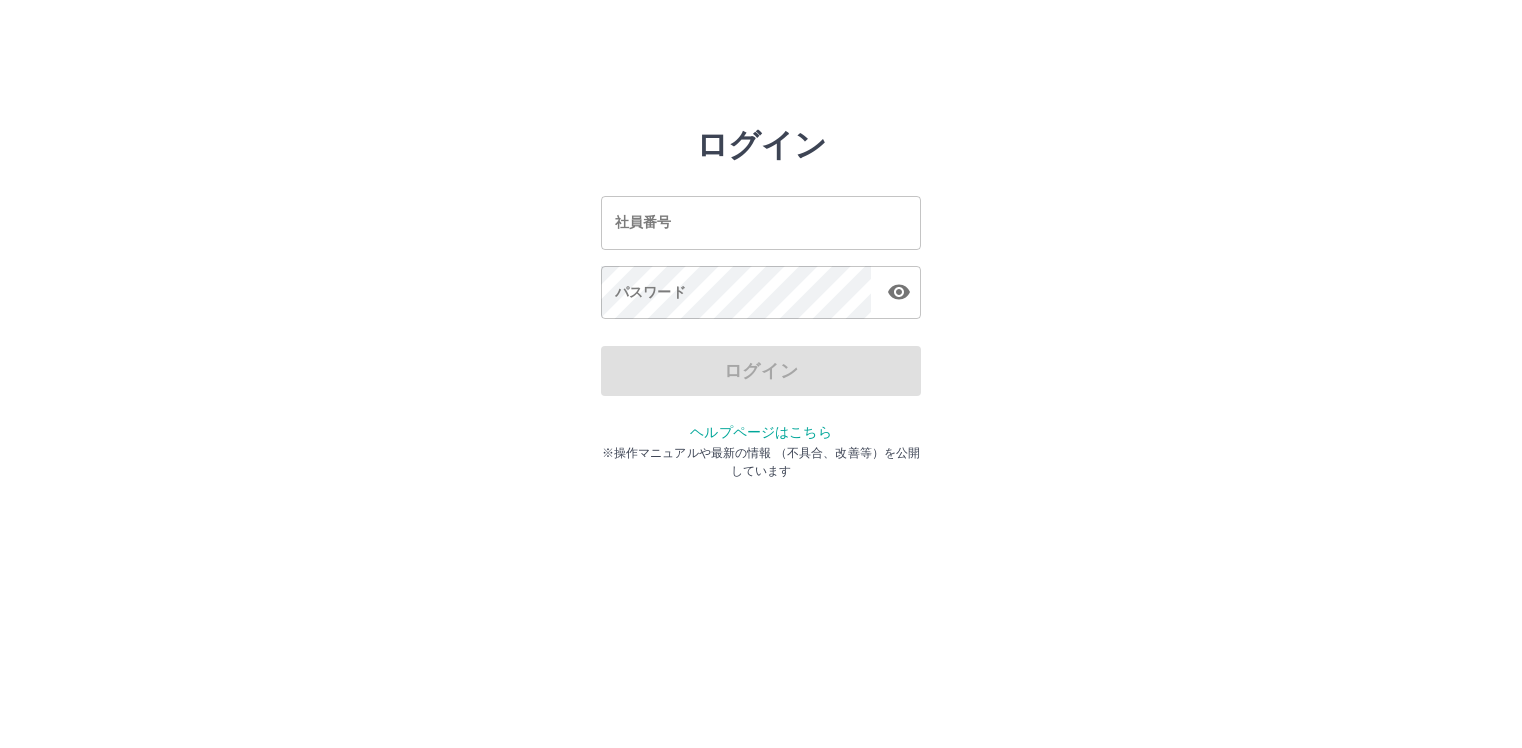scroll, scrollTop: 0, scrollLeft: 0, axis: both 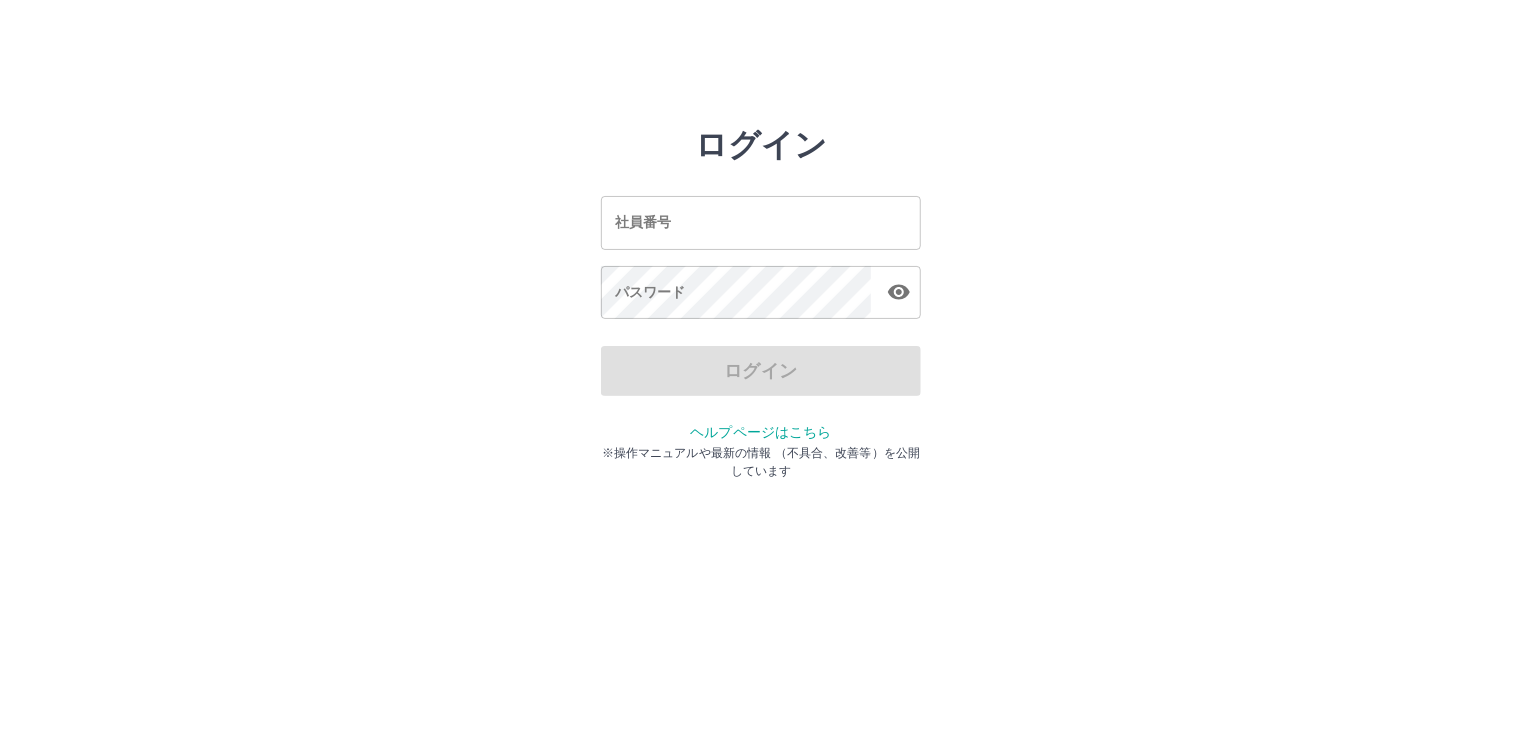 drag, startPoint x: 687, startPoint y: 170, endPoint x: 684, endPoint y: 202, distance: 32.140316 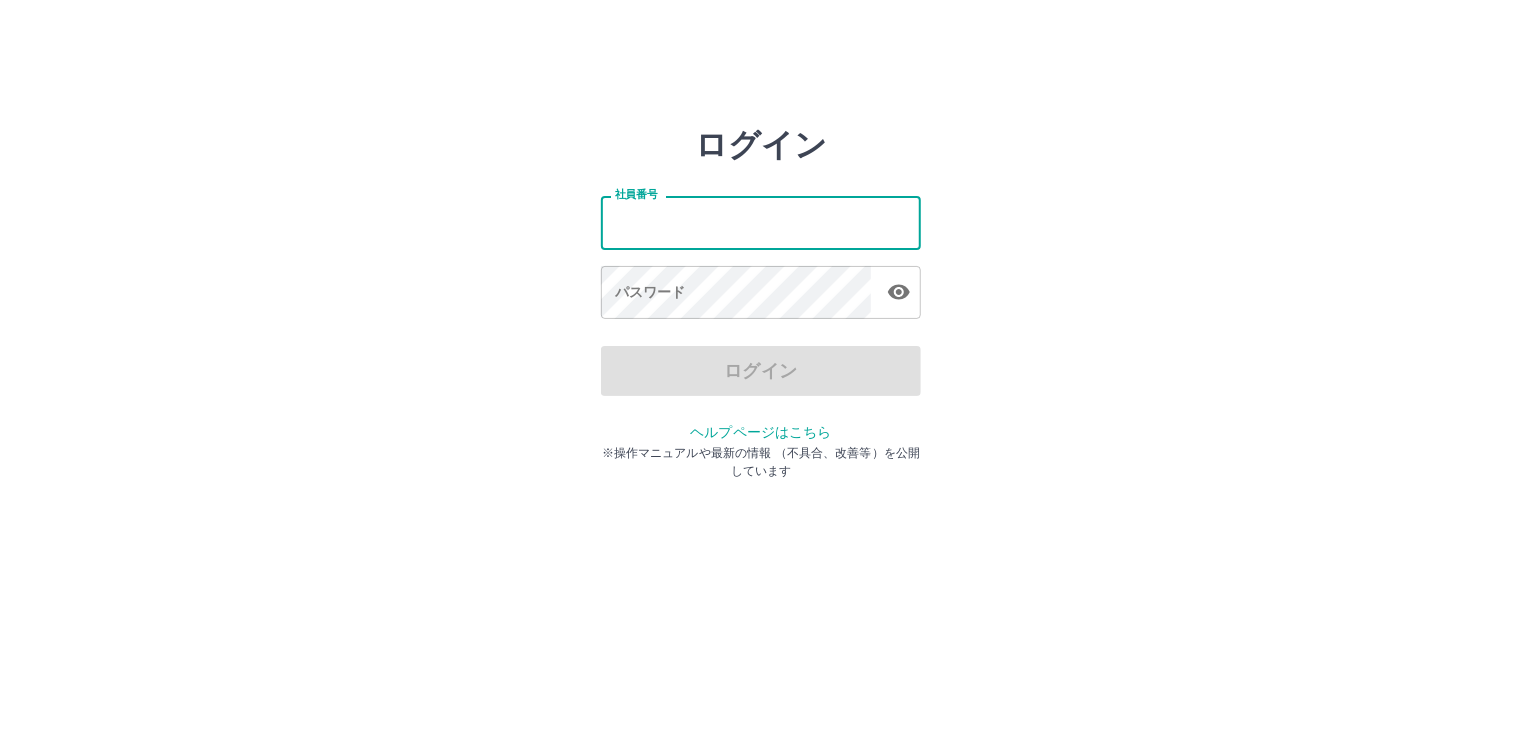 type on "*******" 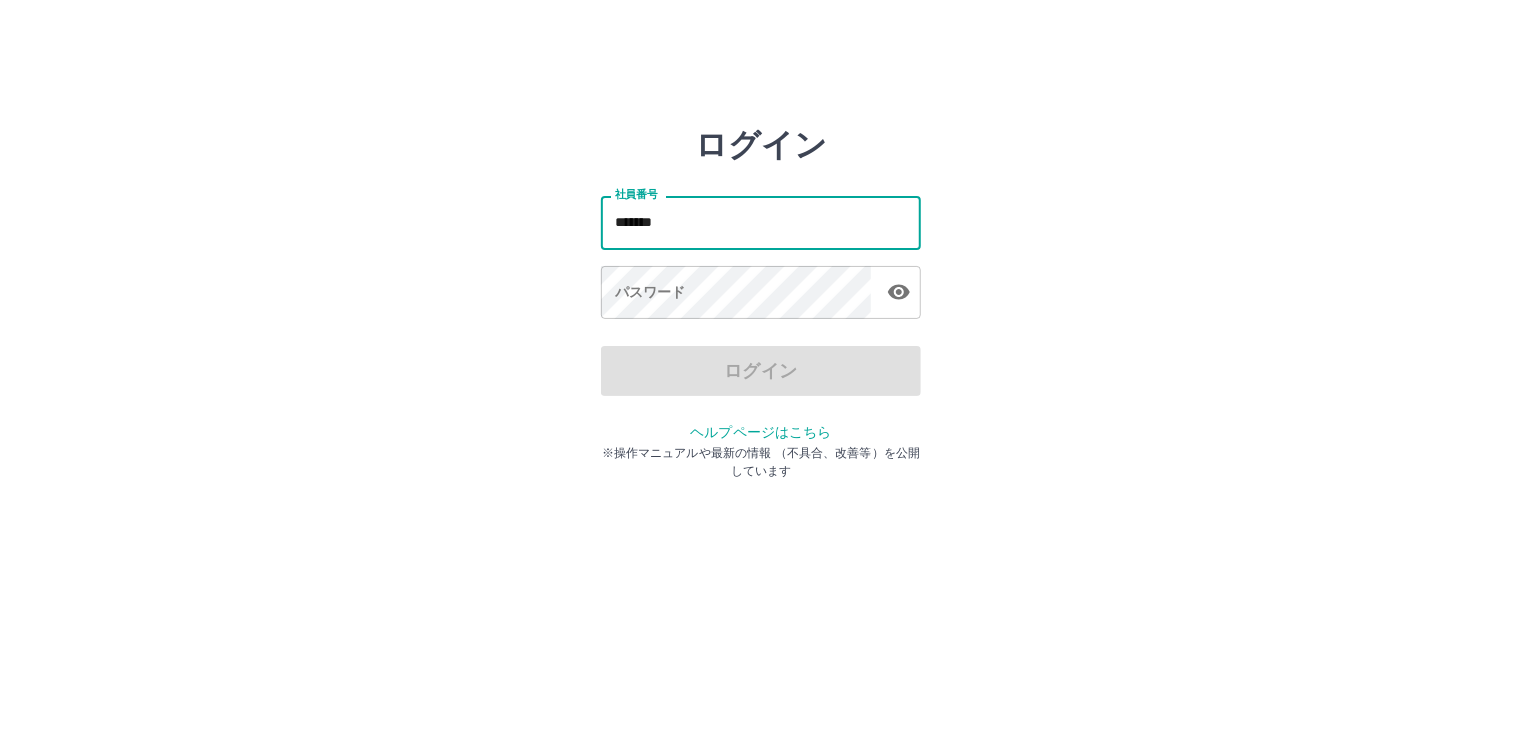 click 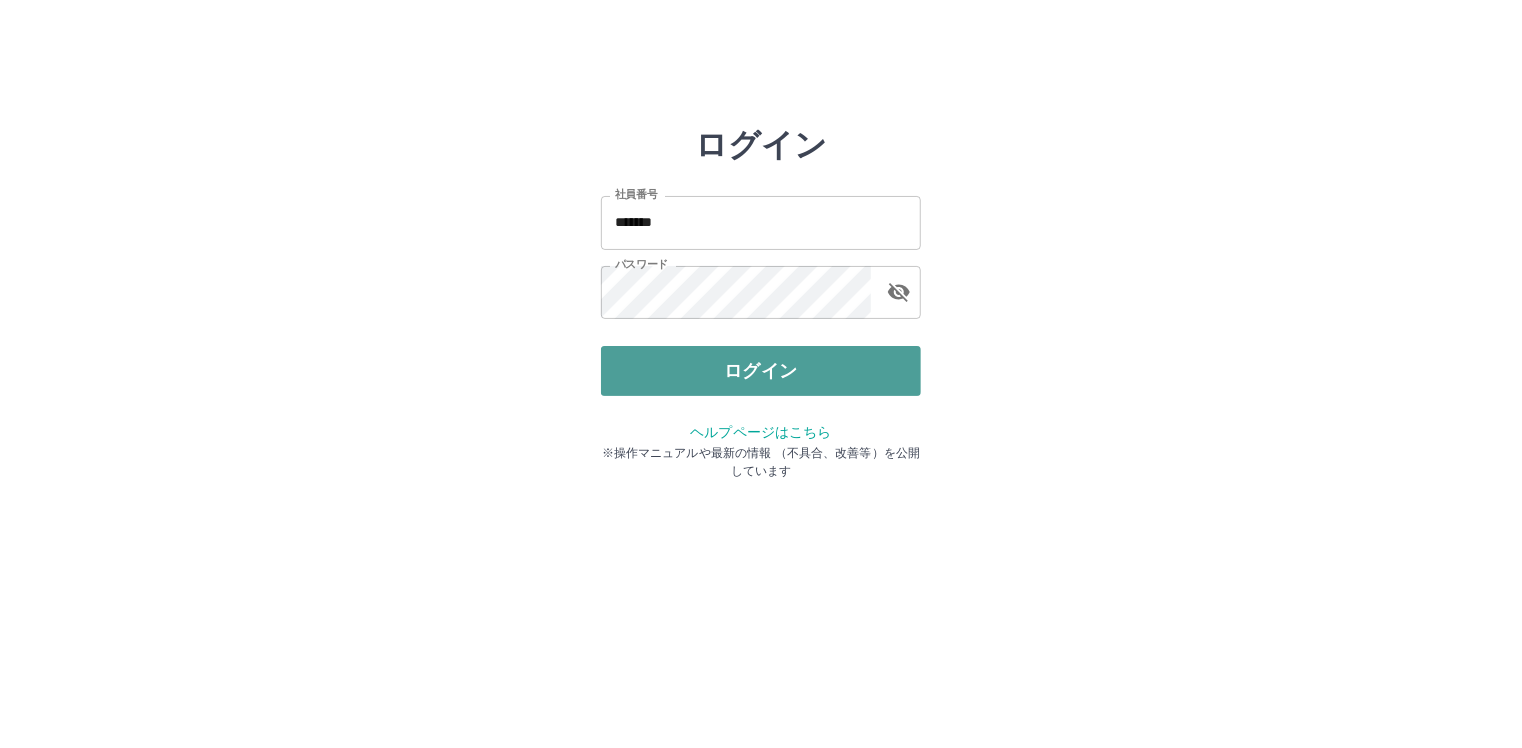 click on "ログイン" at bounding box center (761, 371) 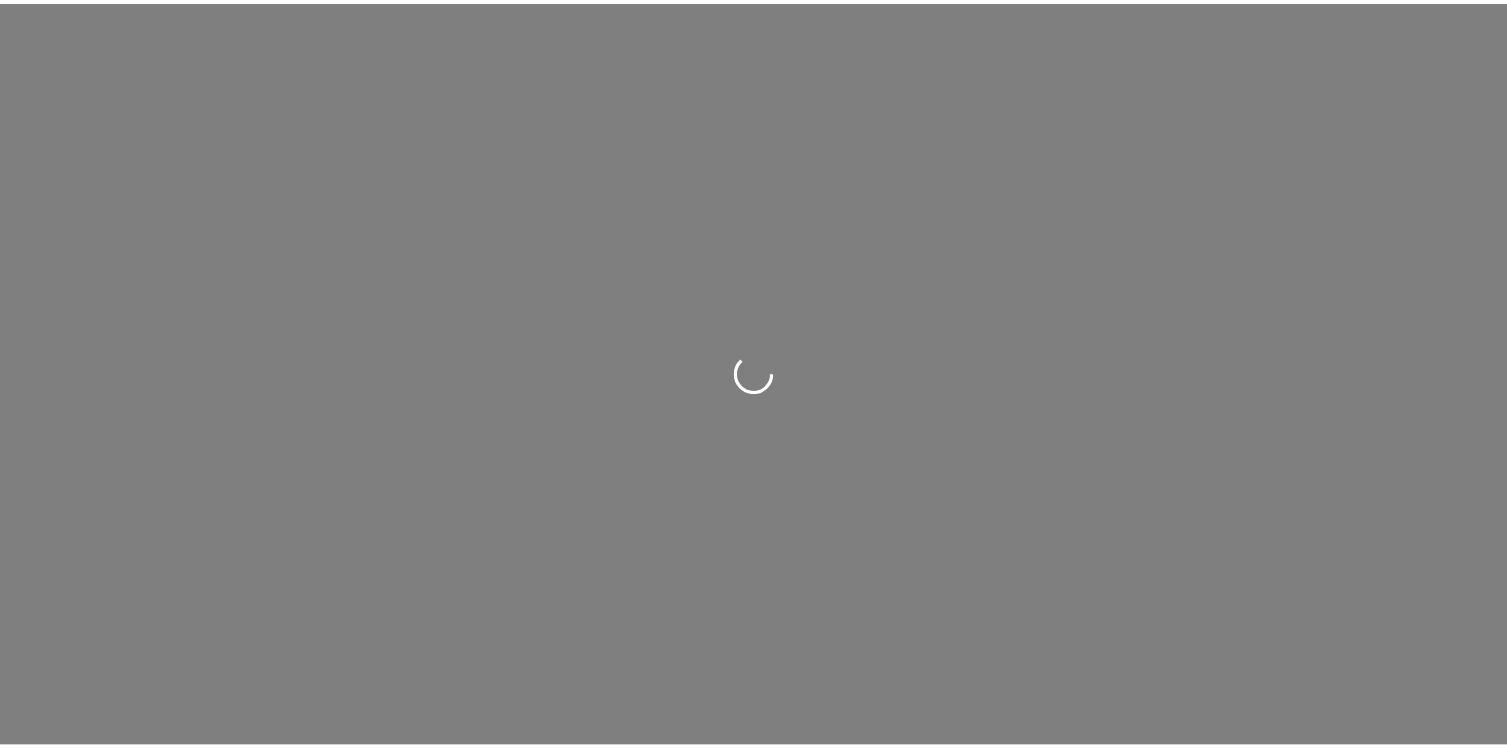 scroll, scrollTop: 0, scrollLeft: 0, axis: both 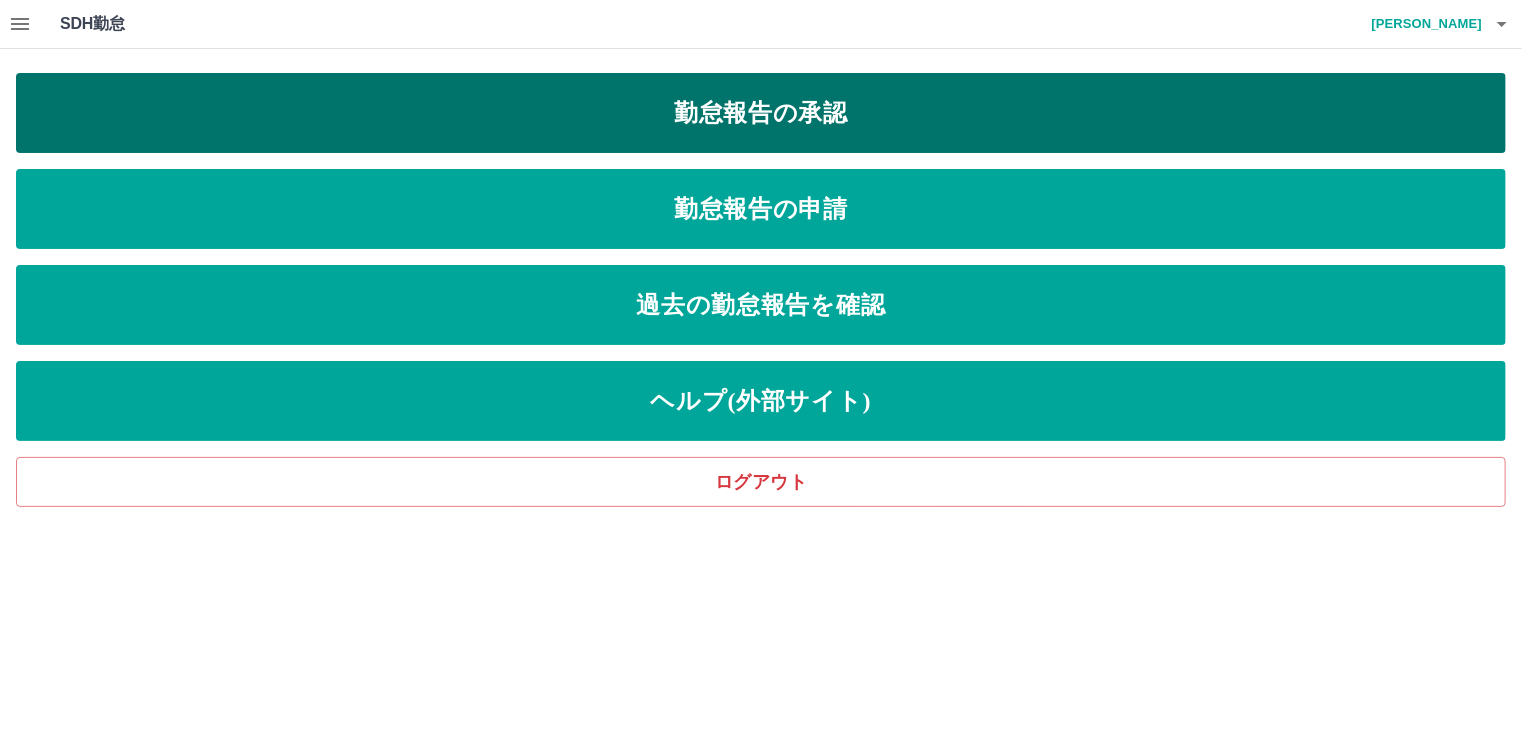 click on "勤怠報告の承認" at bounding box center [761, 113] 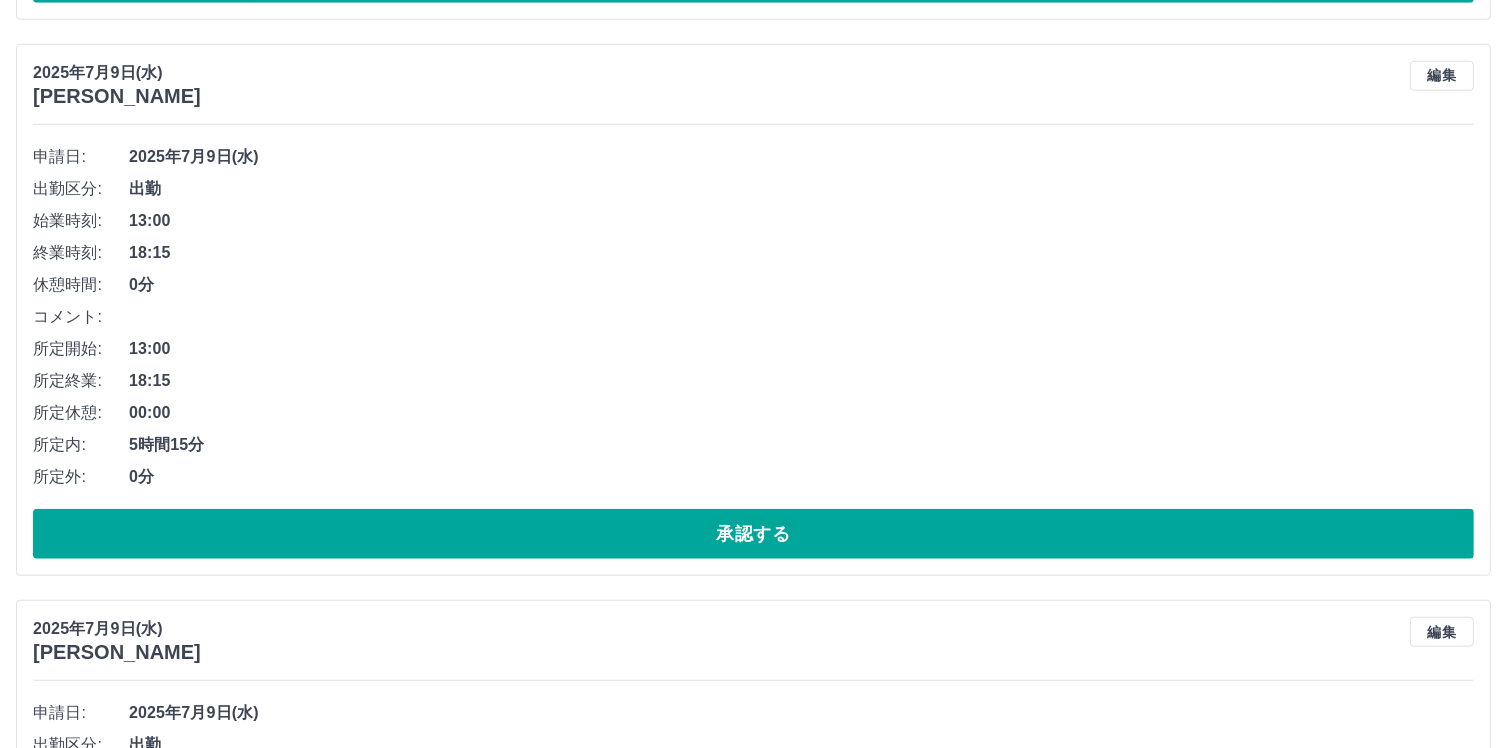 scroll, scrollTop: 2204, scrollLeft: 0, axis: vertical 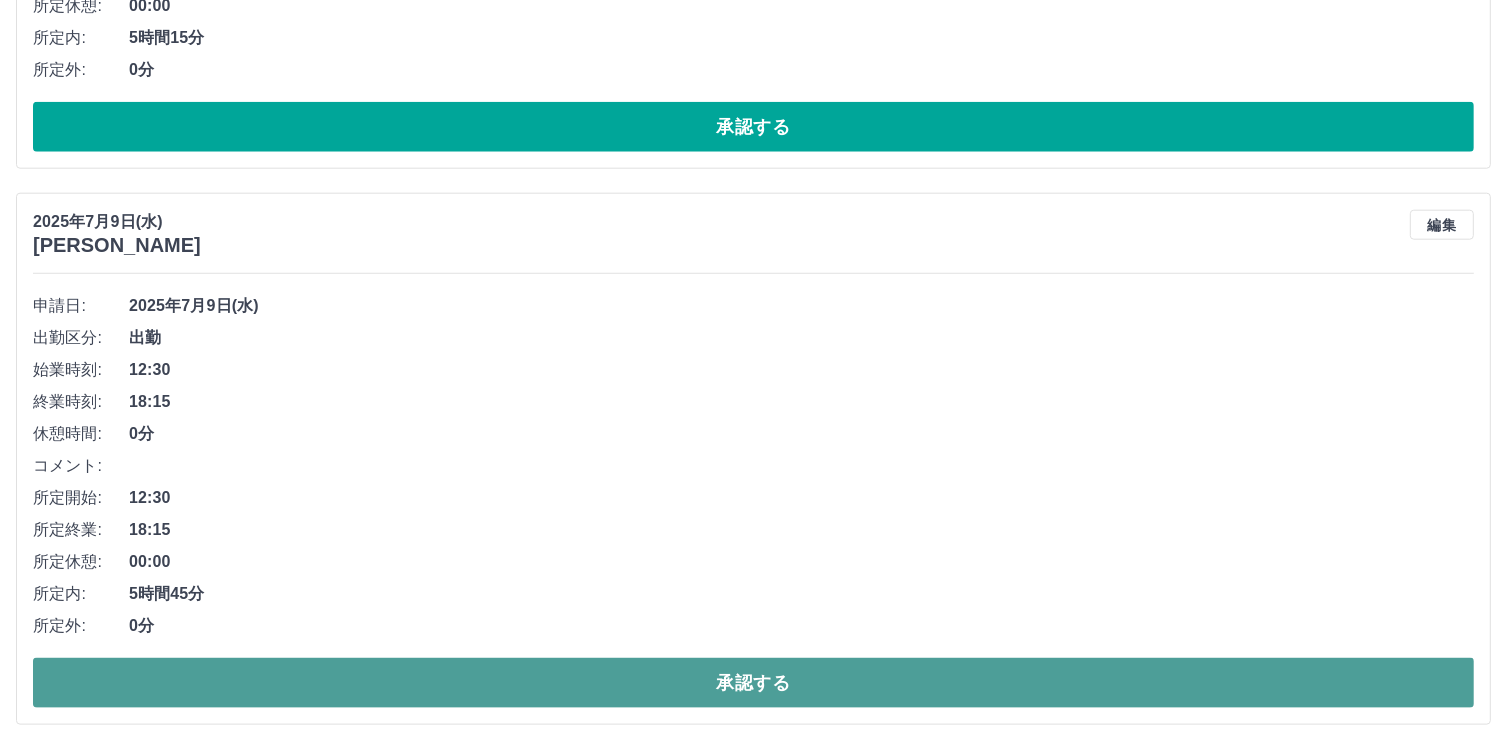 click on "承認する" at bounding box center [753, 683] 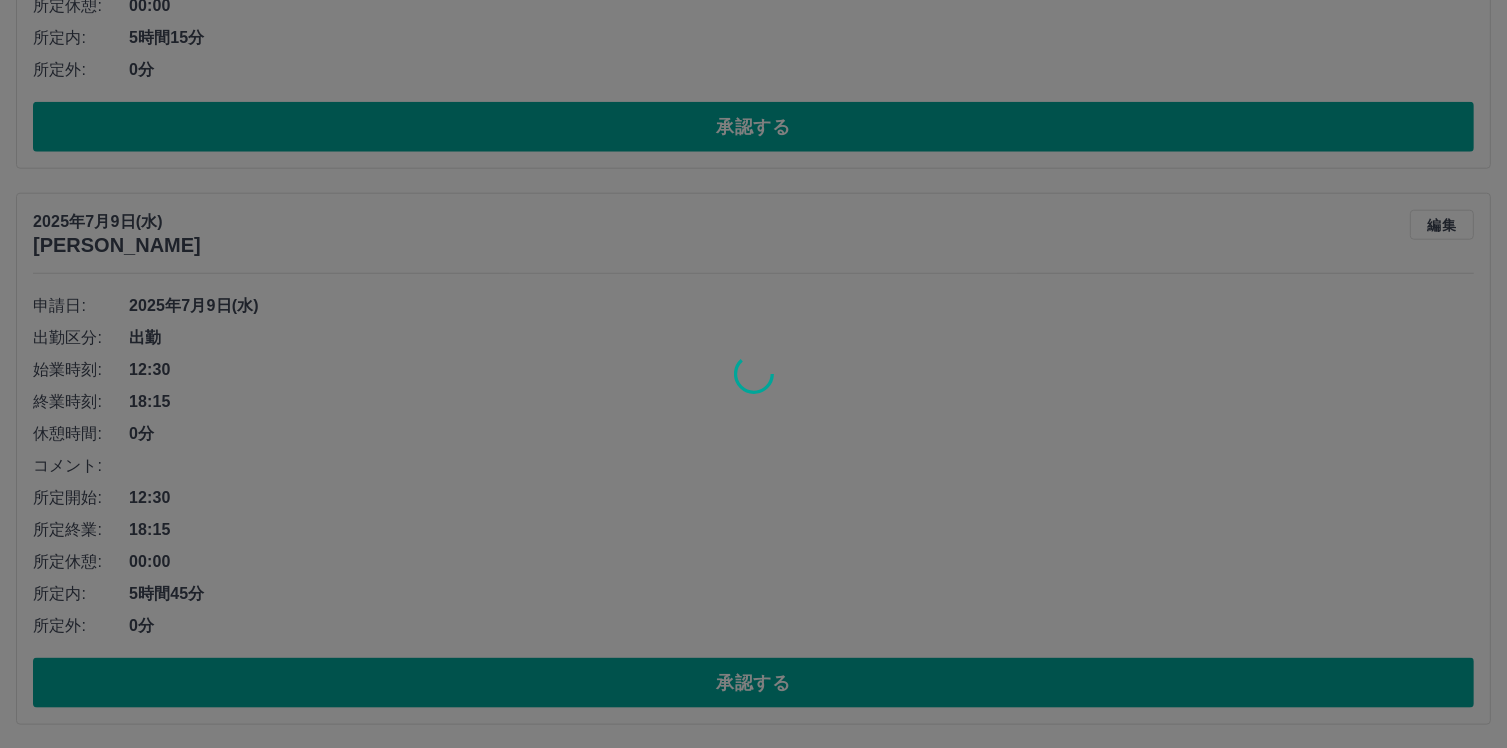 scroll, scrollTop: 1648, scrollLeft: 0, axis: vertical 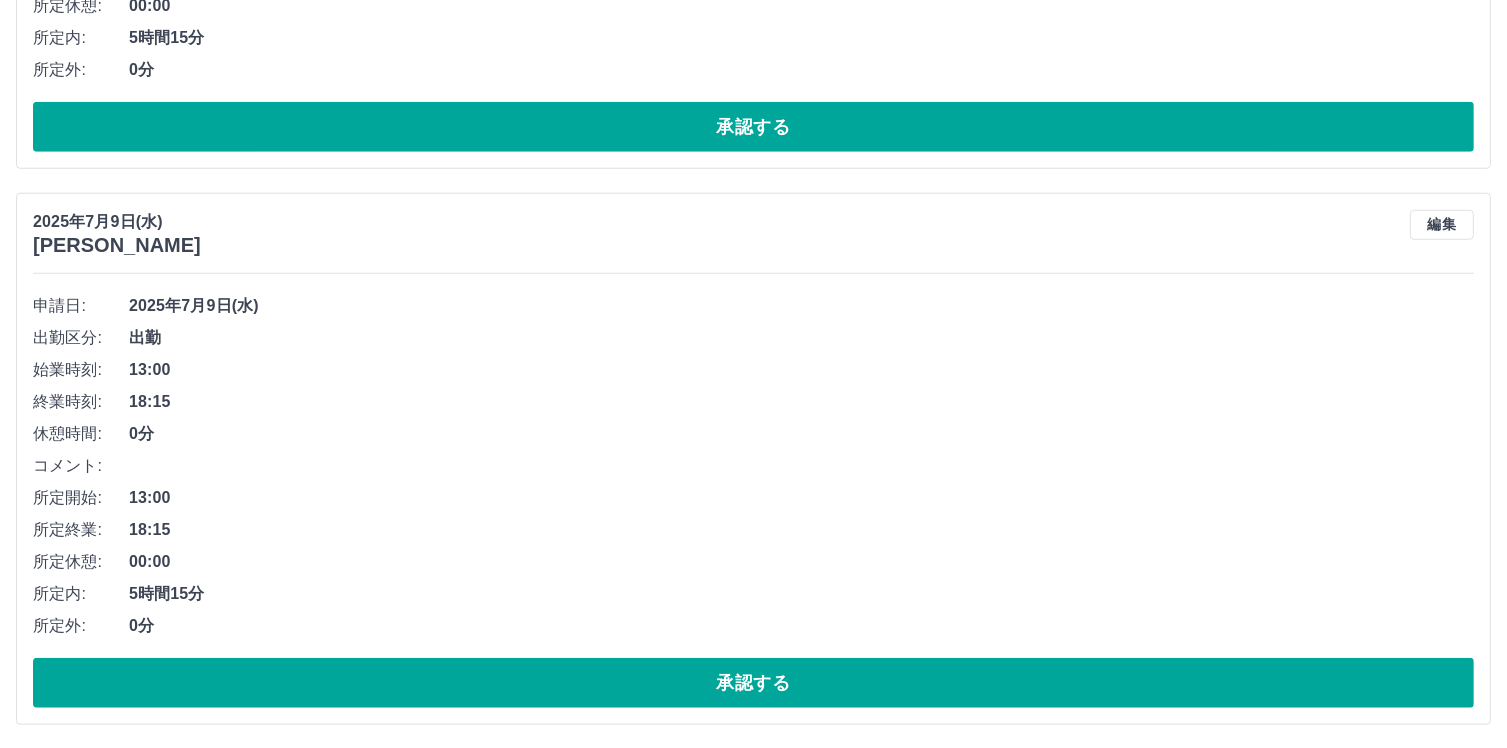 click on "承認する" at bounding box center [753, 683] 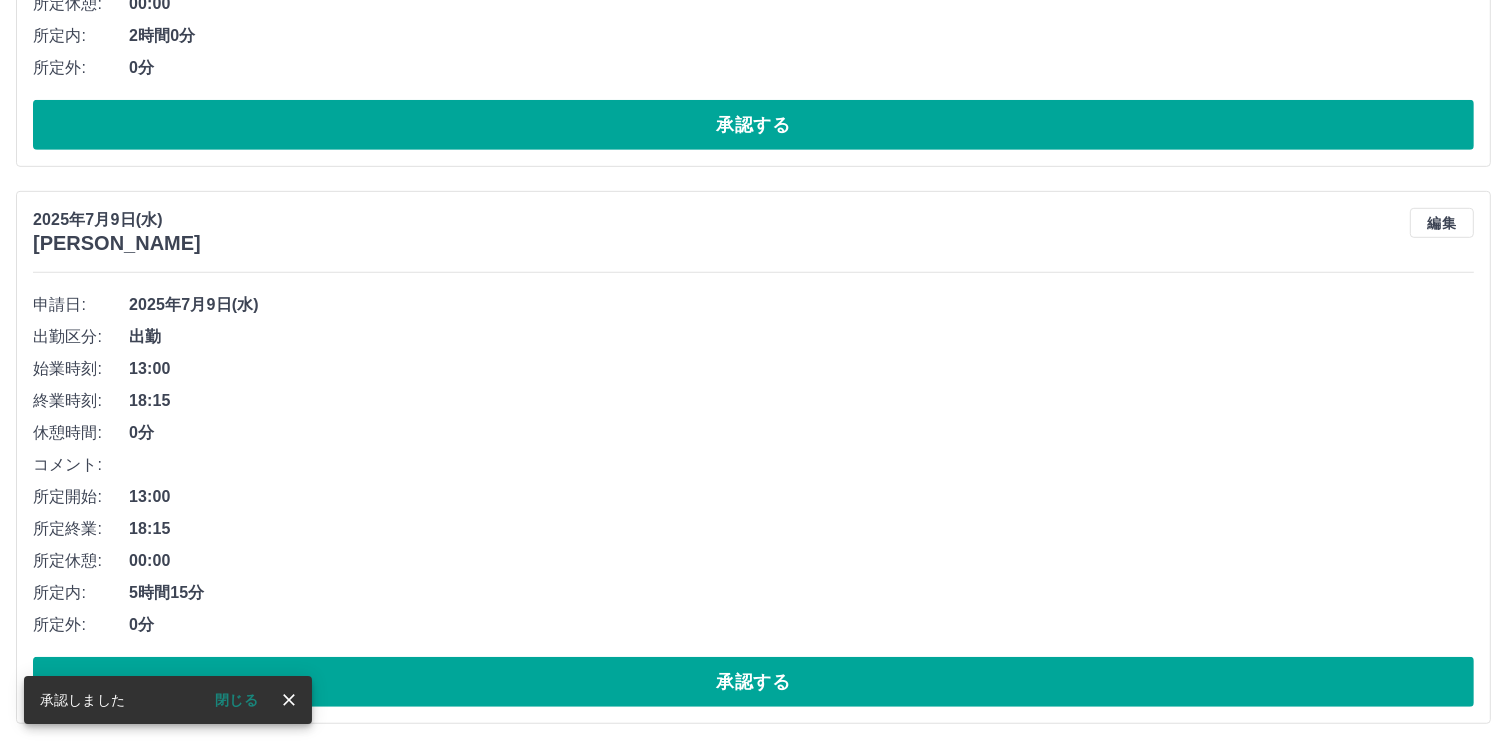 scroll, scrollTop: 1092, scrollLeft: 0, axis: vertical 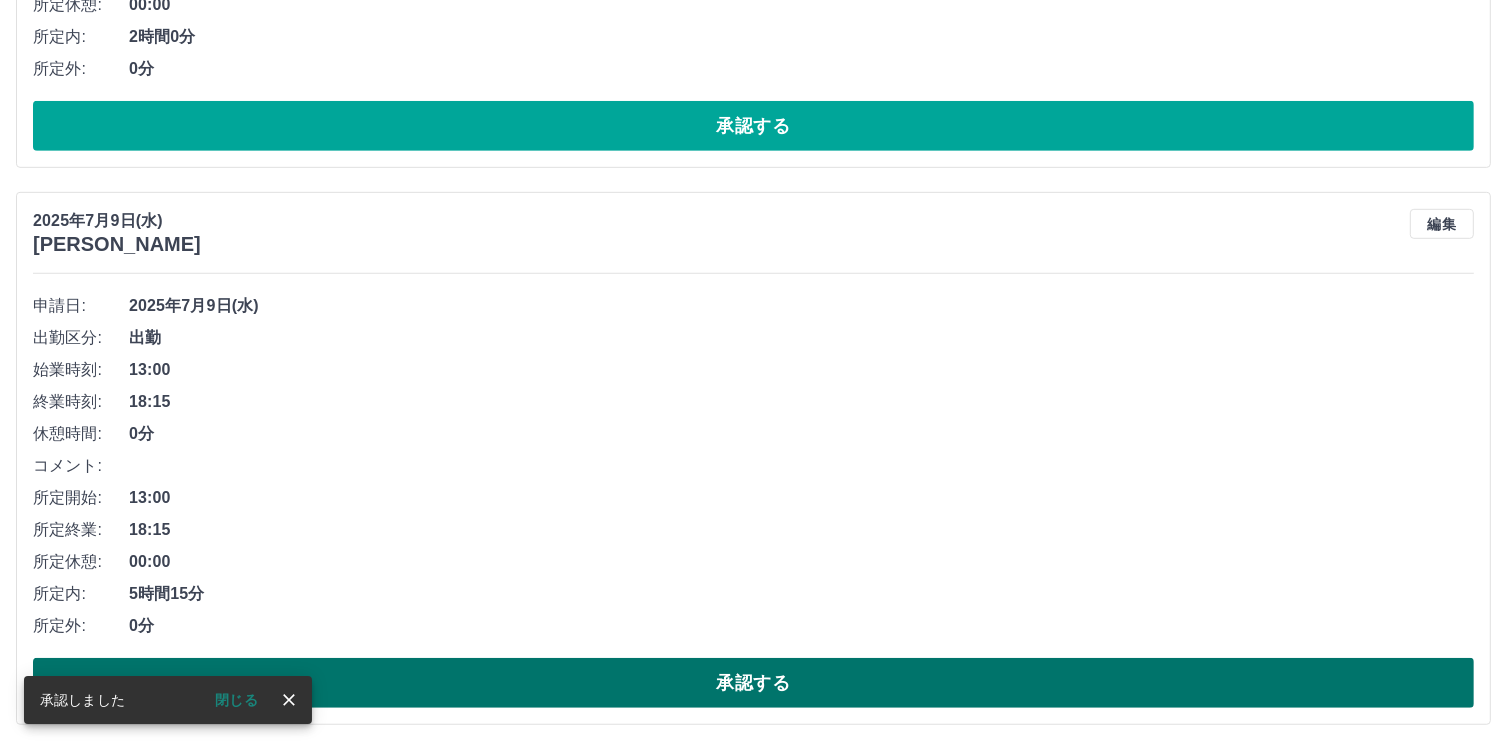 click on "承認する" at bounding box center [753, 683] 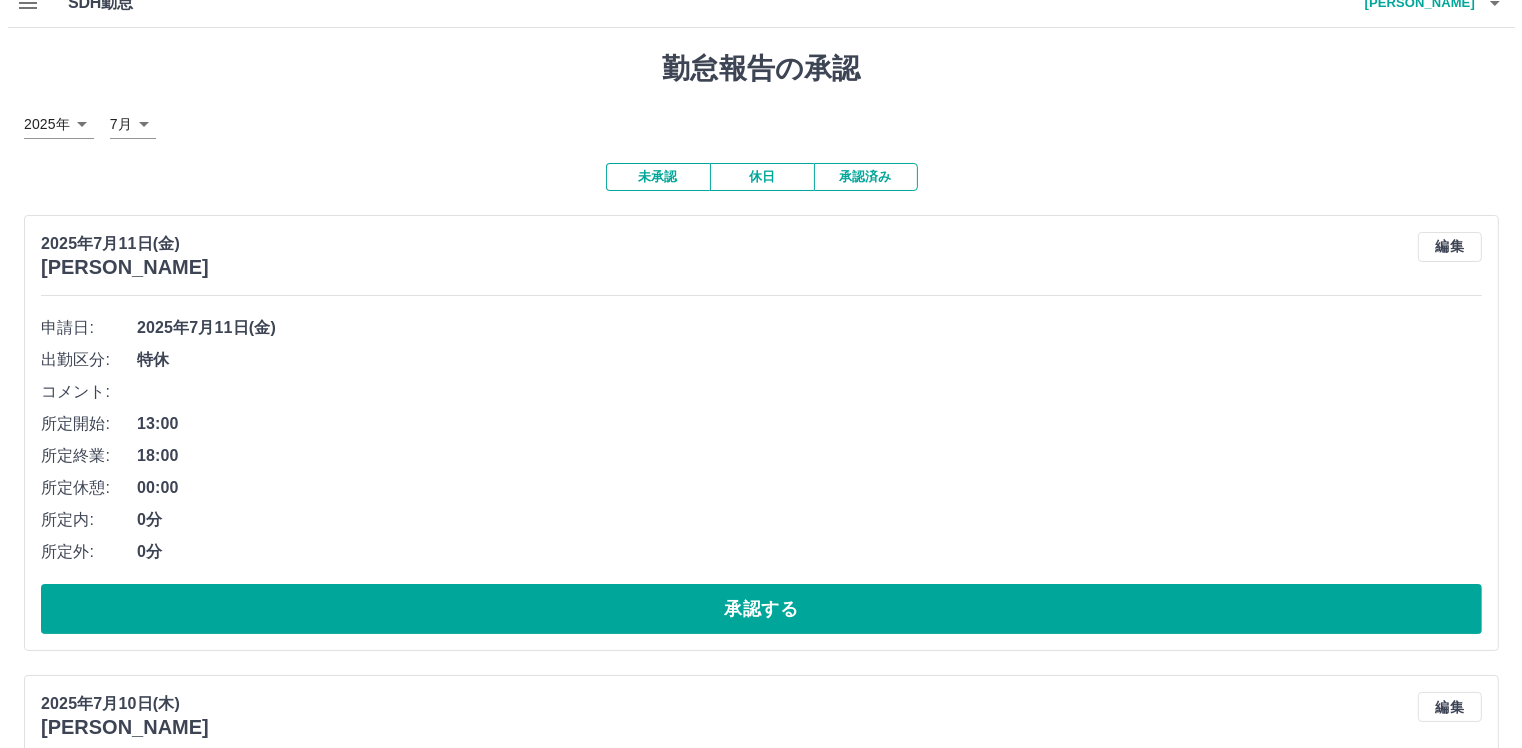 scroll, scrollTop: 0, scrollLeft: 0, axis: both 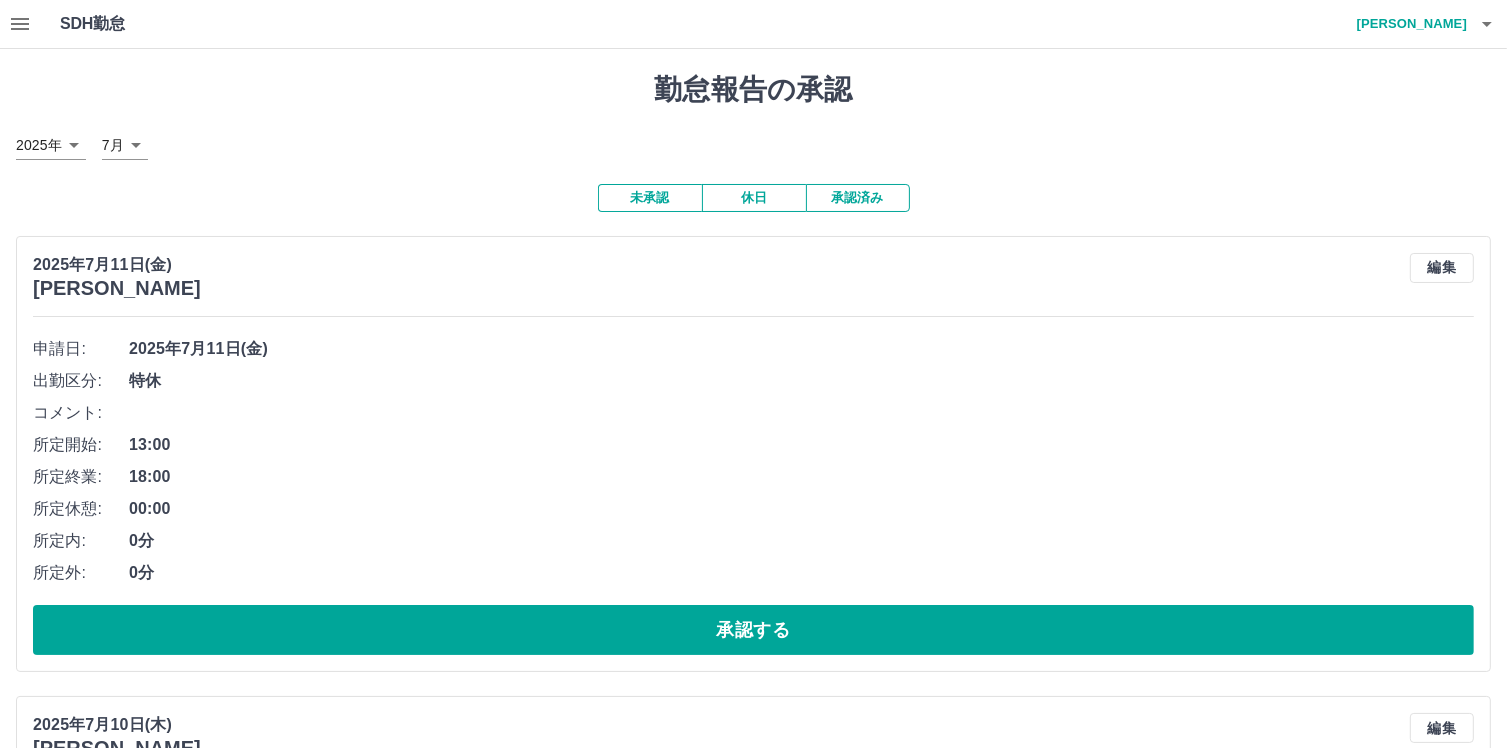 click 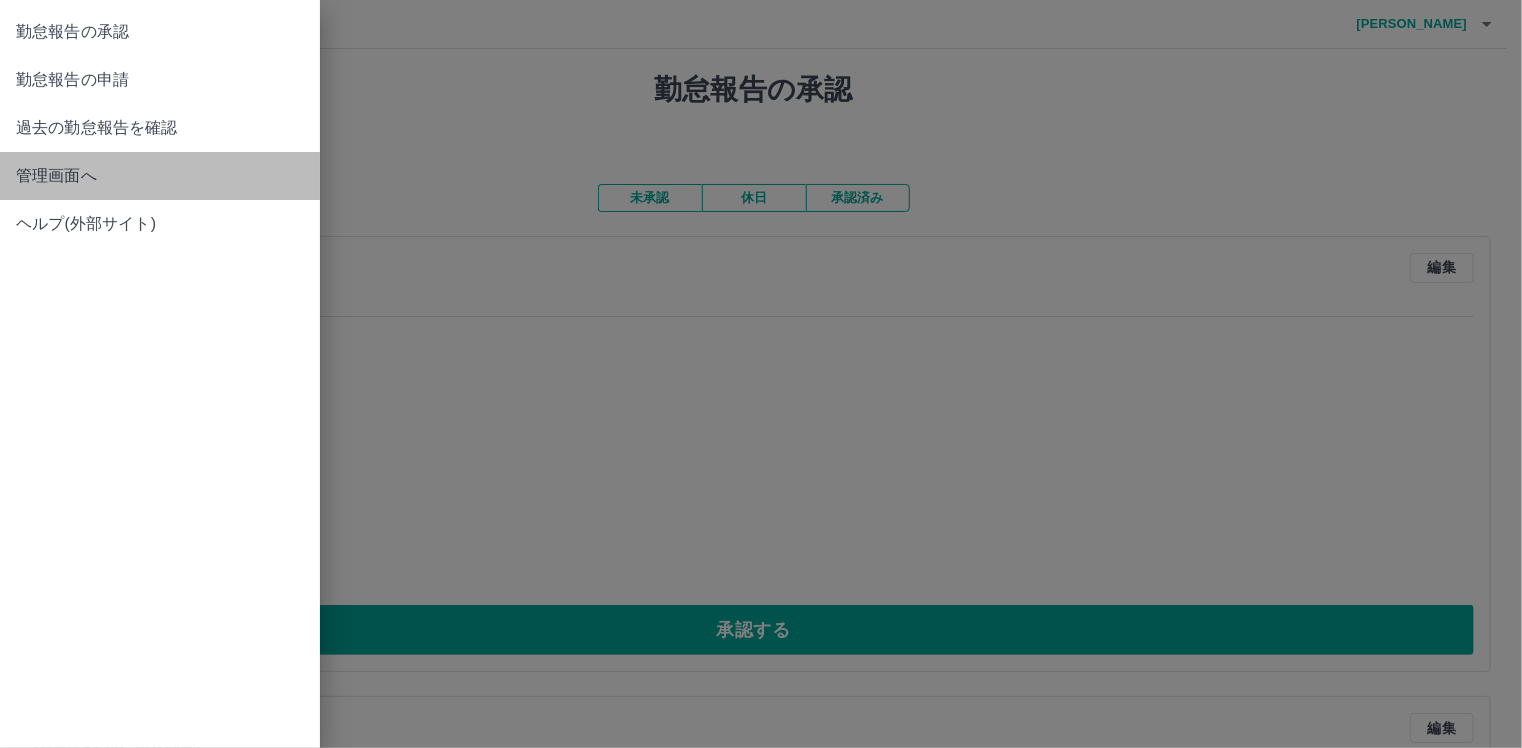 click on "管理画面へ" at bounding box center [160, 176] 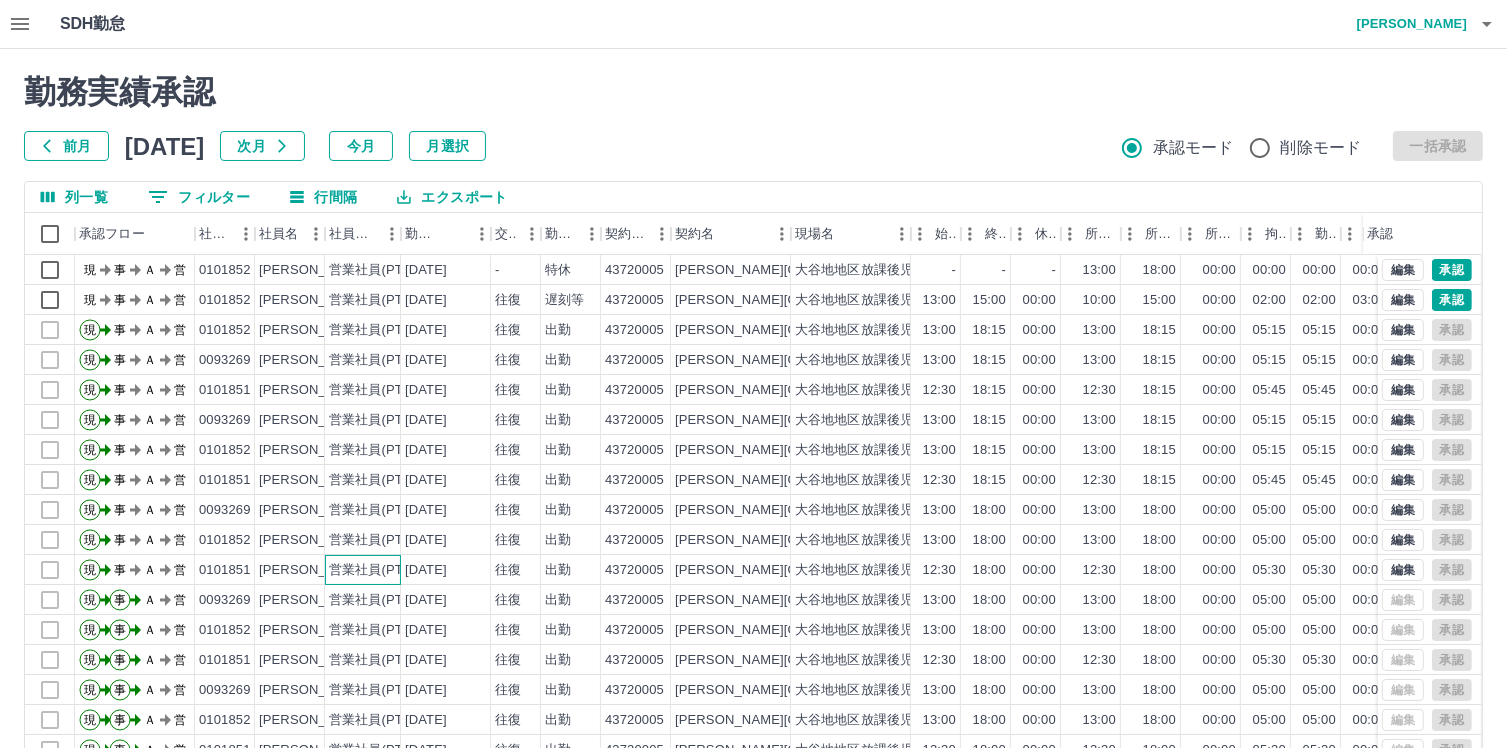 click on "営業社員(PT契約)" at bounding box center [381, 570] 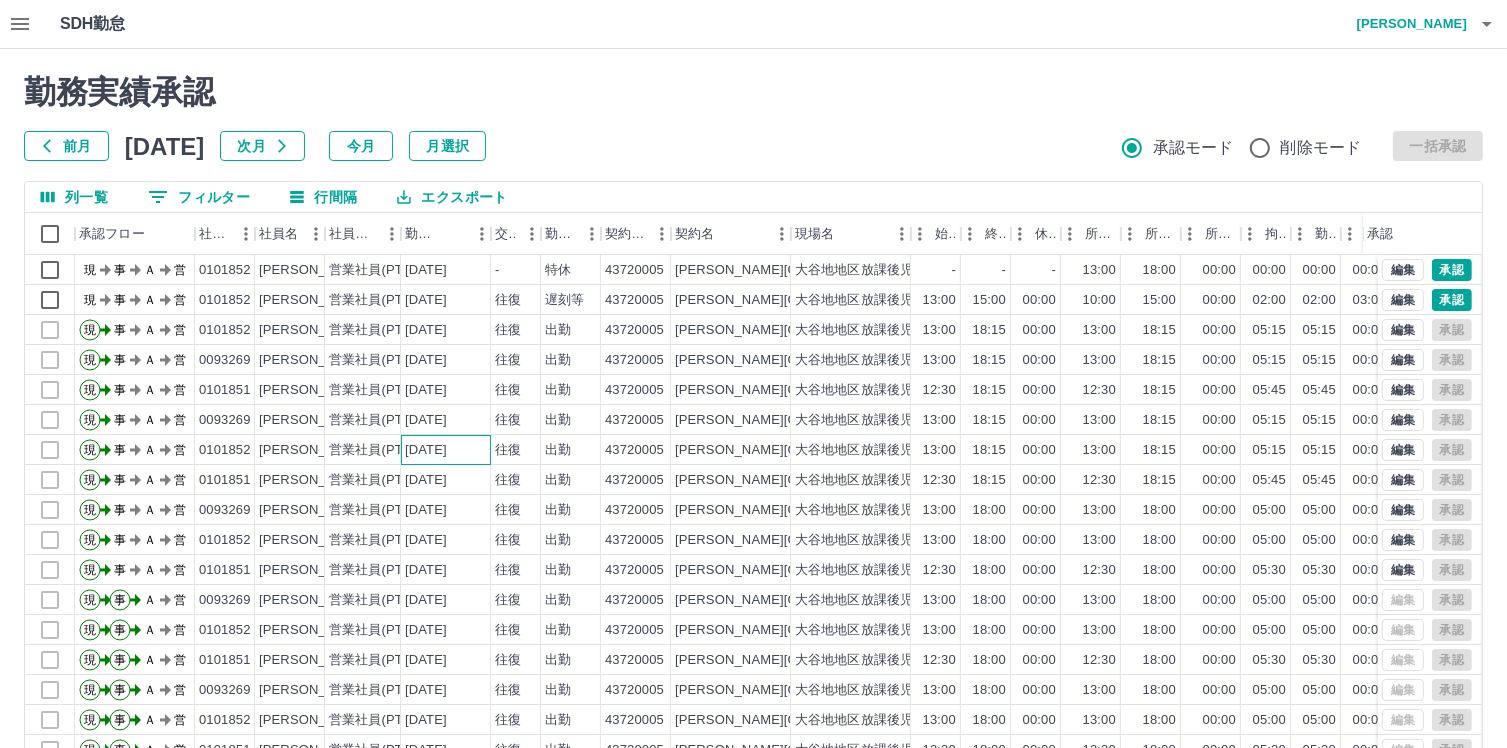 click on "[DATE]" at bounding box center (446, 450) 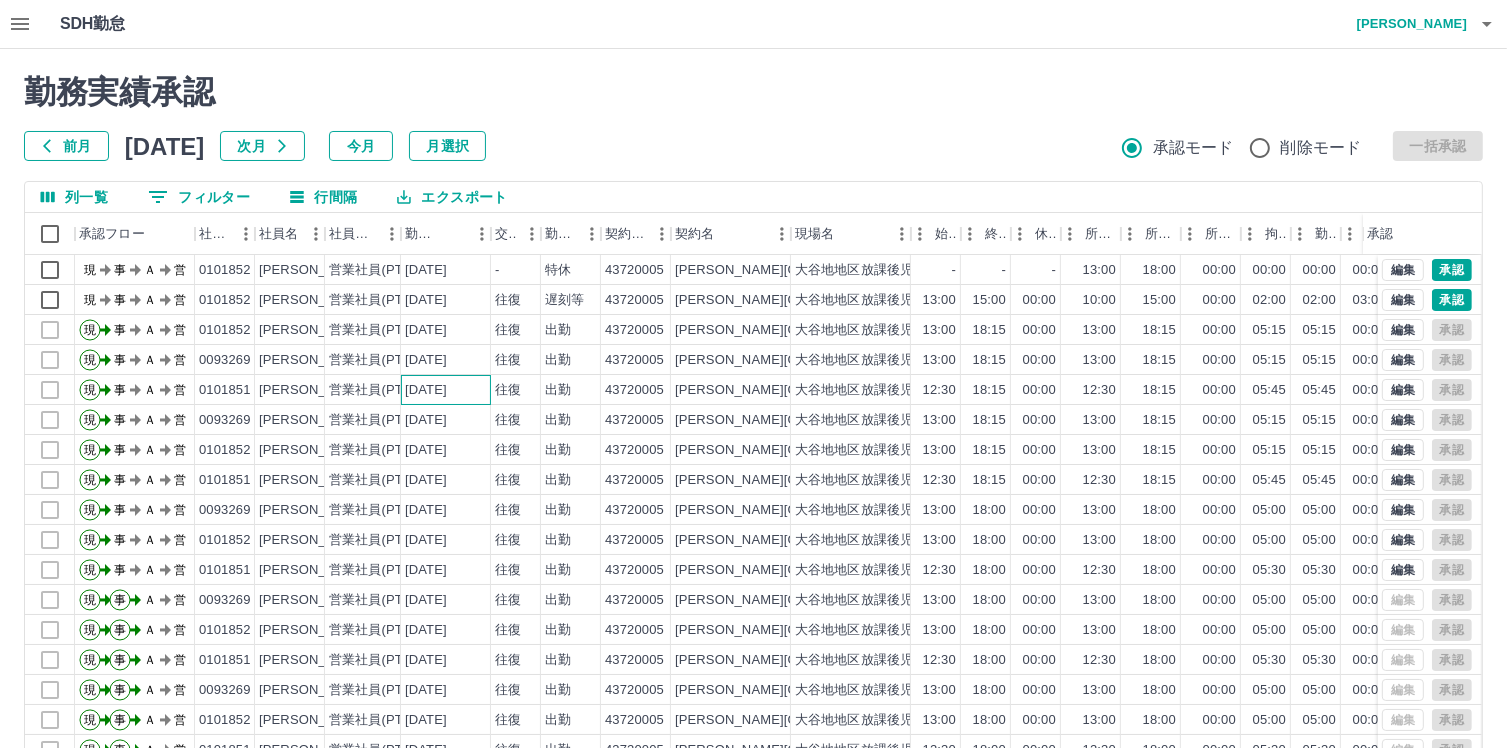 click on "[DATE]" at bounding box center (446, 390) 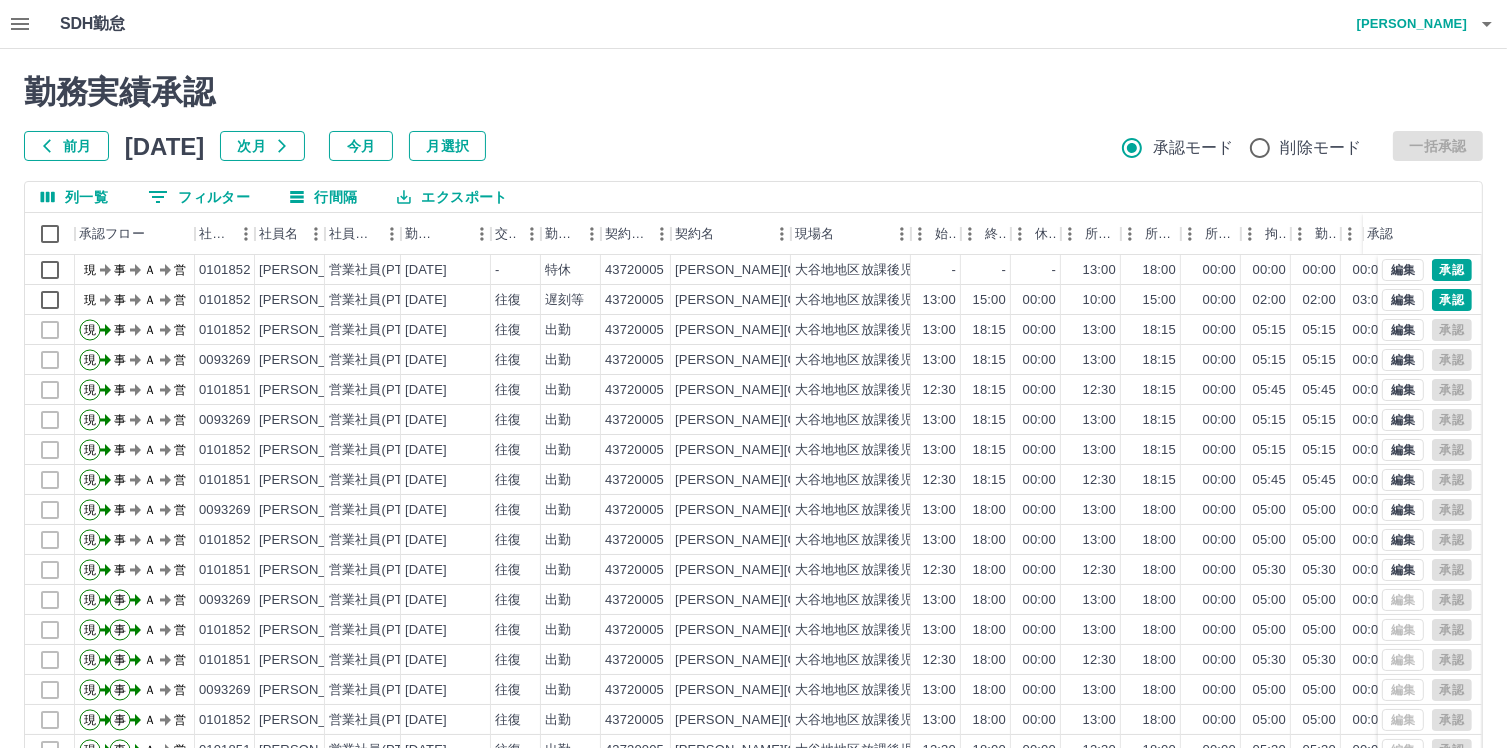 click 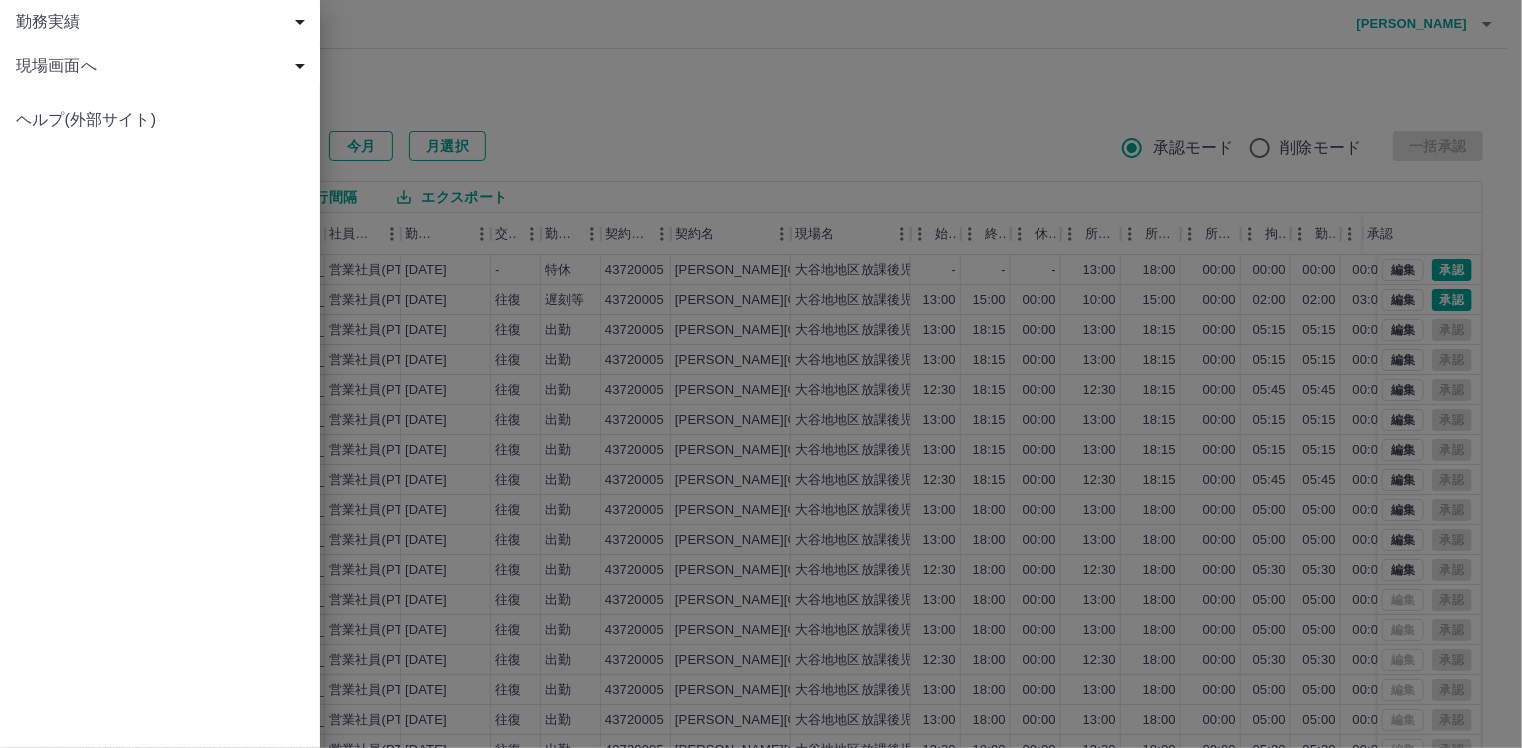 click at bounding box center (761, 374) 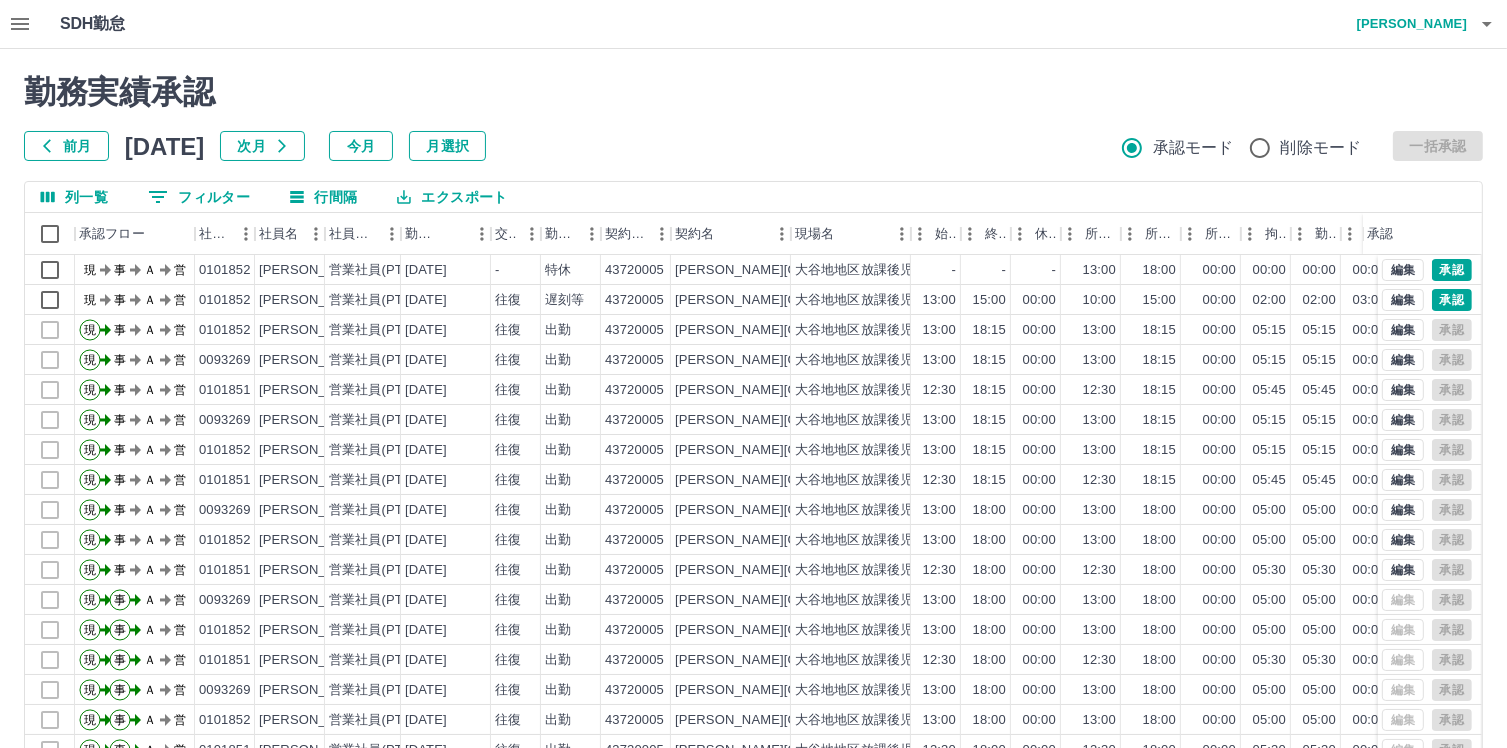 click on "[PERSON_NAME]" at bounding box center [1407, 24] 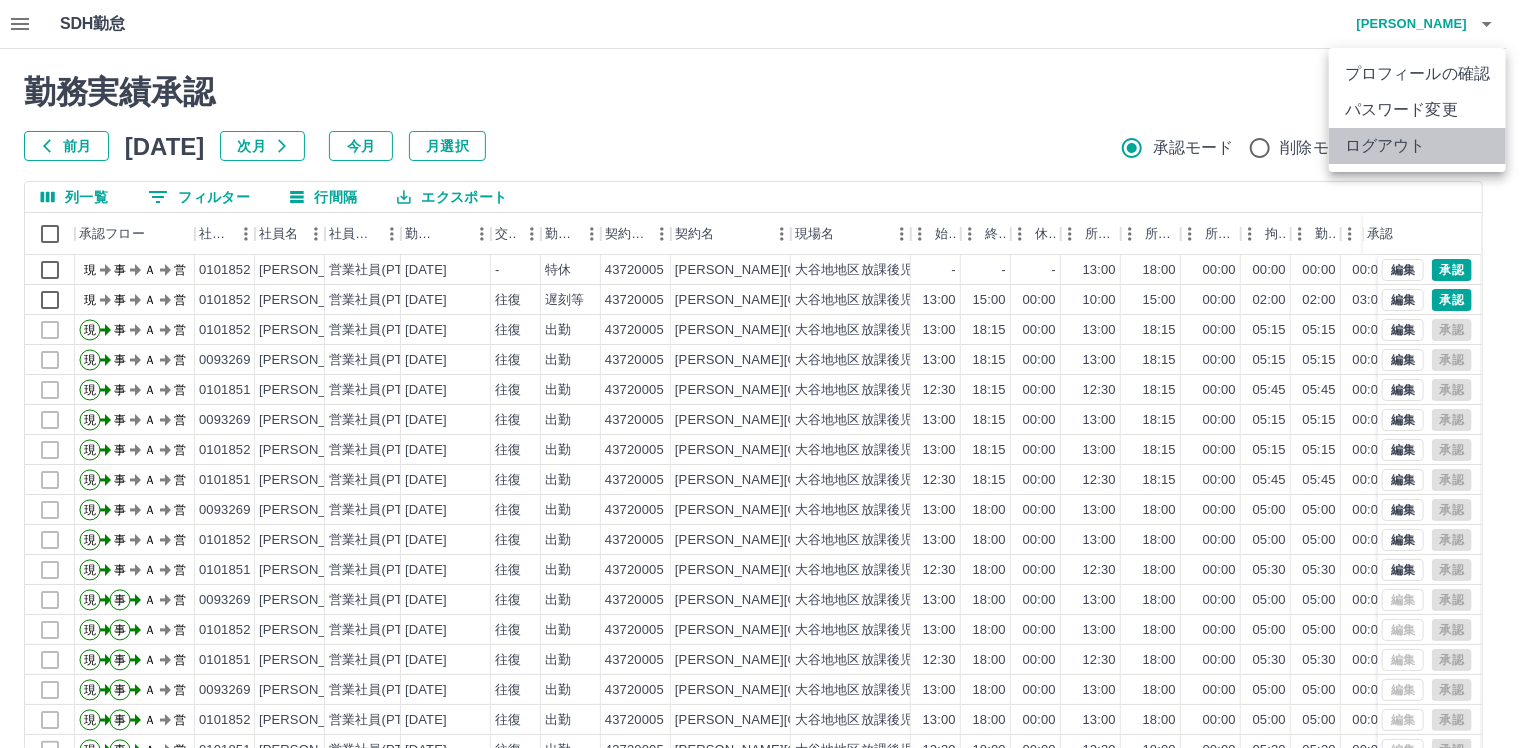 click on "ログアウト" at bounding box center [1417, 146] 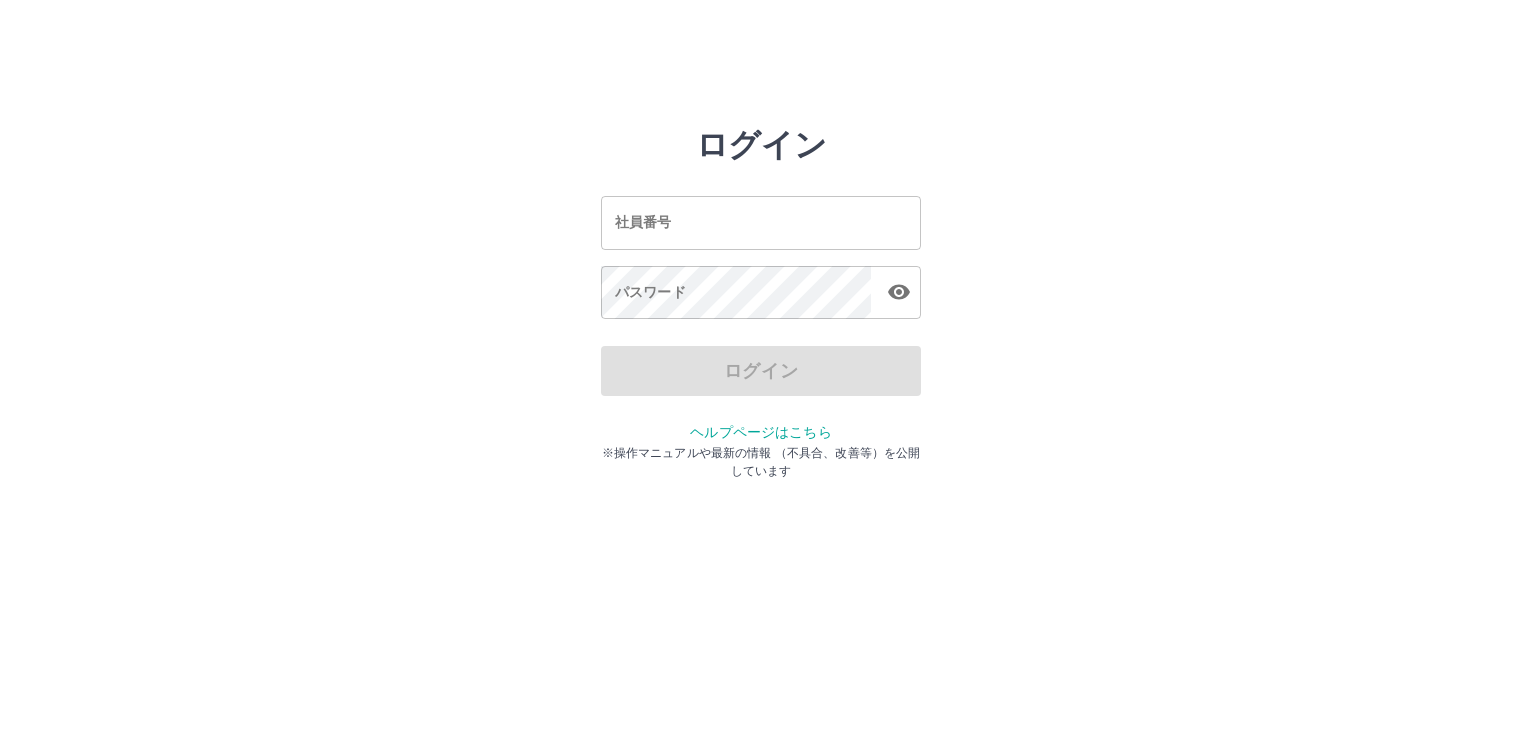 scroll, scrollTop: 0, scrollLeft: 0, axis: both 